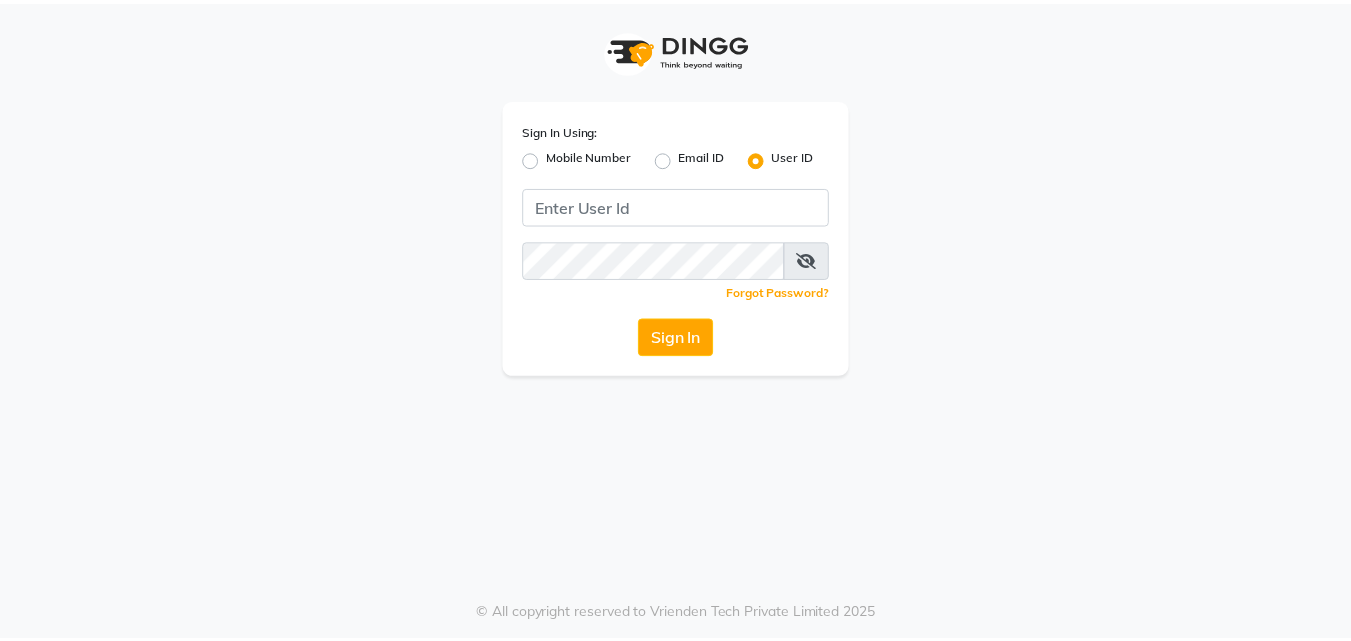 scroll, scrollTop: 0, scrollLeft: 0, axis: both 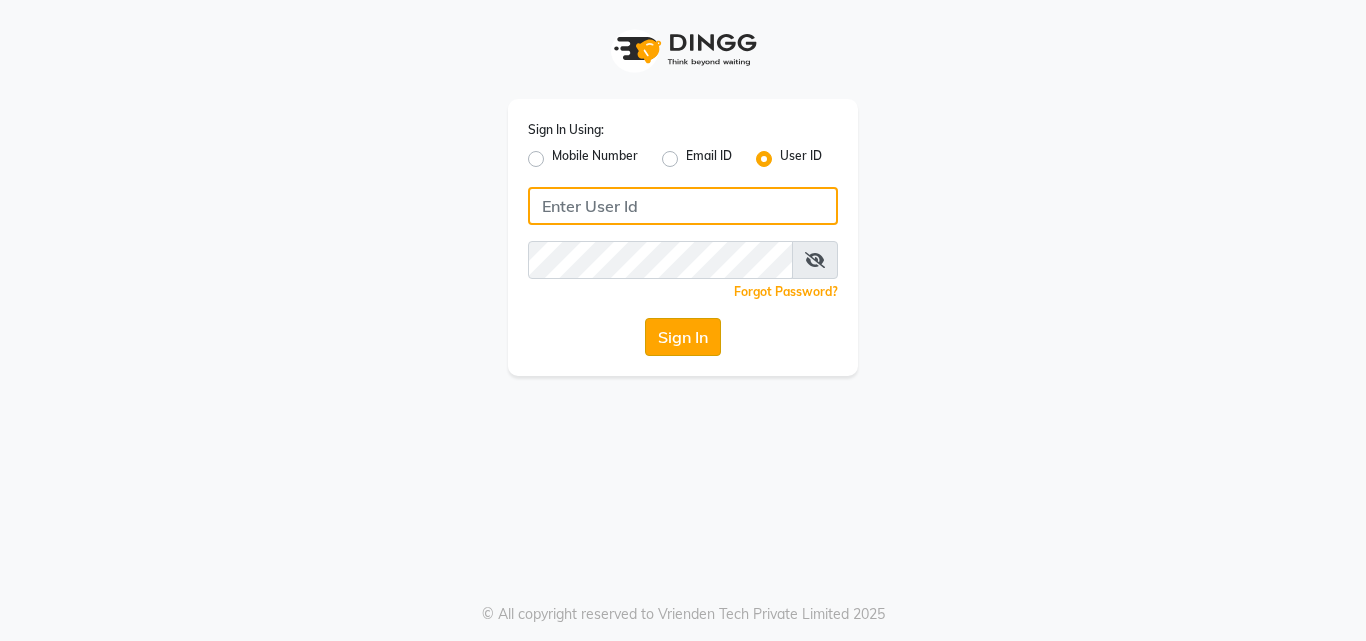 type on "hiswill" 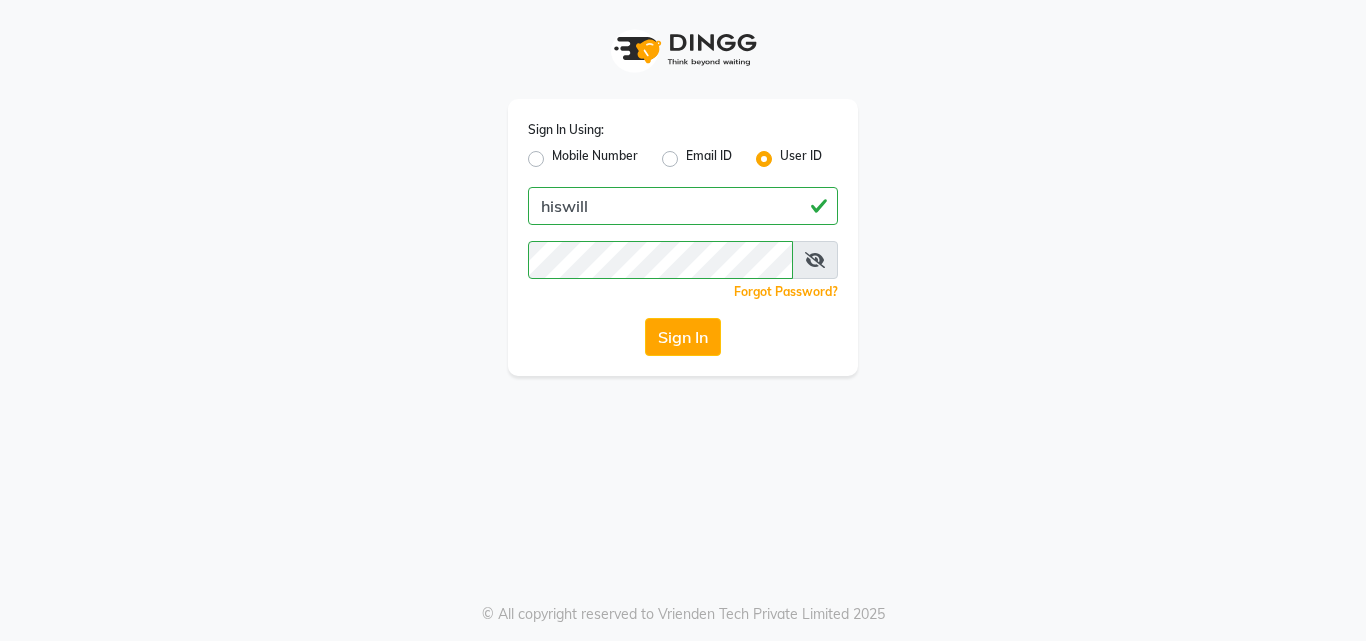 click on "Sign In" 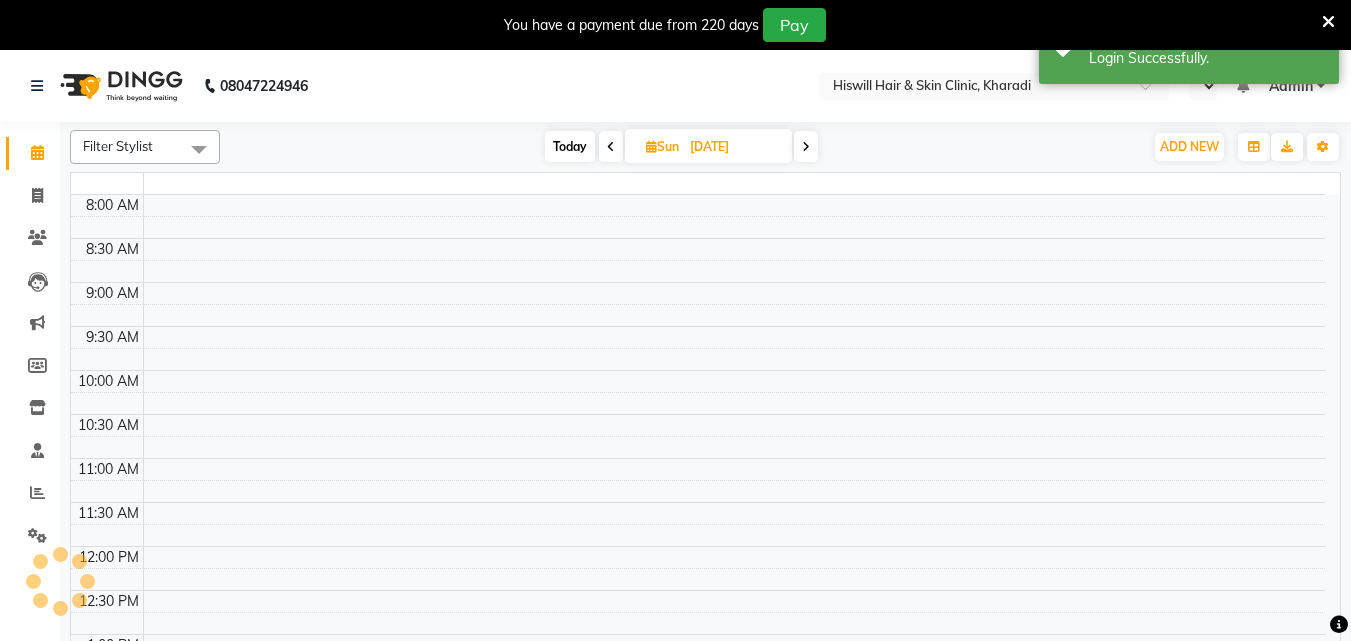 select on "en" 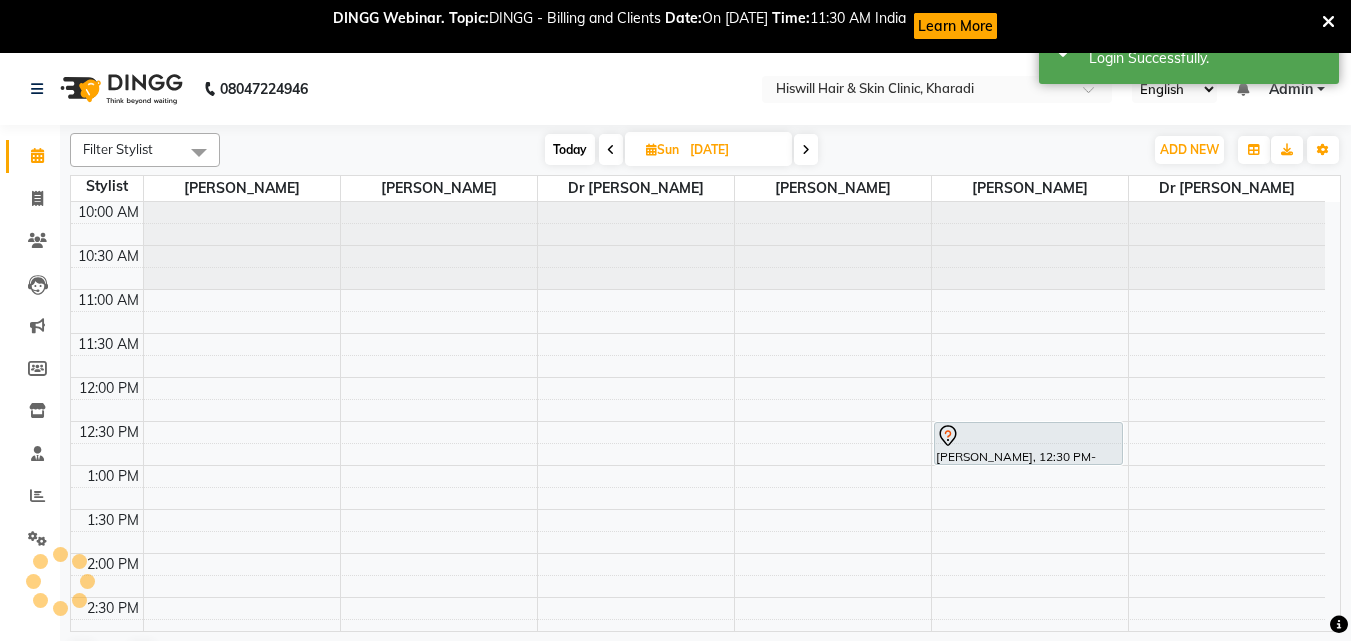 scroll, scrollTop: 0, scrollLeft: 0, axis: both 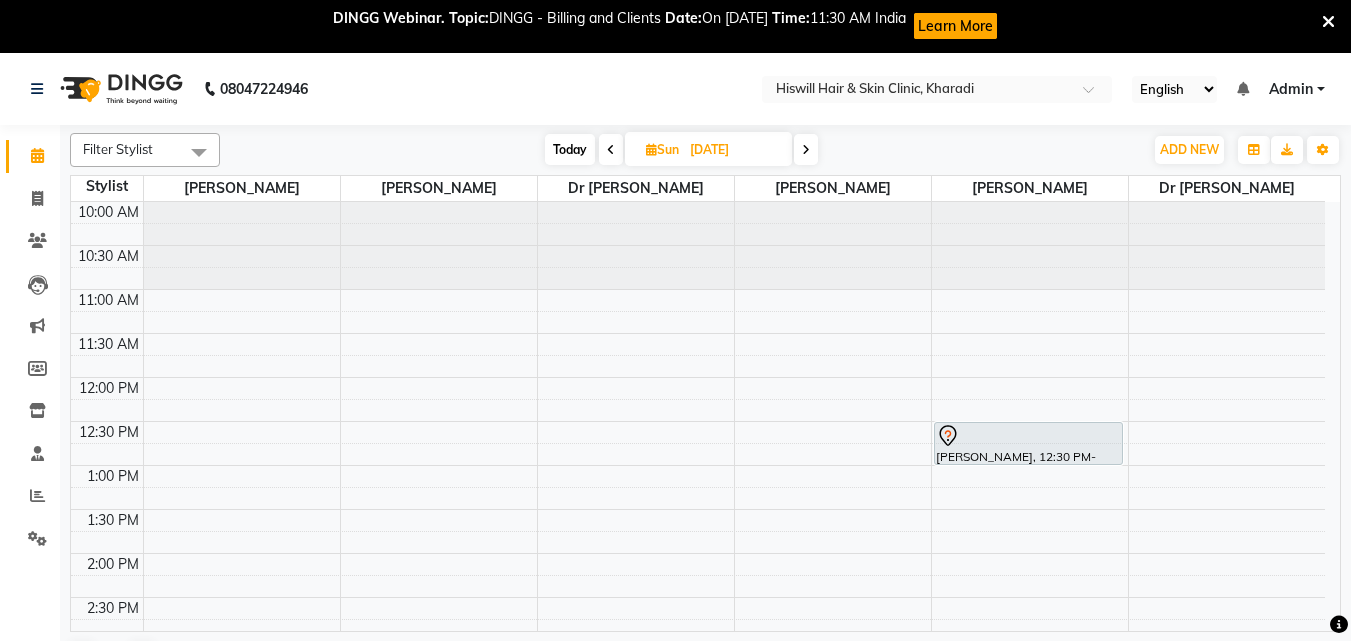 click at bounding box center [611, 149] 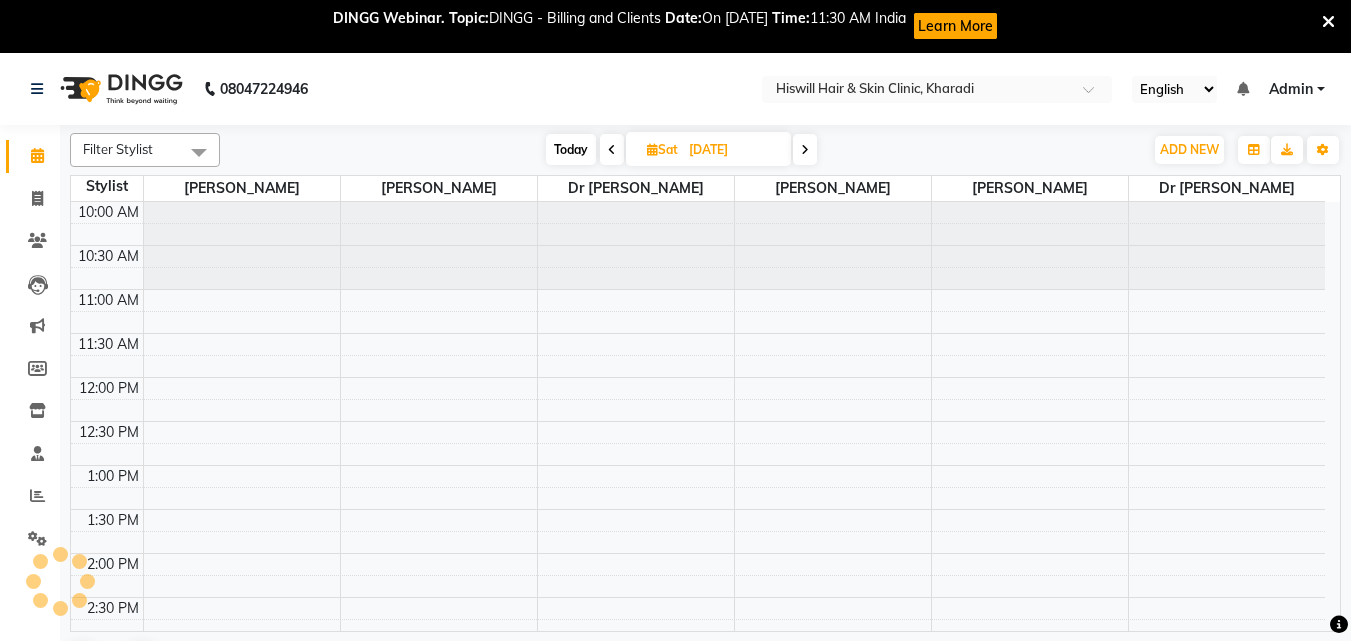 scroll, scrollTop: 538, scrollLeft: 0, axis: vertical 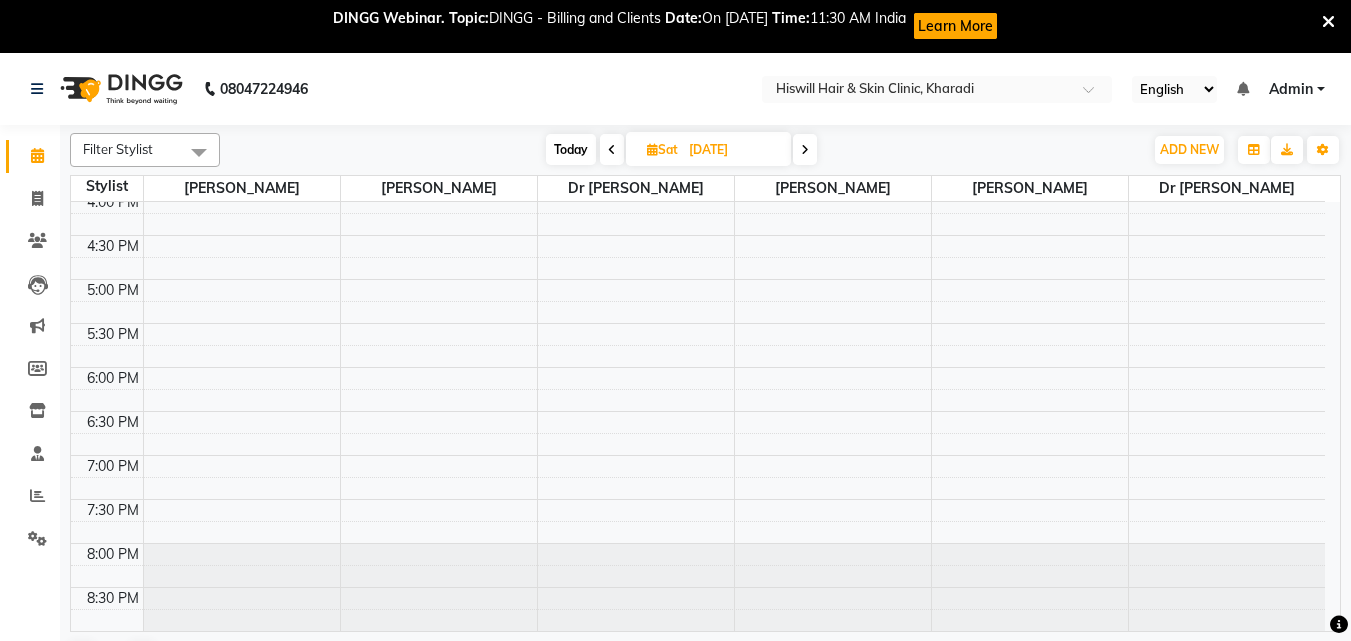 click at bounding box center [612, 149] 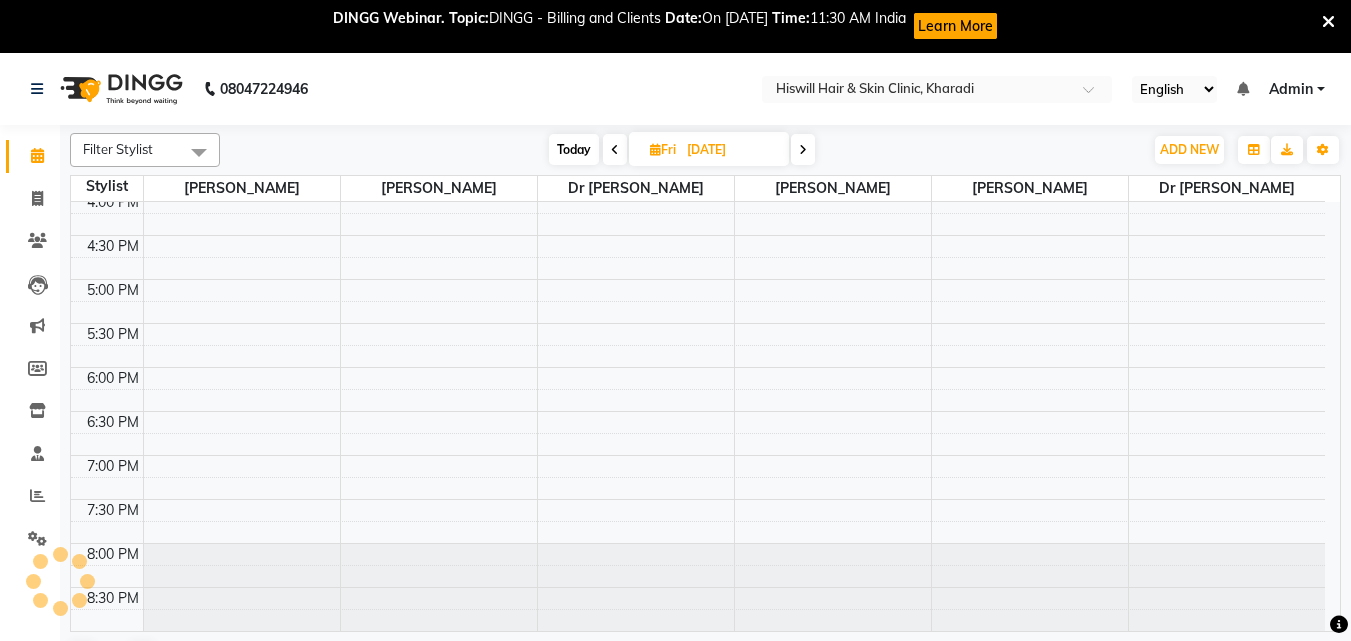 scroll, scrollTop: 538, scrollLeft: 0, axis: vertical 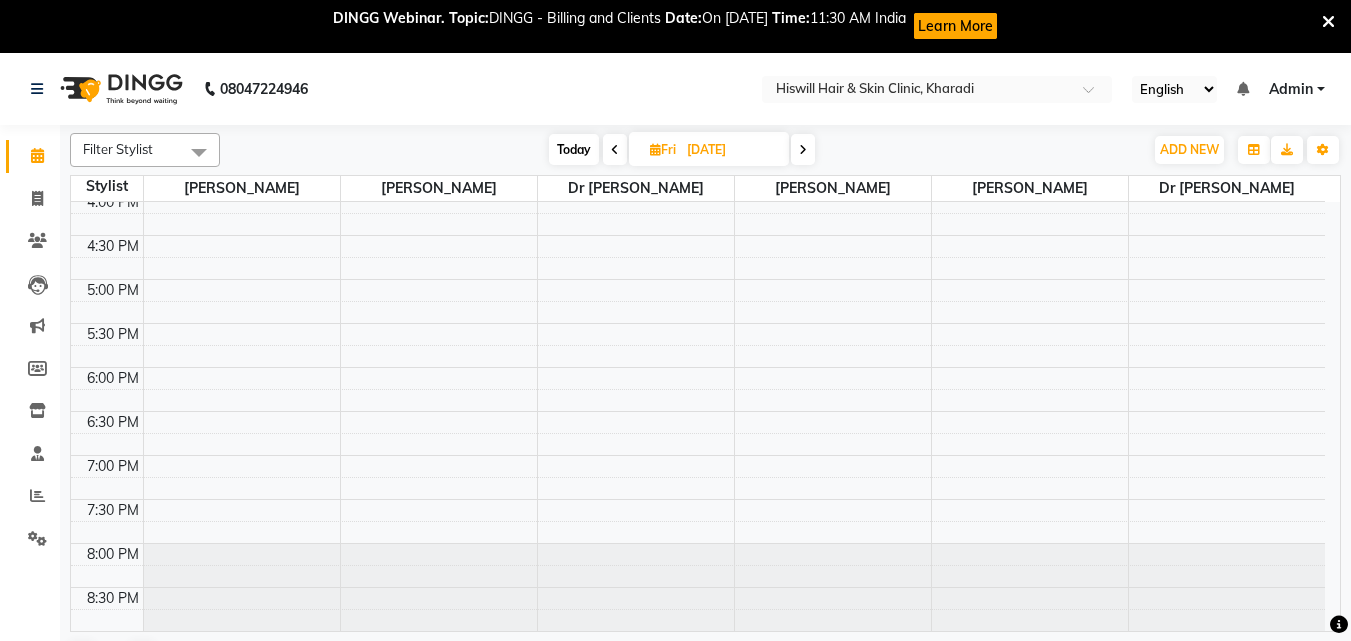 click at bounding box center (615, 149) 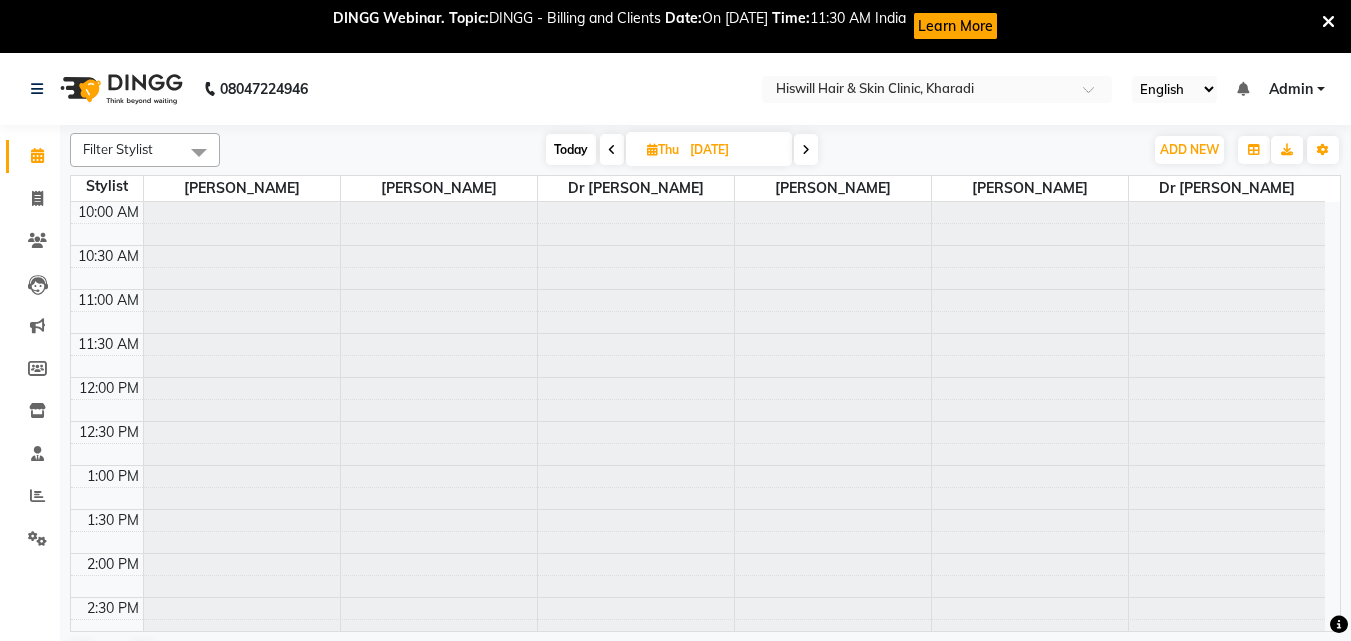 scroll, scrollTop: 538, scrollLeft: 0, axis: vertical 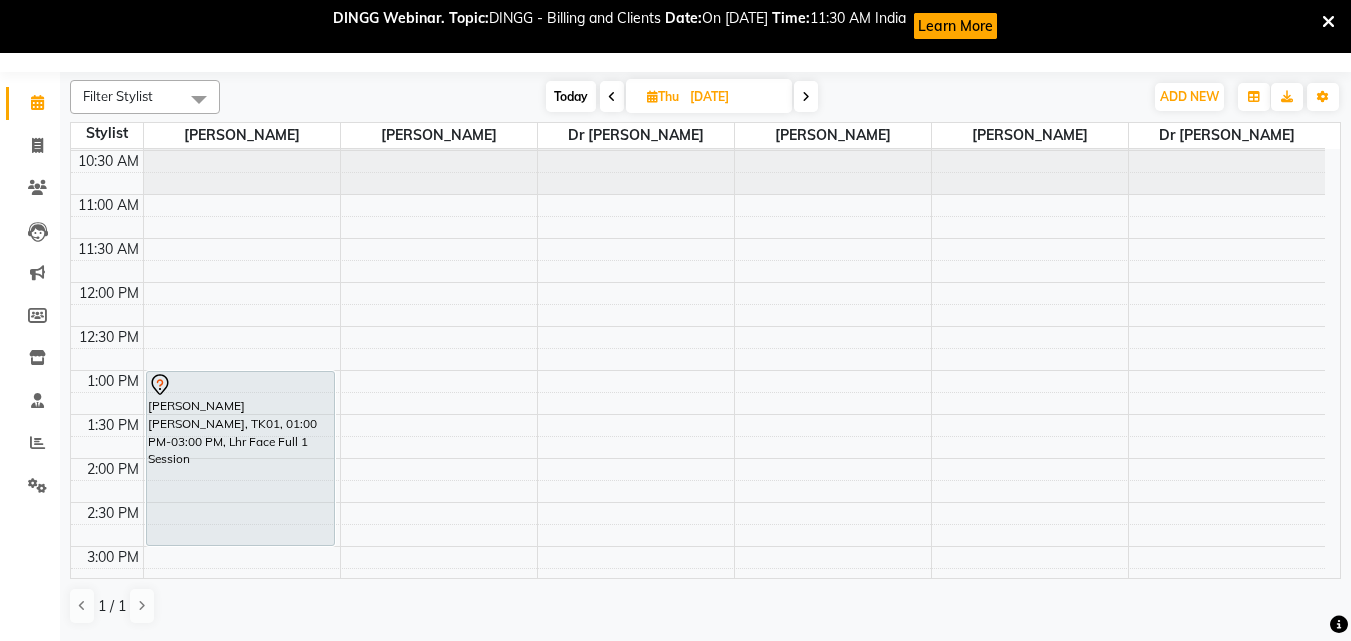 click at bounding box center [806, 97] 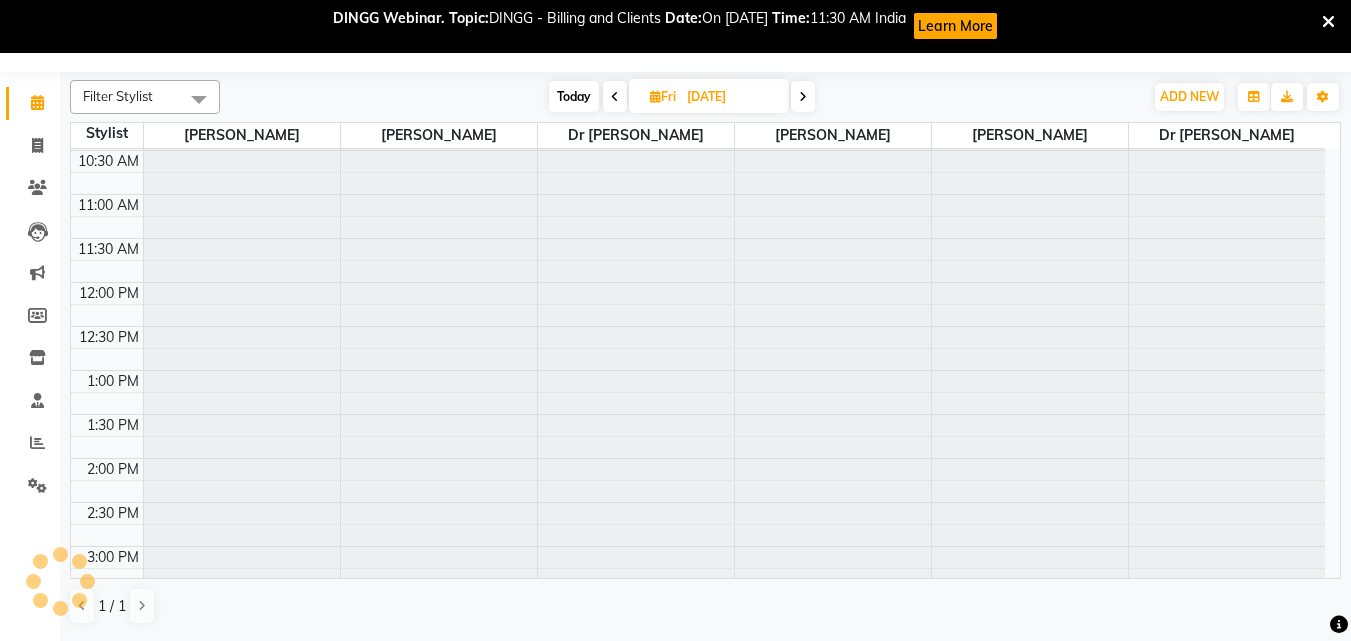 scroll, scrollTop: 538, scrollLeft: 0, axis: vertical 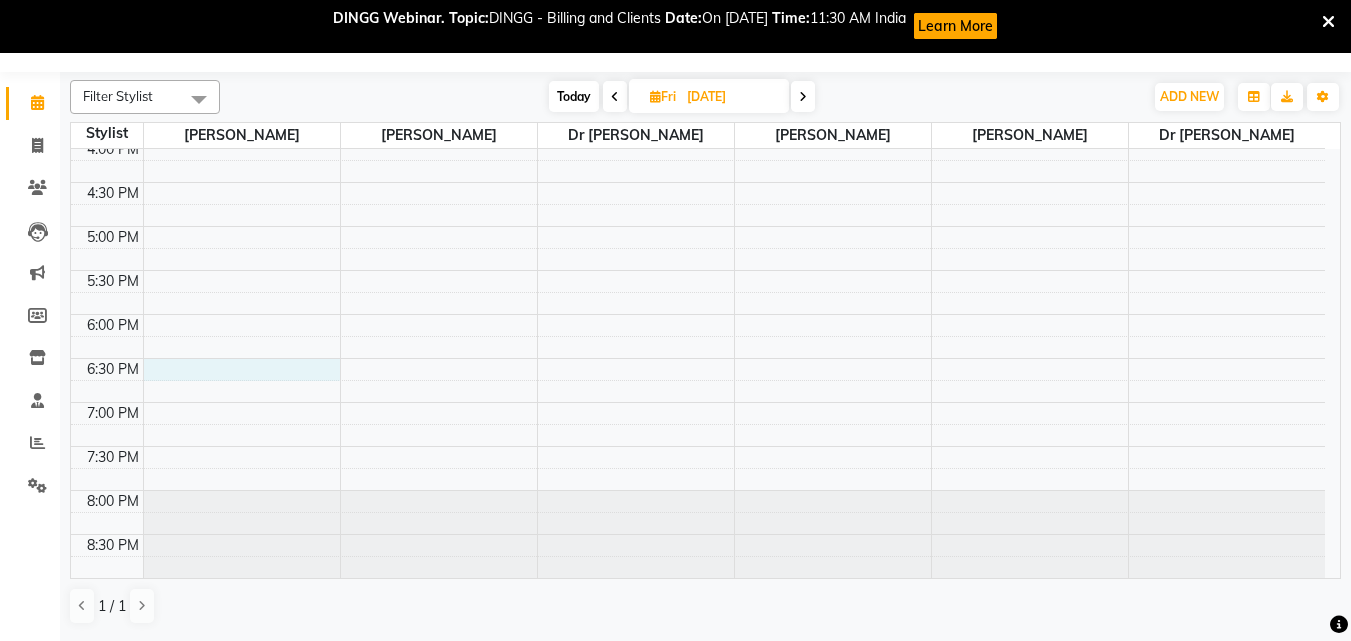 click on "10:00 AM 10:30 AM 11:00 AM 11:30 AM 12:00 PM 12:30 PM 1:00 PM 1:30 PM 2:00 PM 2:30 PM 3:00 PM 3:30 PM 4:00 PM 4:30 PM 5:00 PM 5:30 PM 6:00 PM 6:30 PM 7:00 PM 7:30 PM 8:00 PM 8:30 PM" at bounding box center (698, 94) 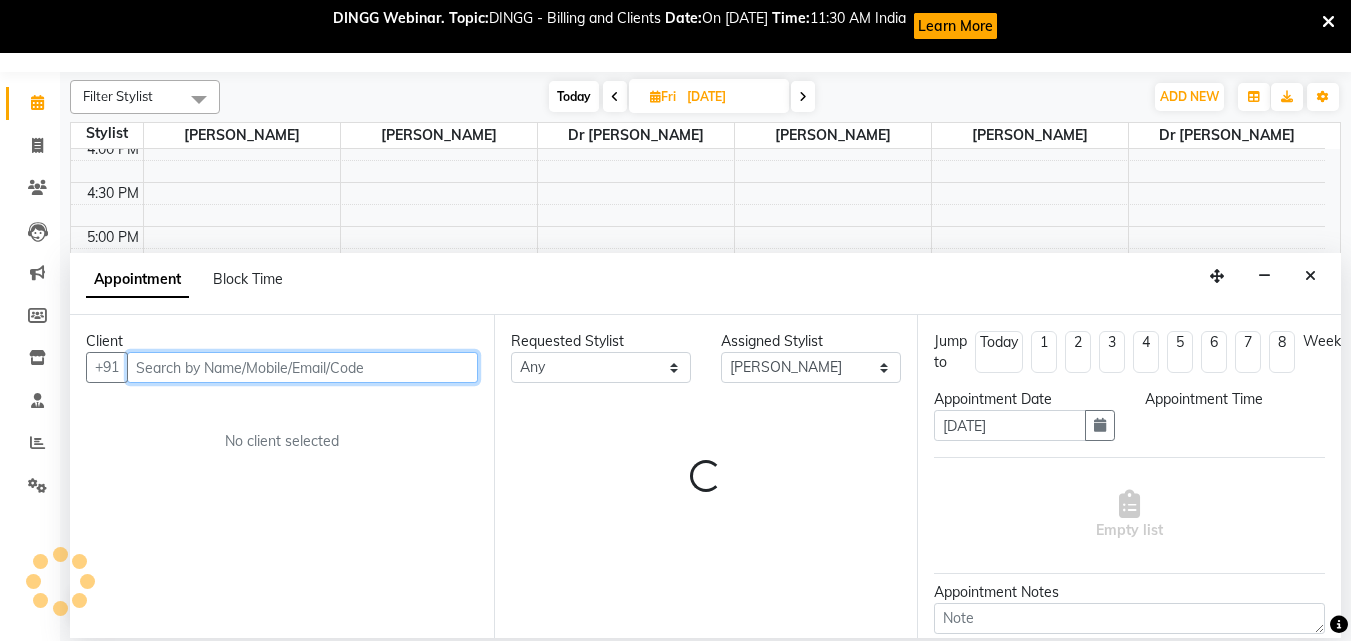 select on "1110" 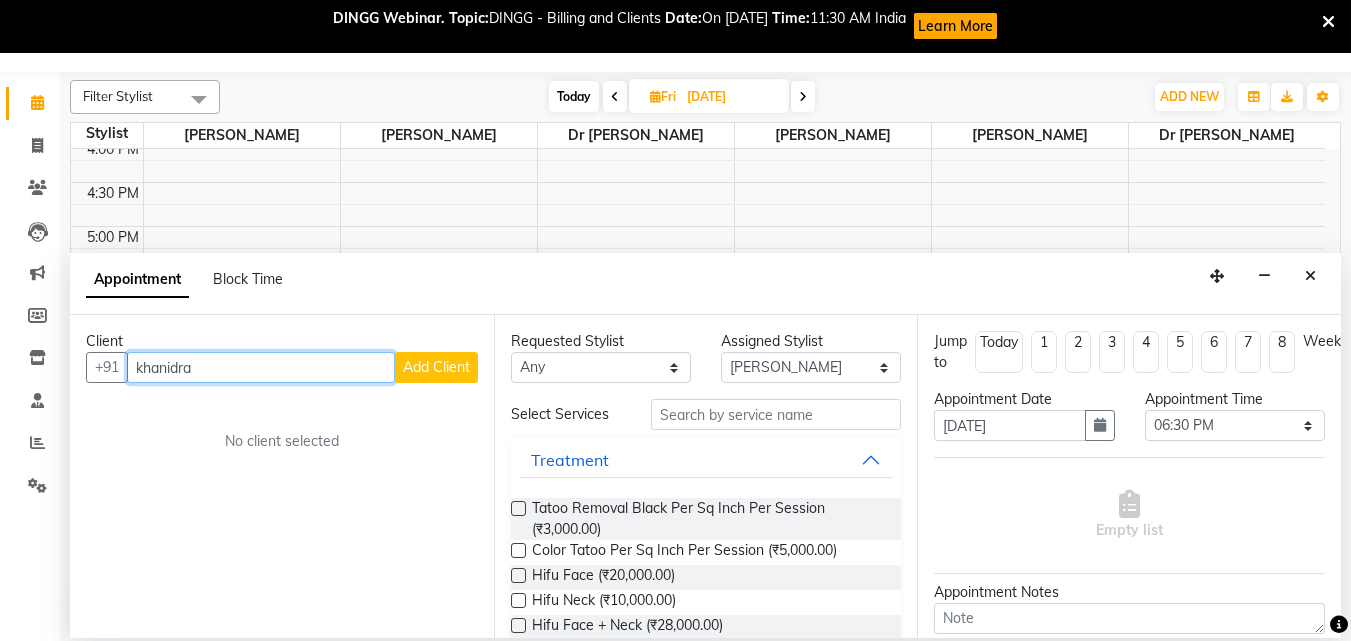 click on "khanidra" at bounding box center [261, 367] 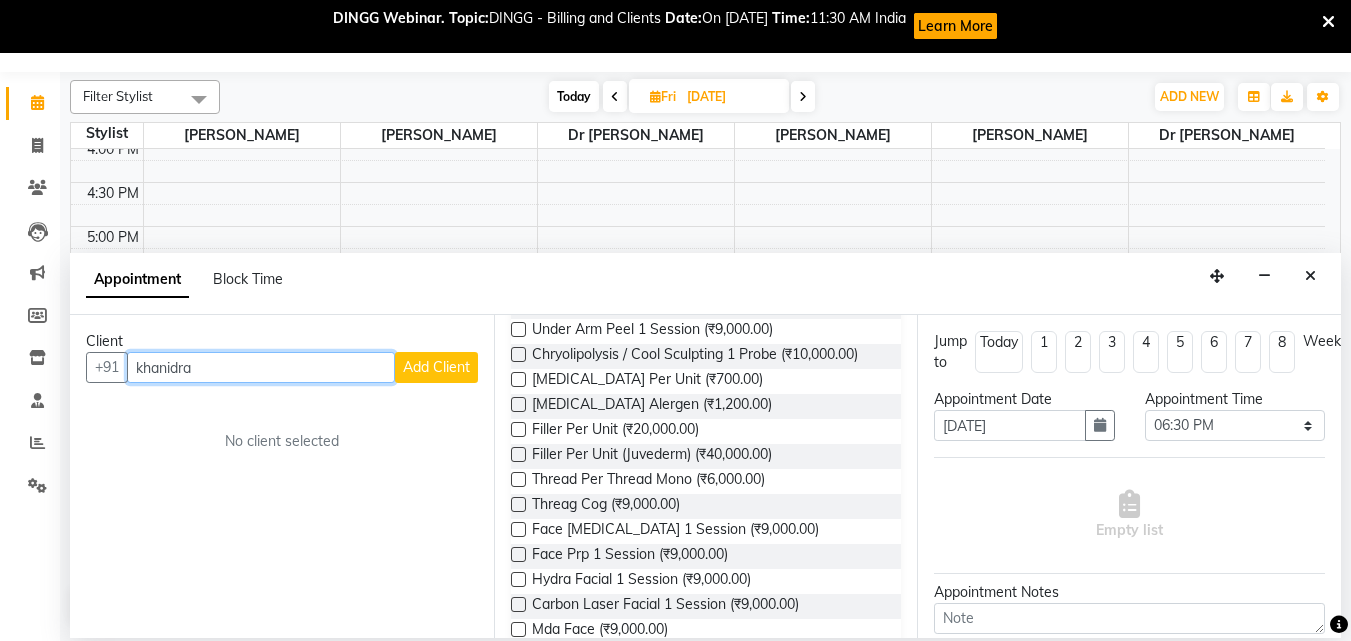 scroll, scrollTop: 900, scrollLeft: 0, axis: vertical 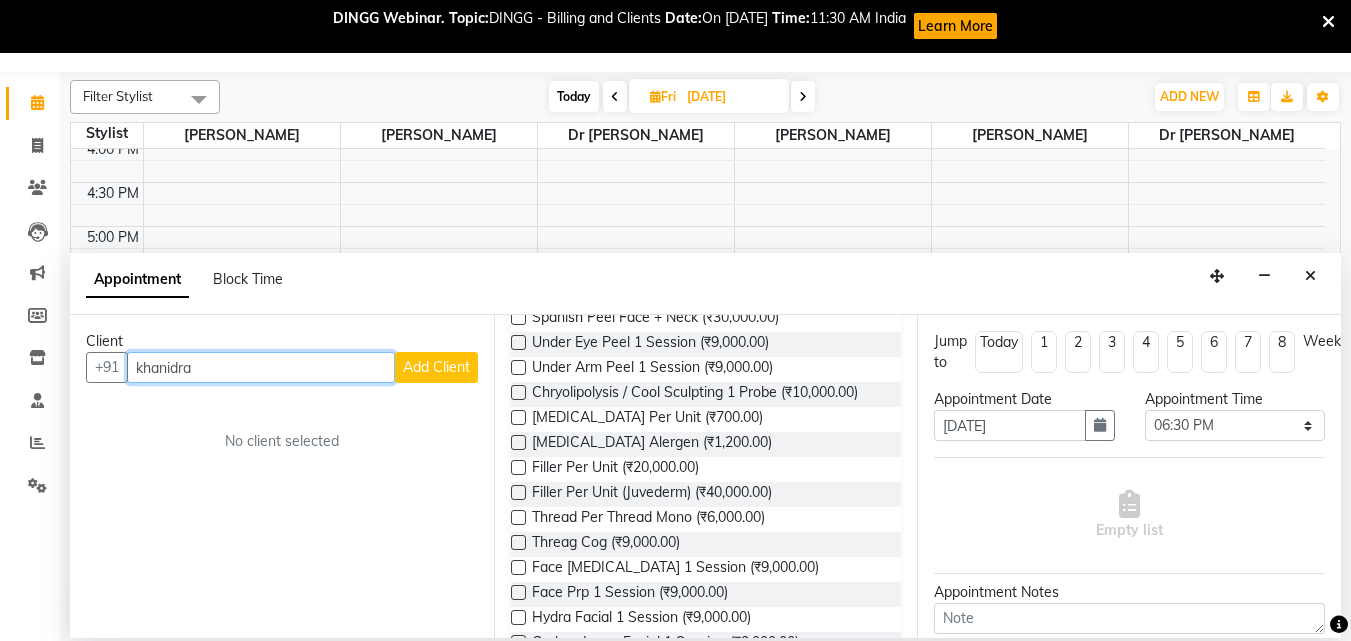 type on "khanidra" 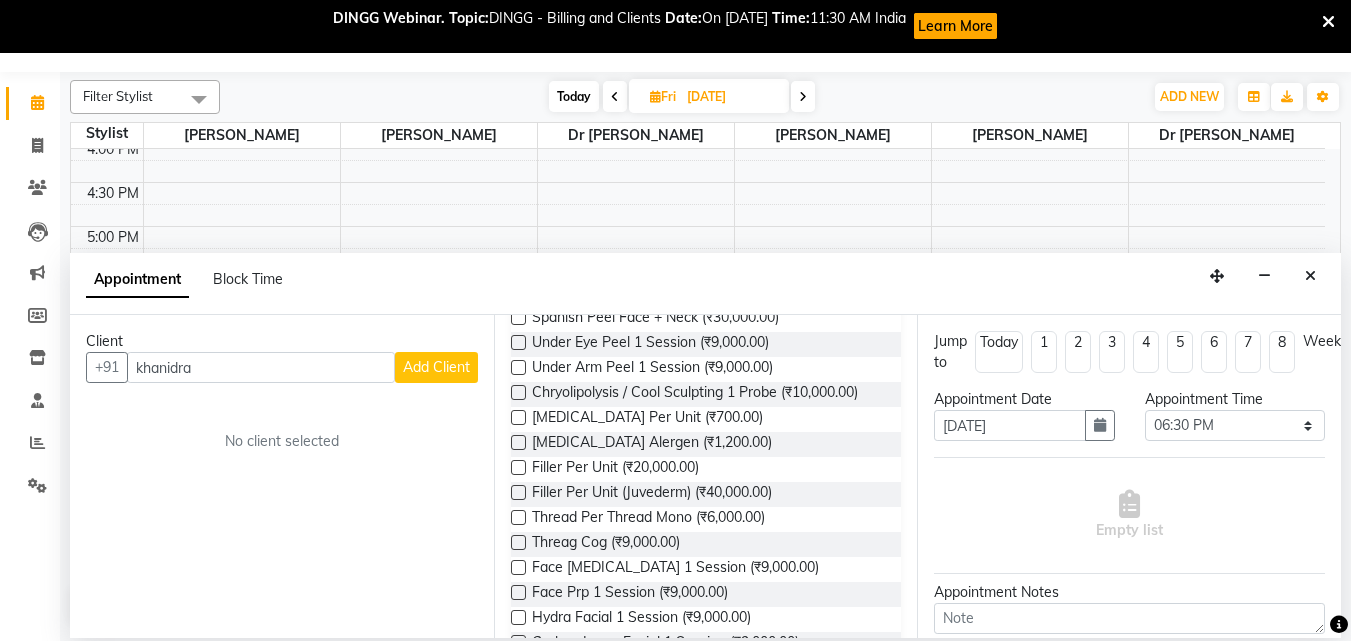 click on "Appointment" at bounding box center (137, 280) 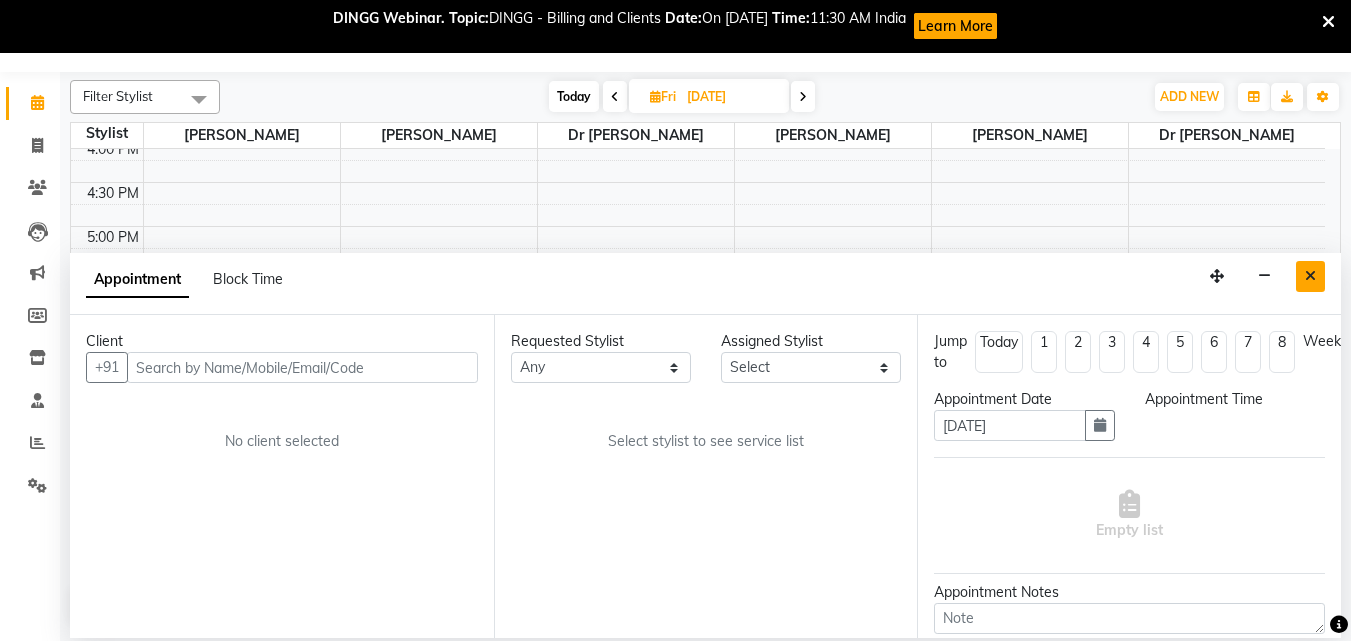 click at bounding box center [1310, 276] 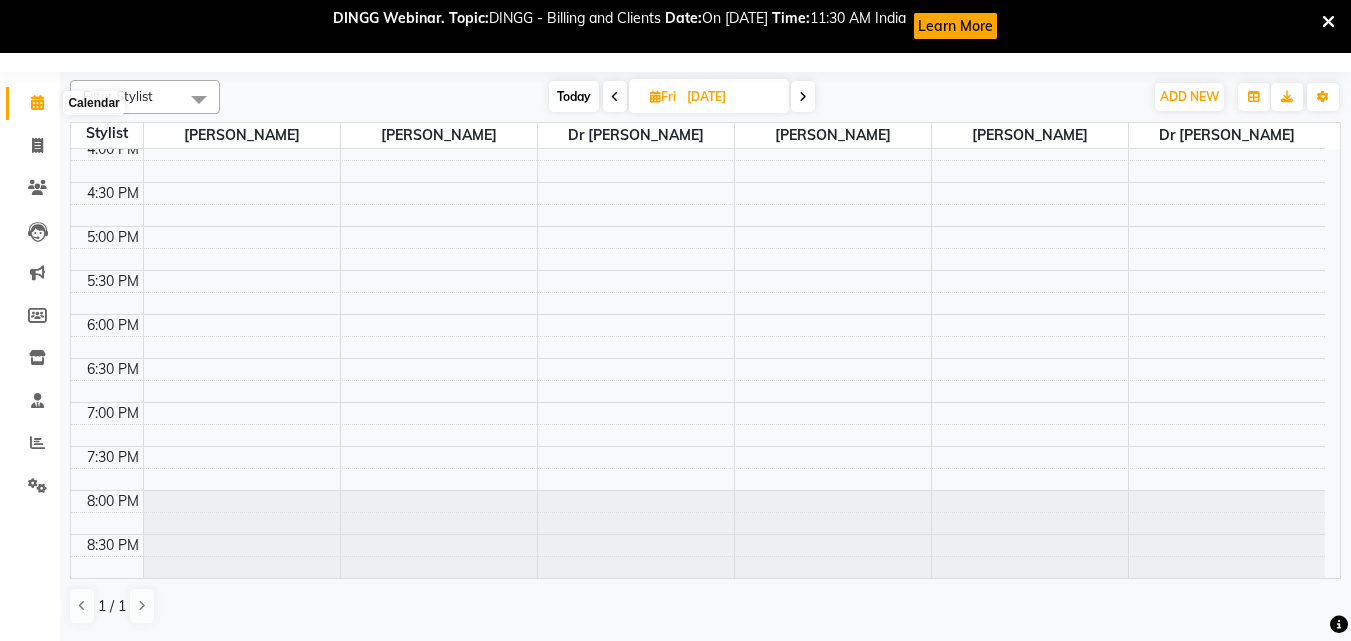 click 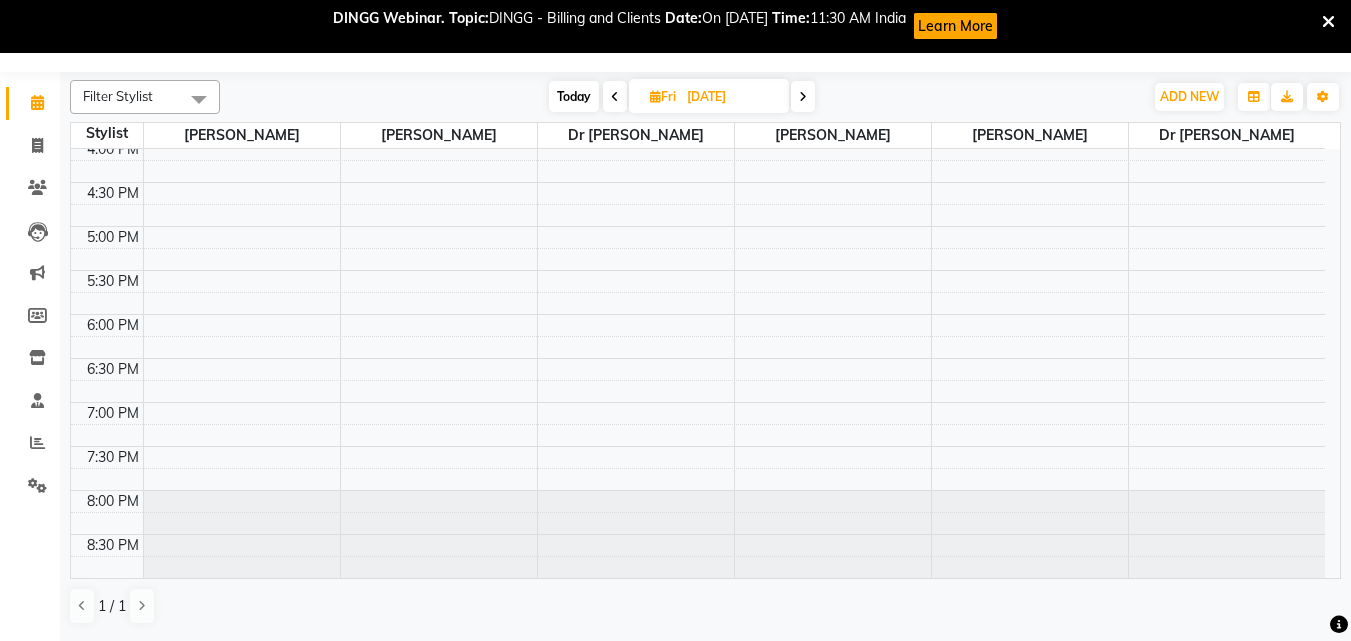 click 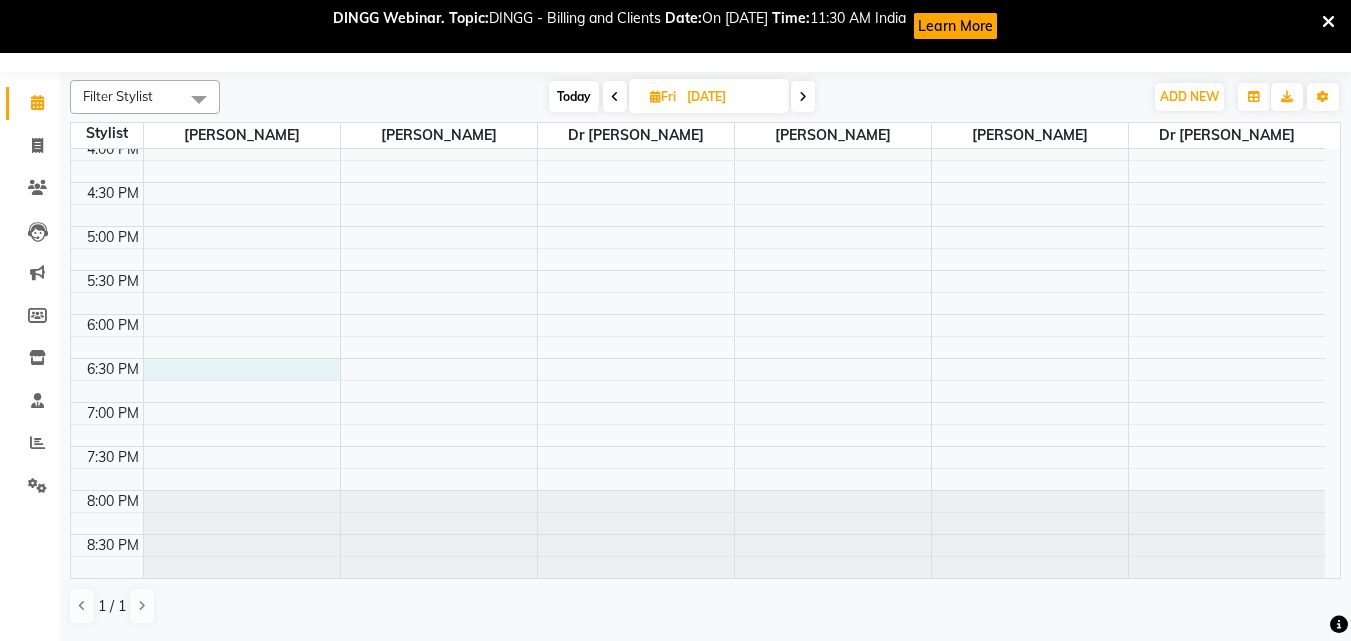 click on "10:00 AM 10:30 AM 11:00 AM 11:30 AM 12:00 PM 12:30 PM 1:00 PM 1:30 PM 2:00 PM 2:30 PM 3:00 PM 3:30 PM 4:00 PM 4:30 PM 5:00 PM 5:30 PM 6:00 PM 6:30 PM 7:00 PM 7:30 PM 8:00 PM 8:30 PM" at bounding box center (698, 94) 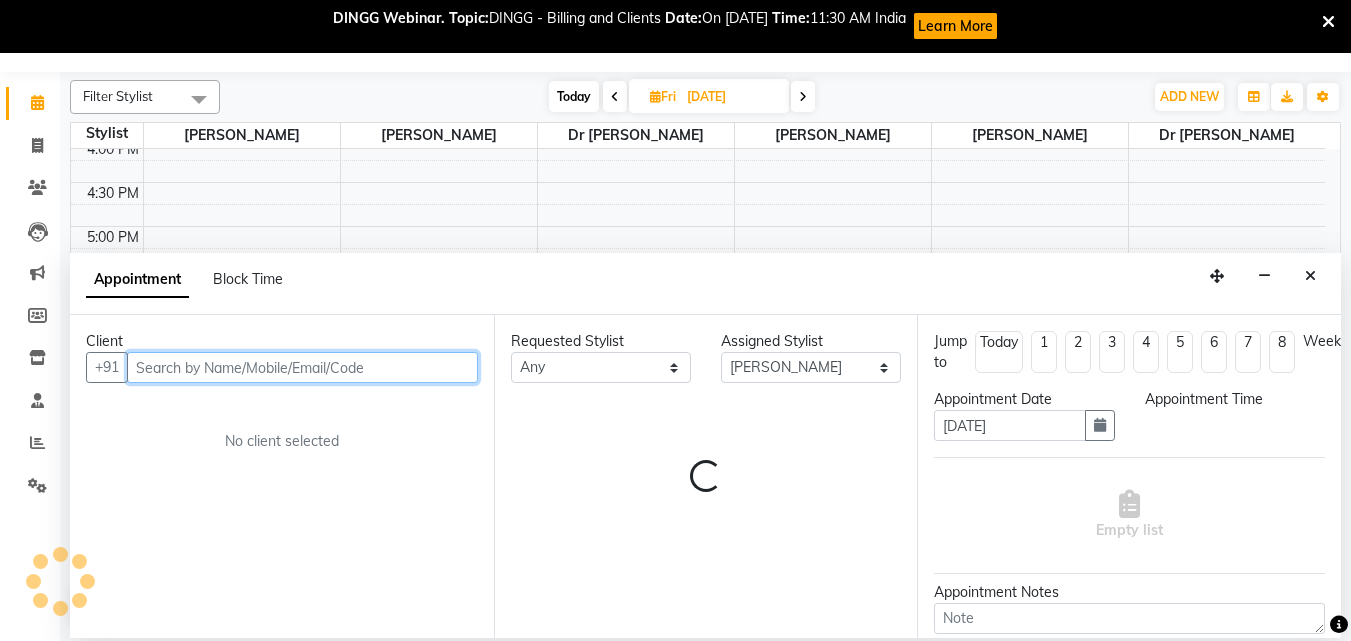 select on "1110" 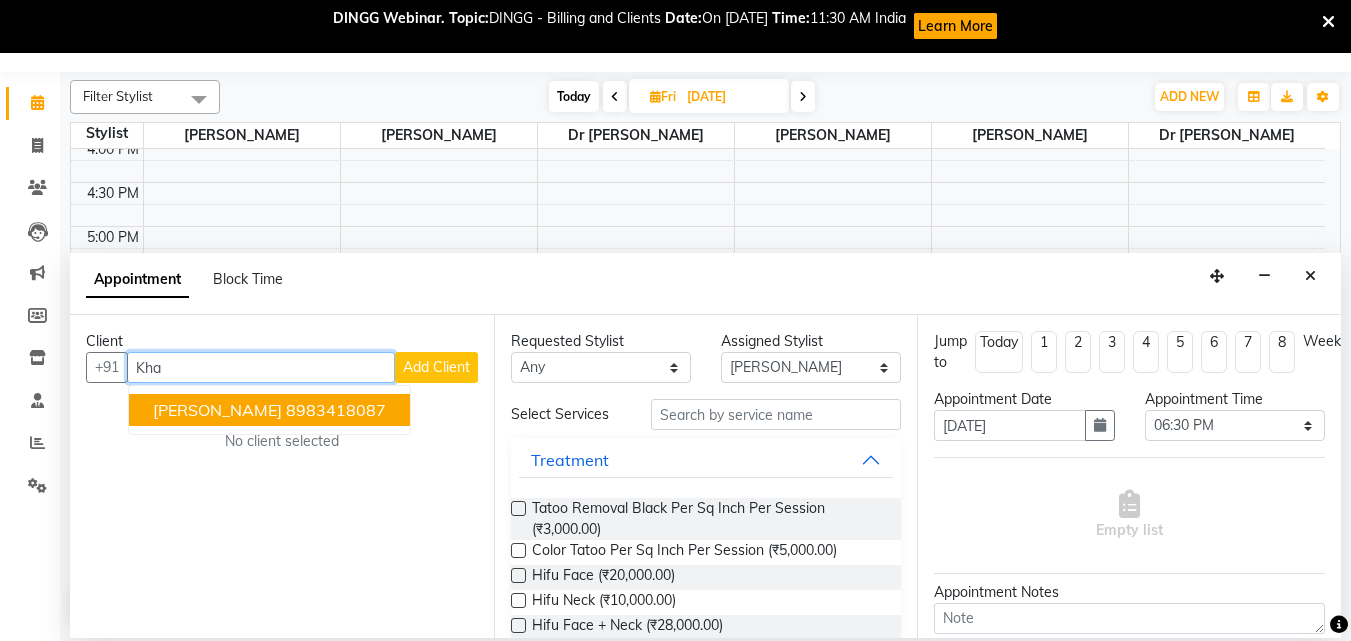 click on "[PERSON_NAME]" at bounding box center [217, 410] 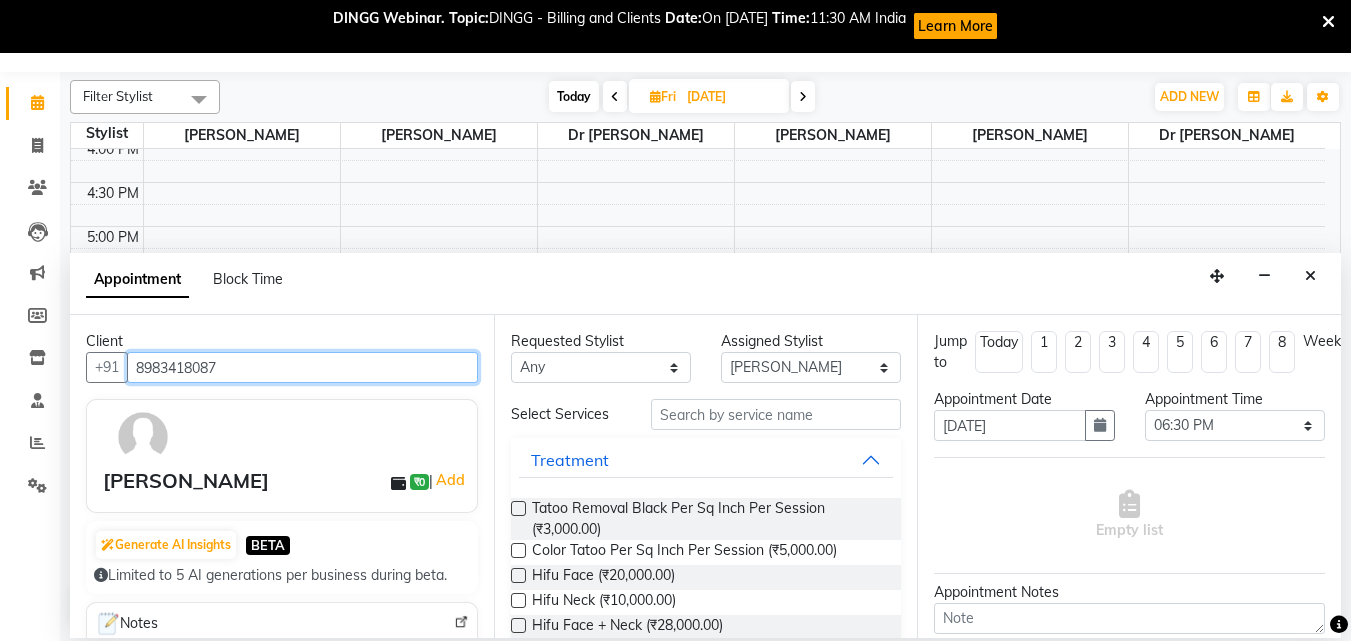 type on "8983418087" 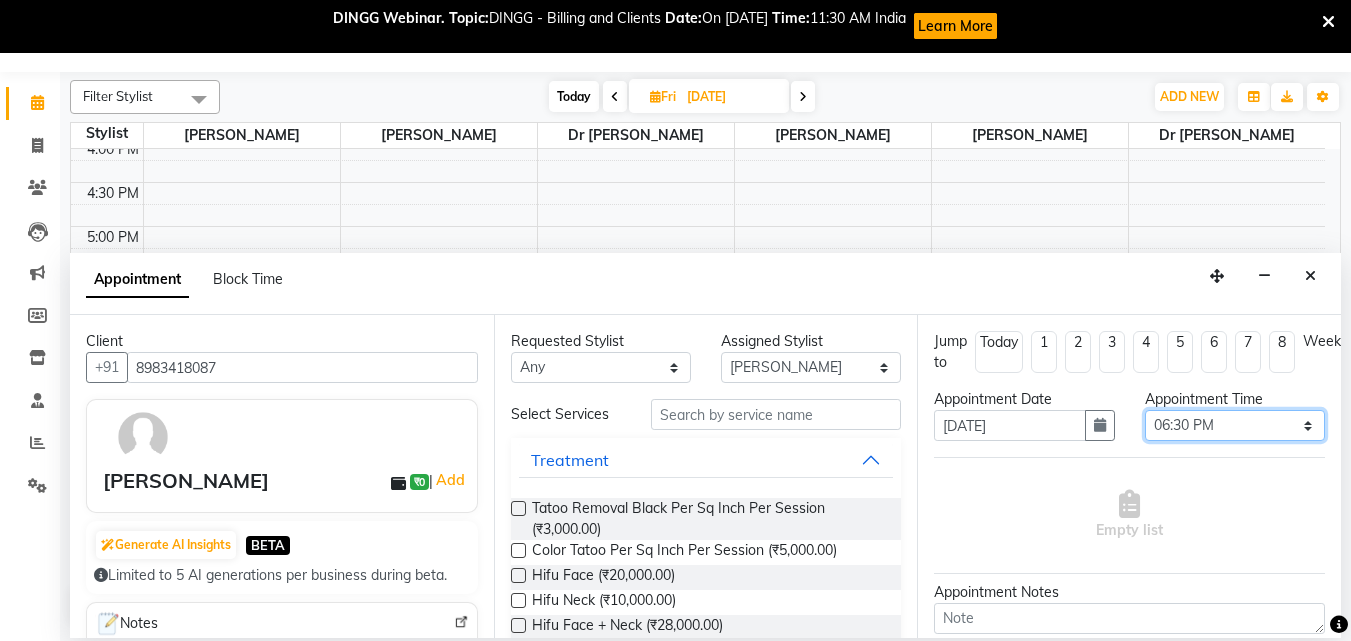 click on "Select 11:00 AM 11:15 AM 11:30 AM 11:45 AM 12:00 PM 12:15 PM 12:30 PM 12:45 PM 01:00 PM 01:15 PM 01:30 PM 01:45 PM 02:00 PM 02:15 PM 02:30 PM 02:45 PM 03:00 PM 03:15 PM 03:30 PM 03:45 PM 04:00 PM 04:15 PM 04:30 PM 04:45 PM 05:00 PM 05:15 PM 05:30 PM 05:45 PM 06:00 PM 06:15 PM 06:30 PM 06:45 PM 07:00 PM 07:15 PM 07:30 PM 07:45 PM 08:00 PM" at bounding box center [1235, 425] 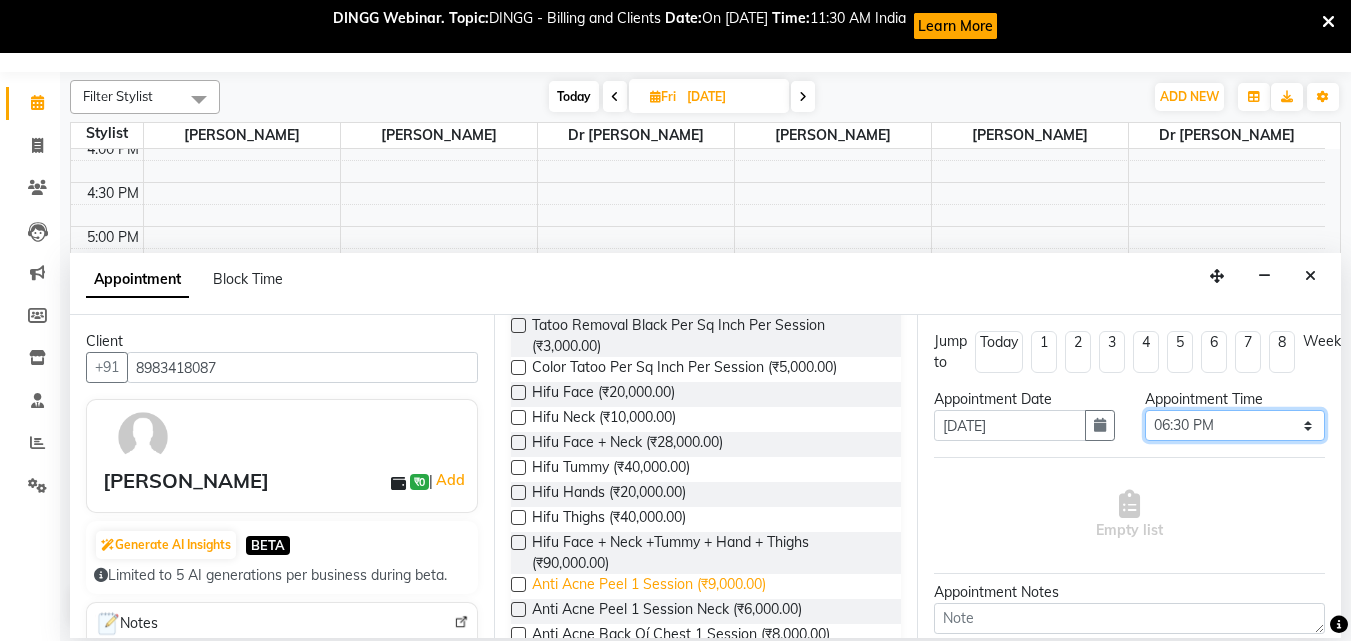 scroll, scrollTop: 73, scrollLeft: 0, axis: vertical 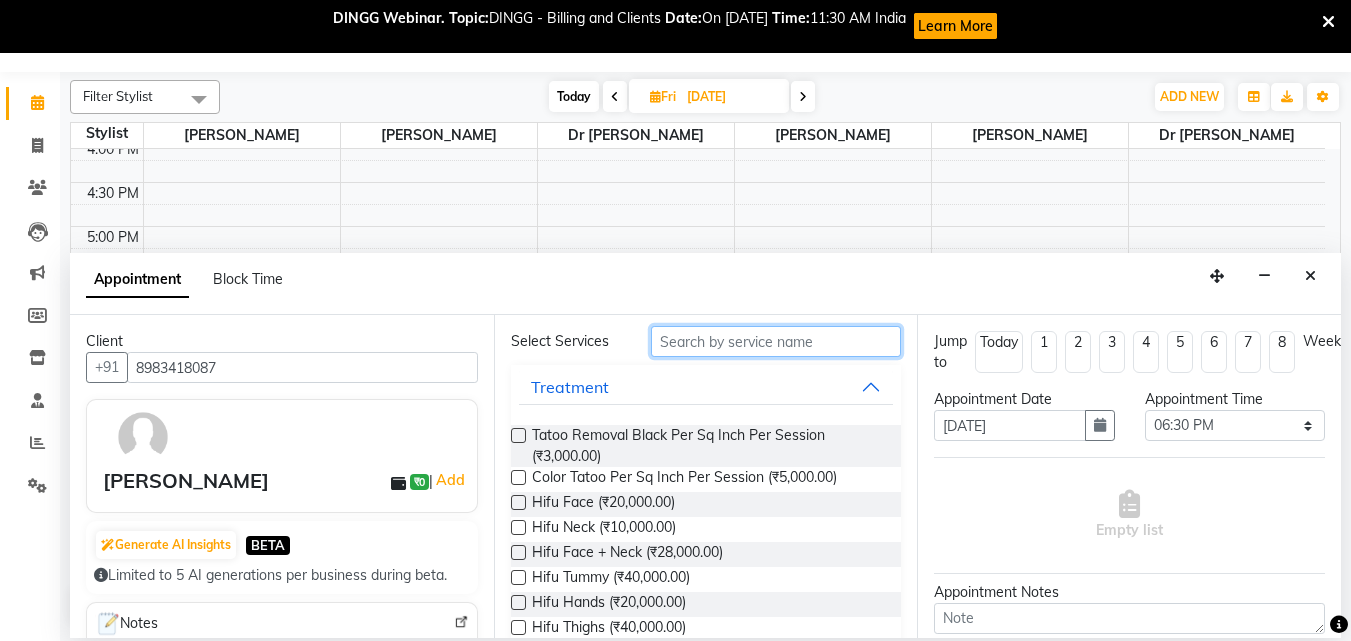 click at bounding box center (776, 341) 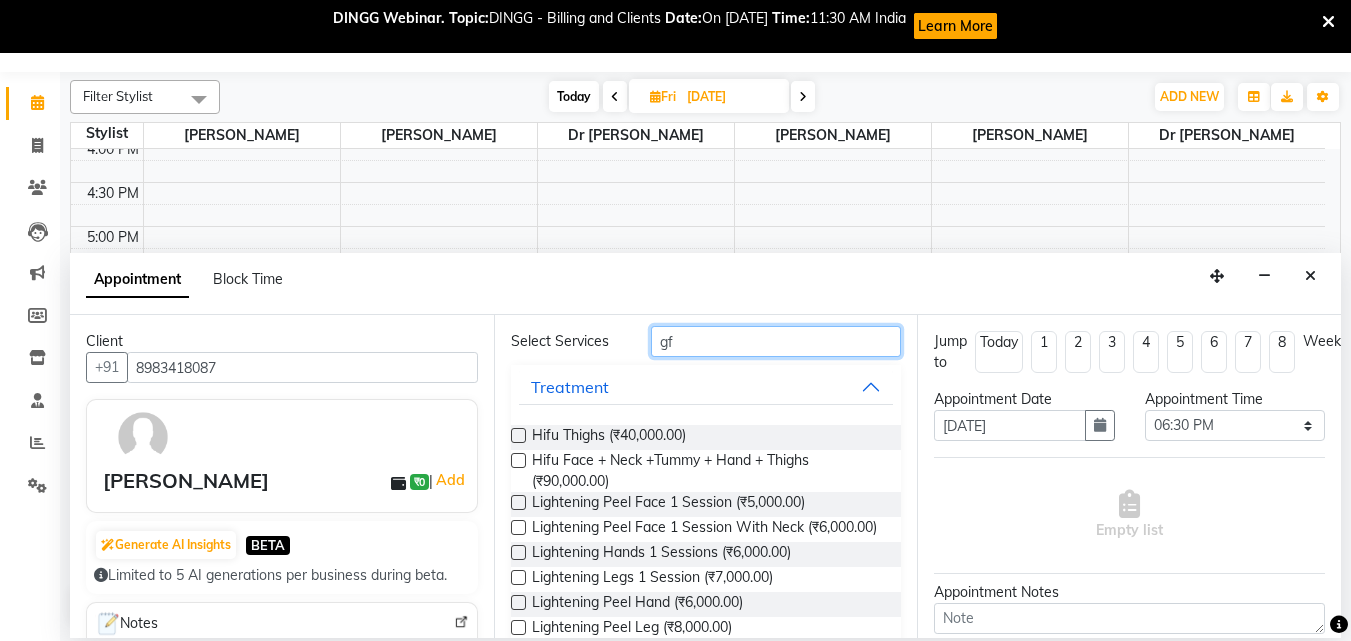 scroll, scrollTop: 0, scrollLeft: 0, axis: both 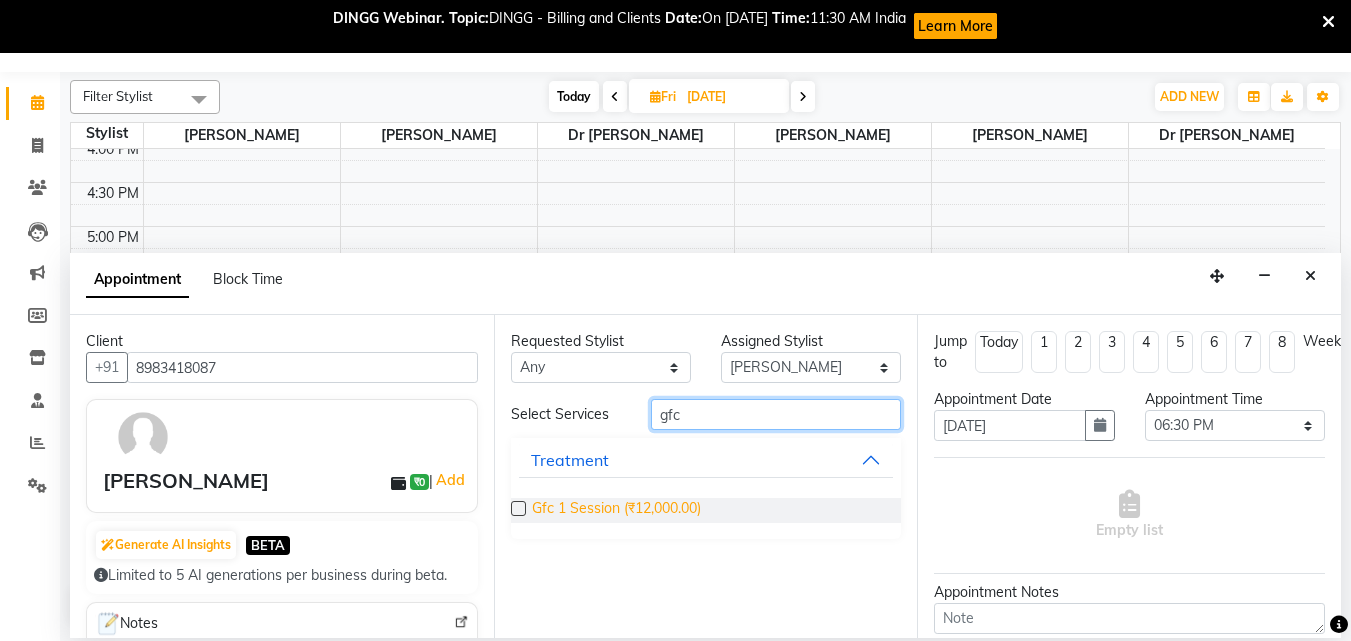 type on "gfc" 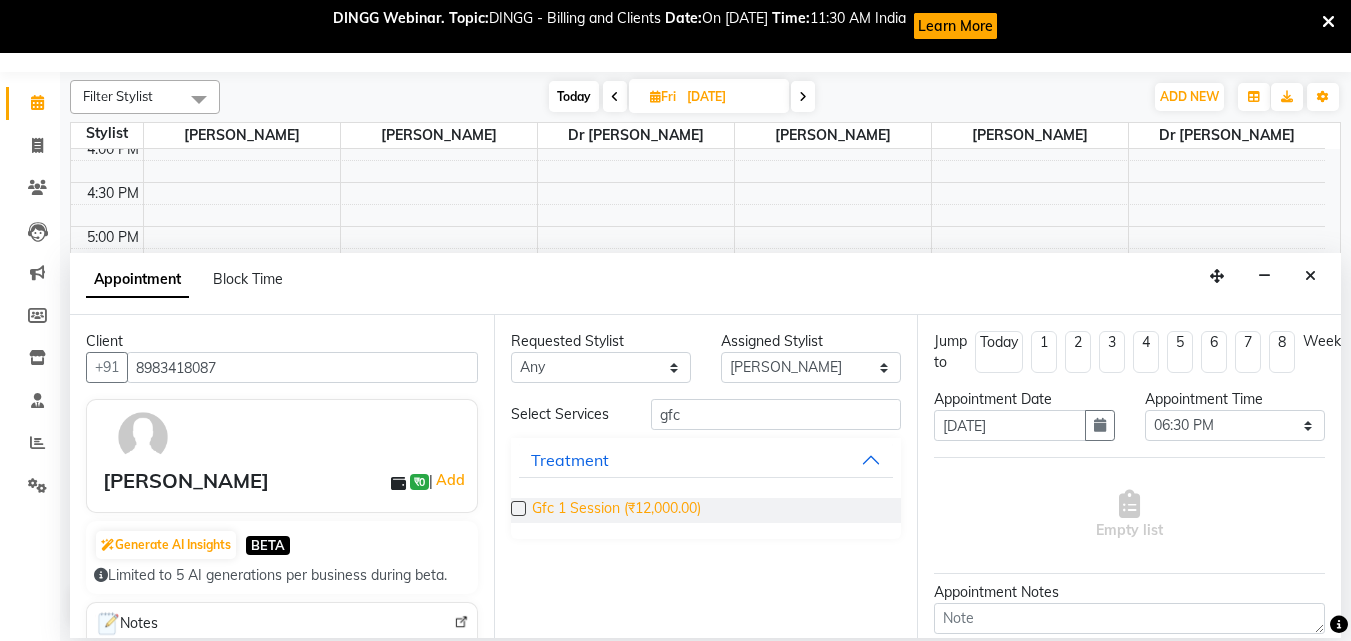 click on "Gfc 1 Session (₹12,000.00)" at bounding box center (616, 510) 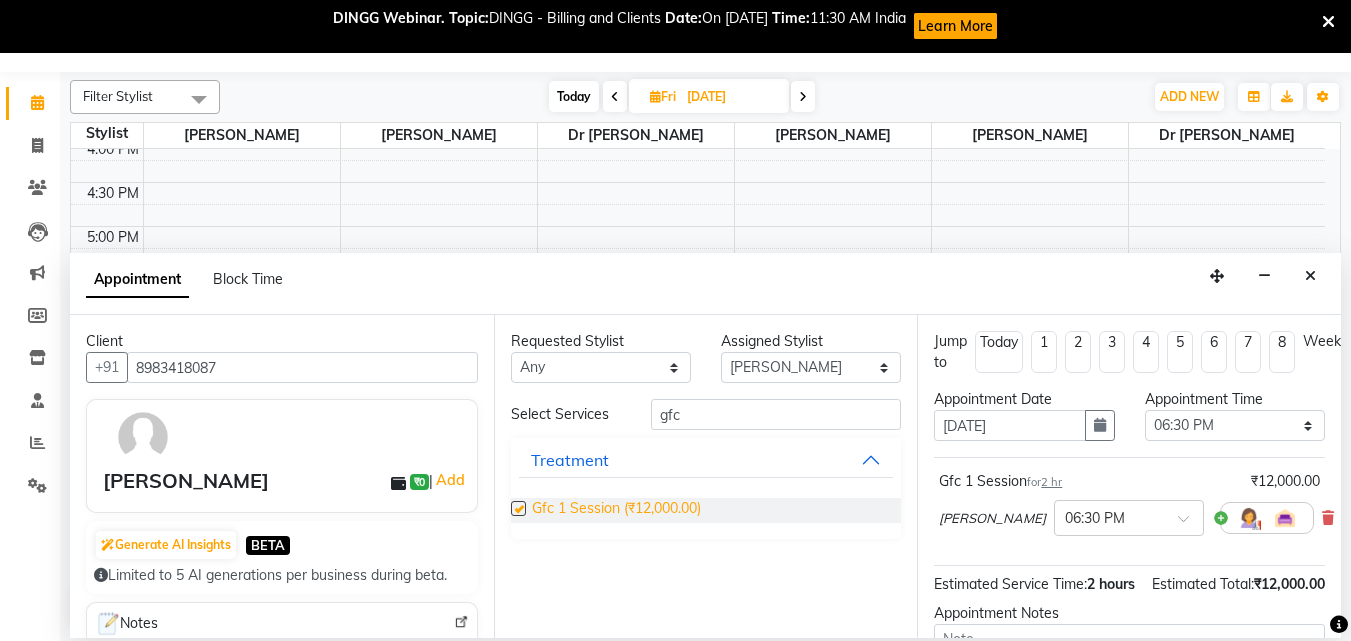 checkbox on "false" 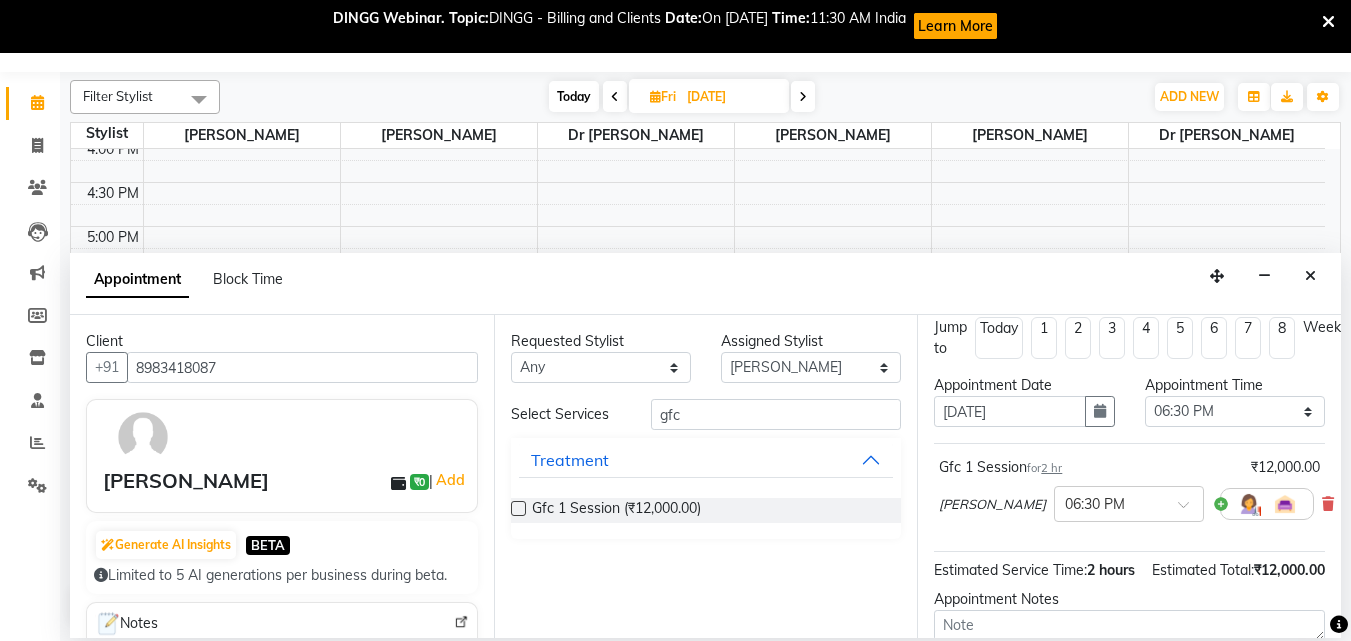 scroll, scrollTop: 0, scrollLeft: 0, axis: both 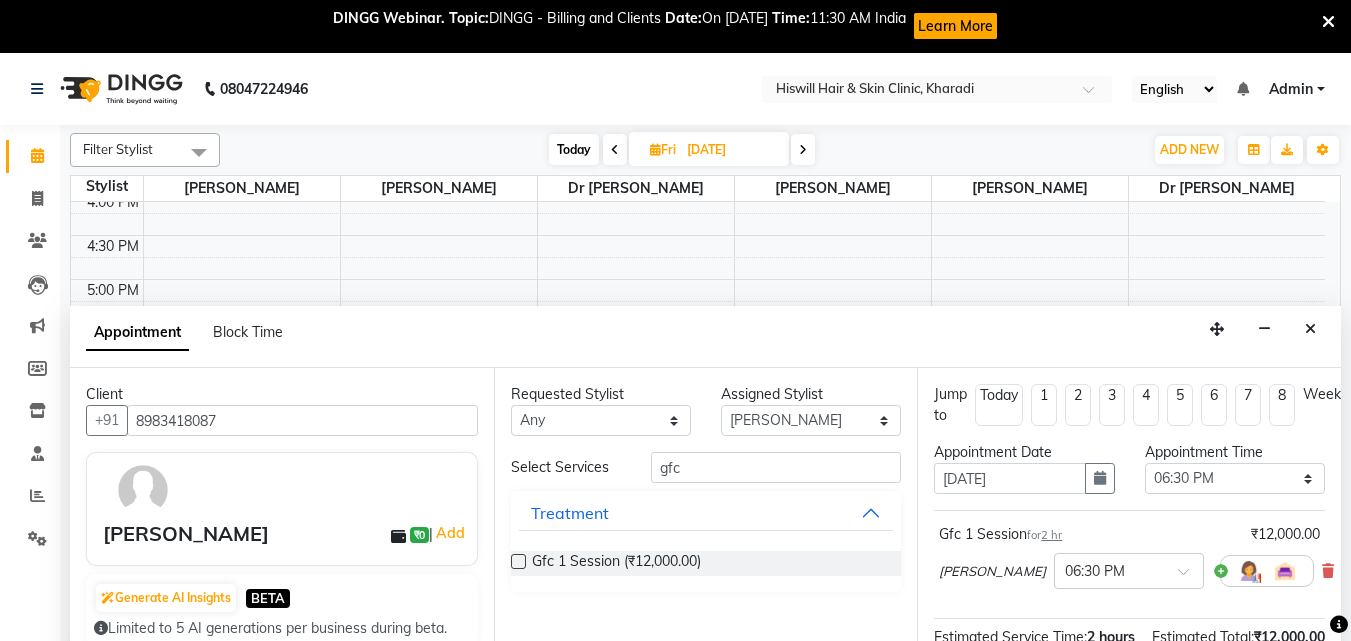 click on "5" at bounding box center [1180, 405] 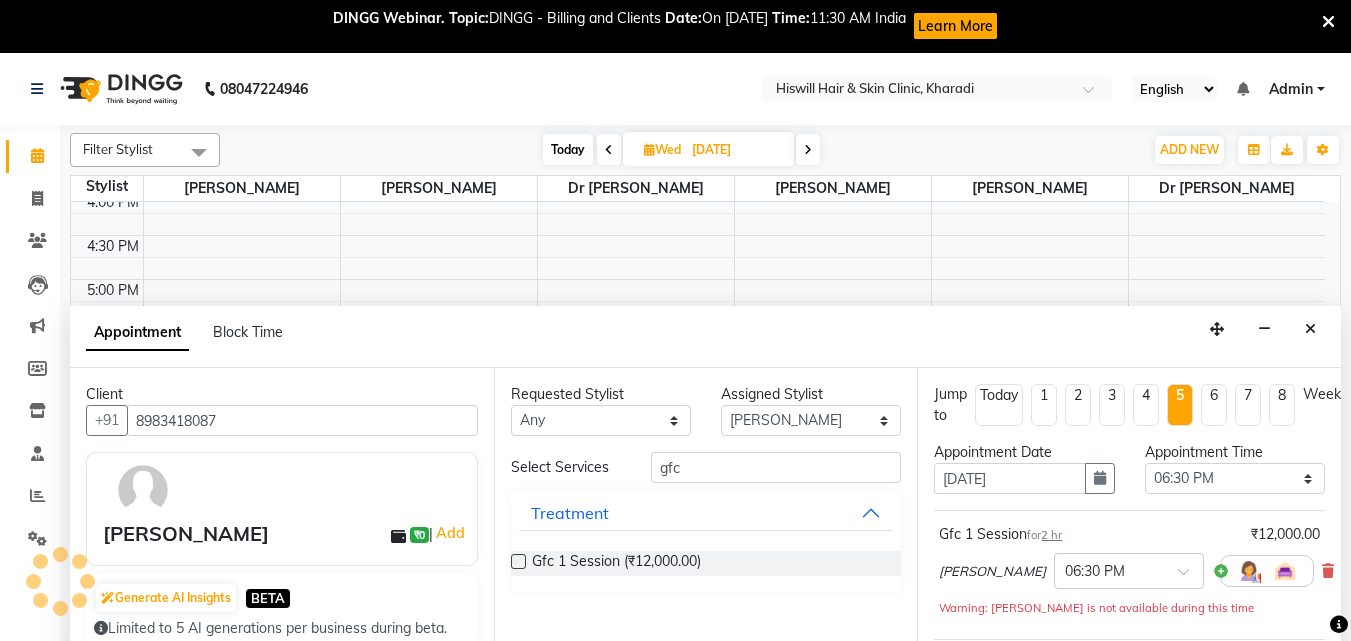 scroll, scrollTop: 538, scrollLeft: 0, axis: vertical 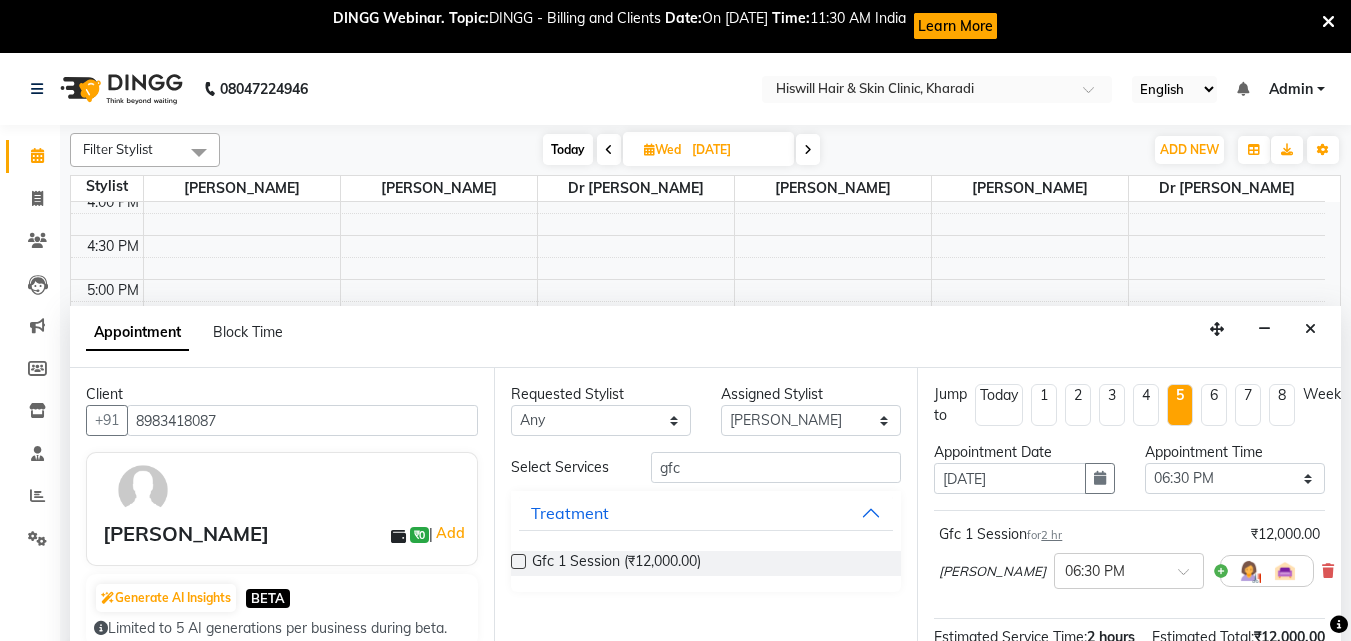 click on "4" at bounding box center (1146, 405) 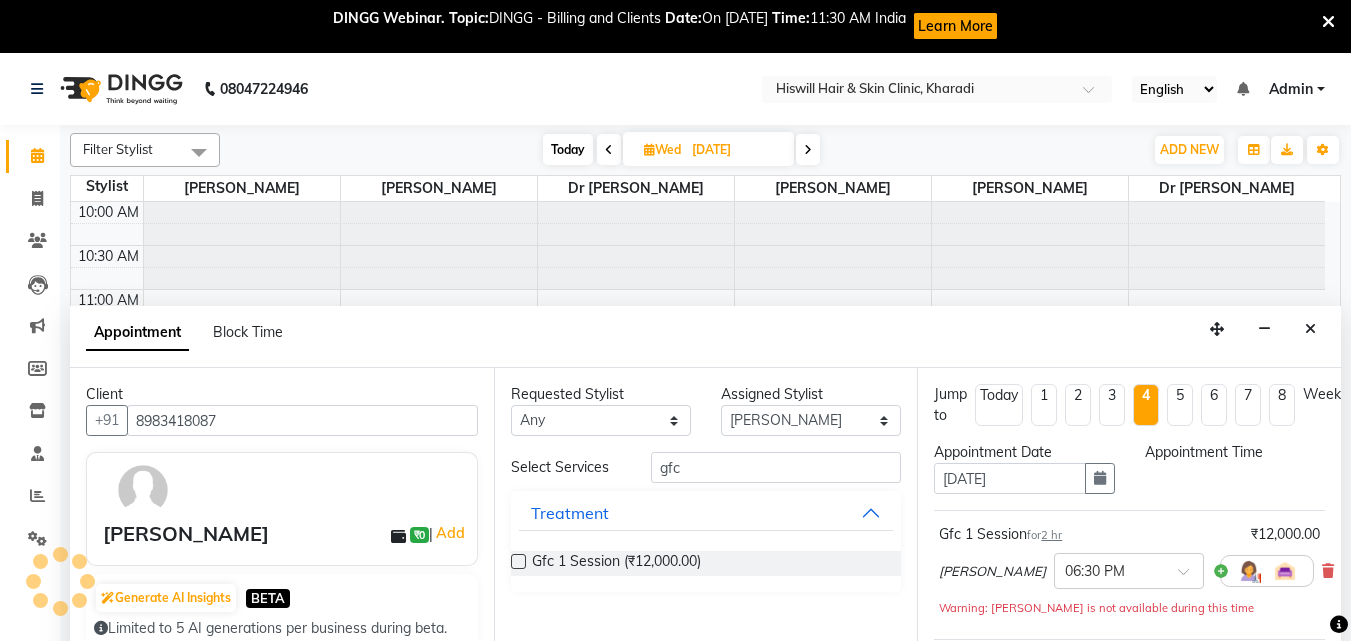 scroll, scrollTop: 538, scrollLeft: 0, axis: vertical 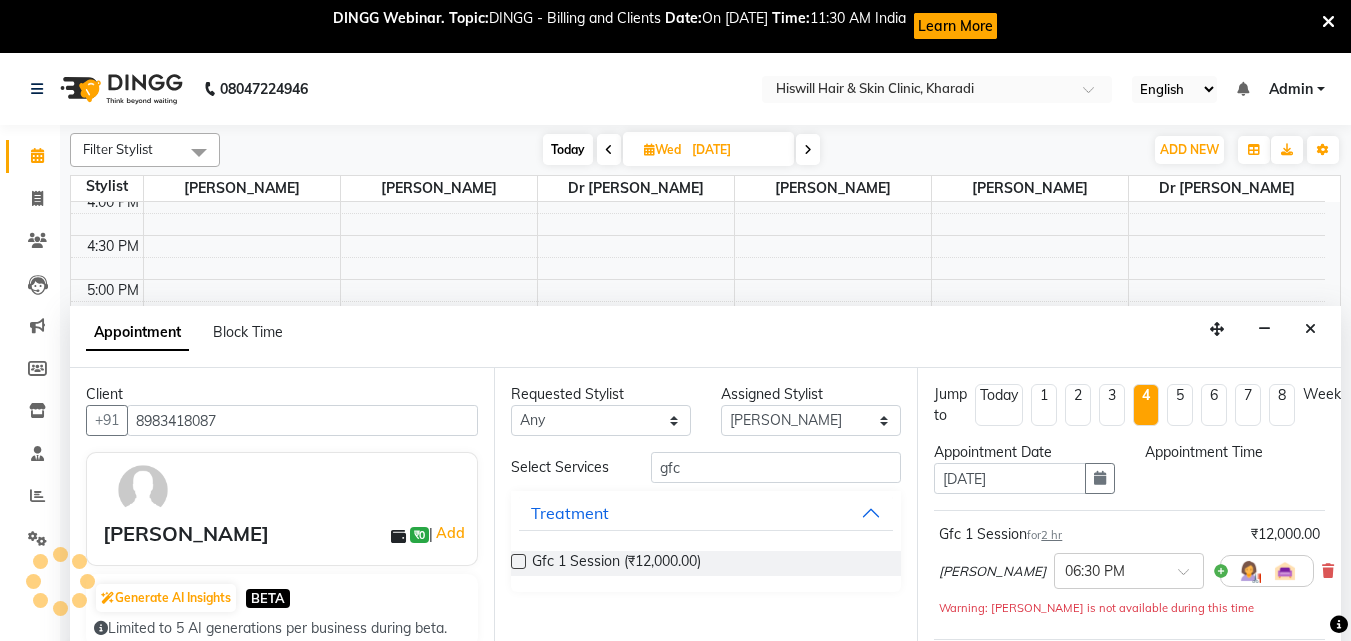 select on "1110" 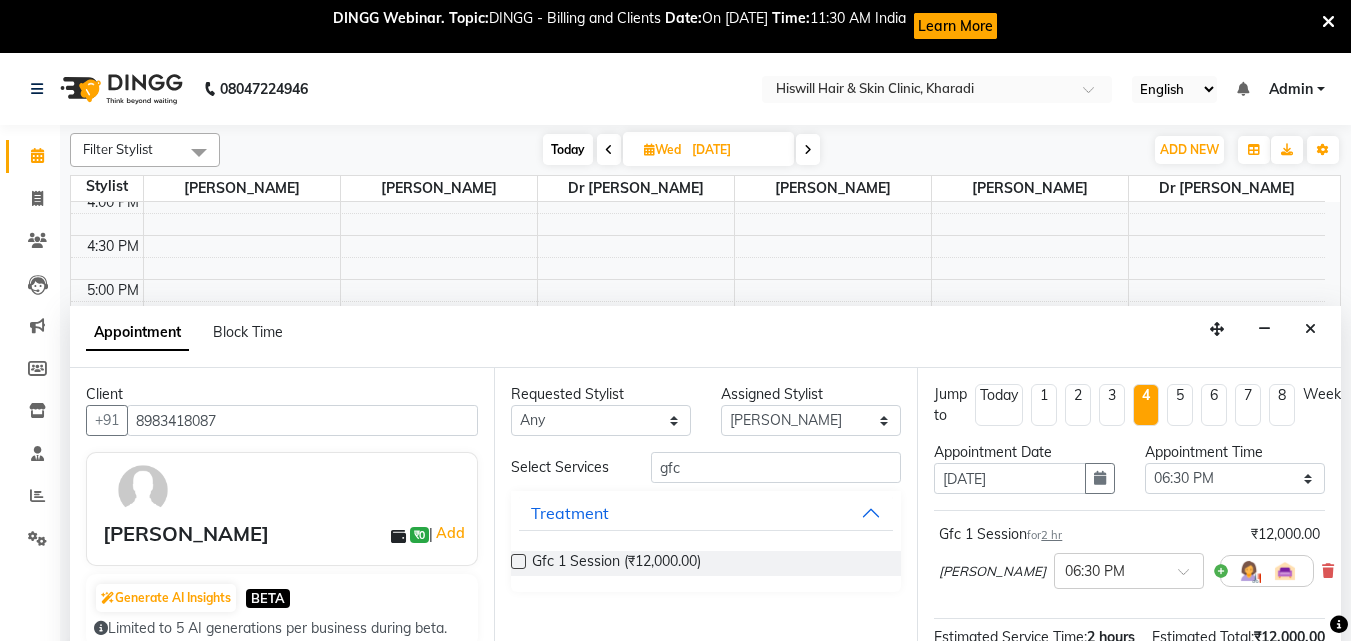 scroll, scrollTop: 53, scrollLeft: 0, axis: vertical 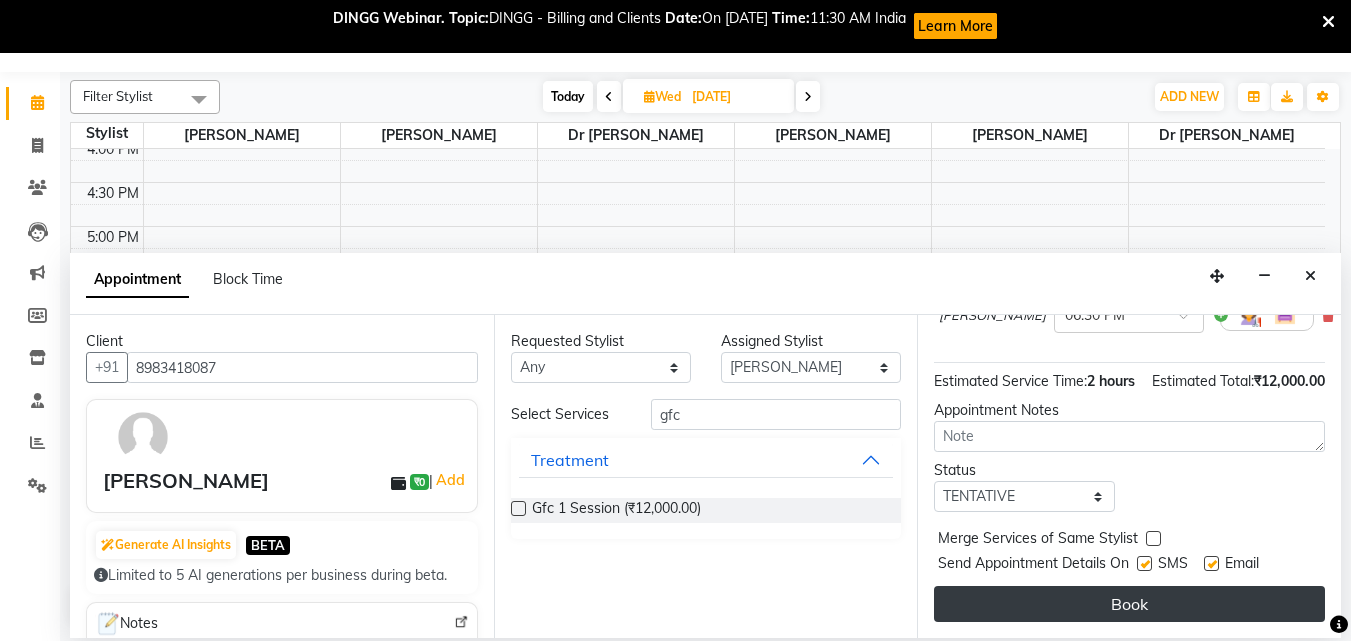click on "Book" at bounding box center [1129, 604] 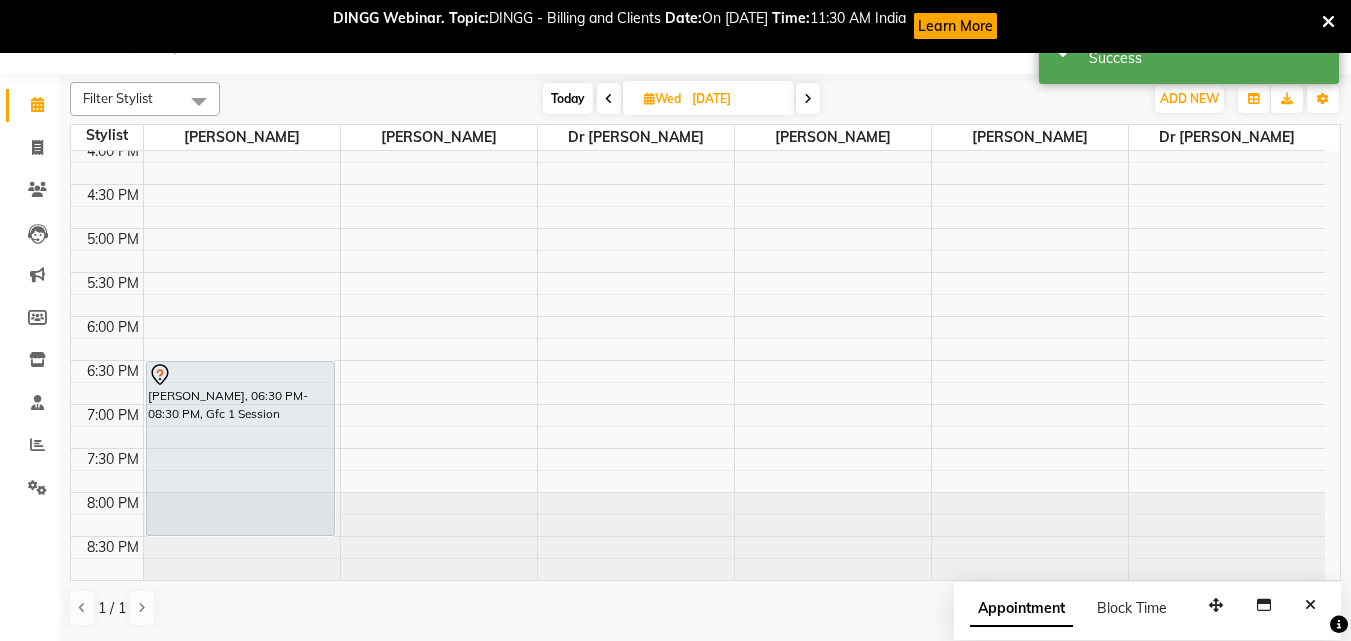 scroll, scrollTop: 0, scrollLeft: 0, axis: both 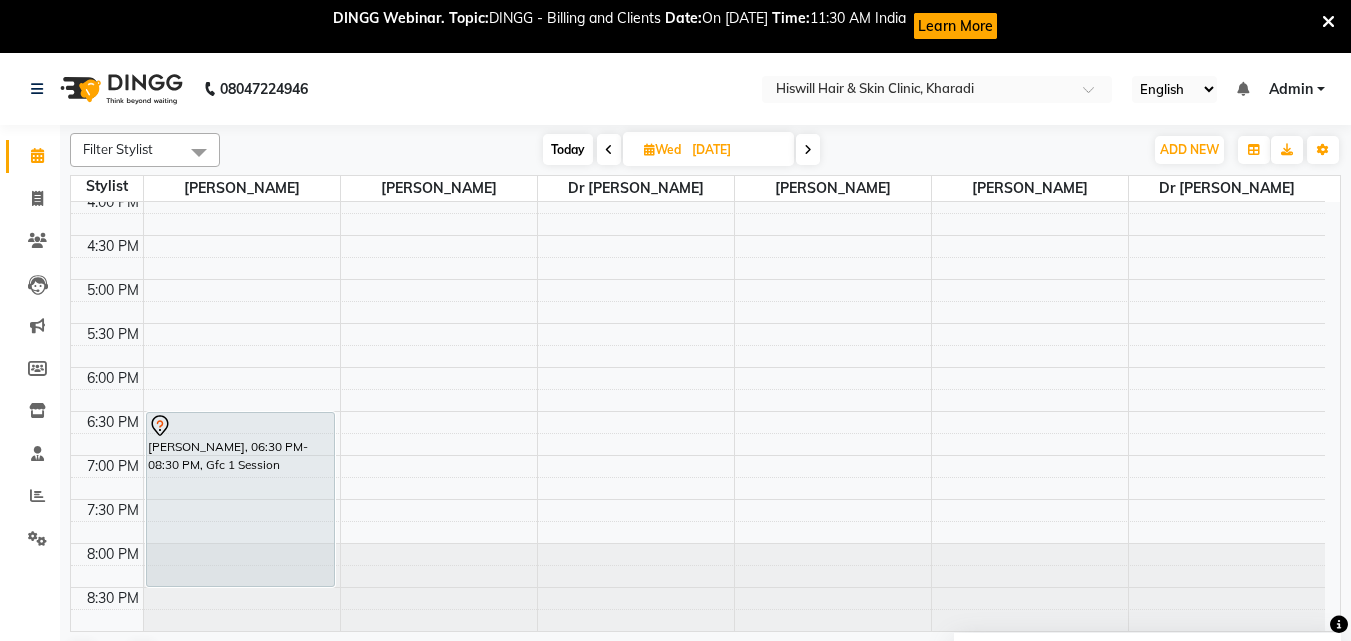 click at bounding box center [808, 150] 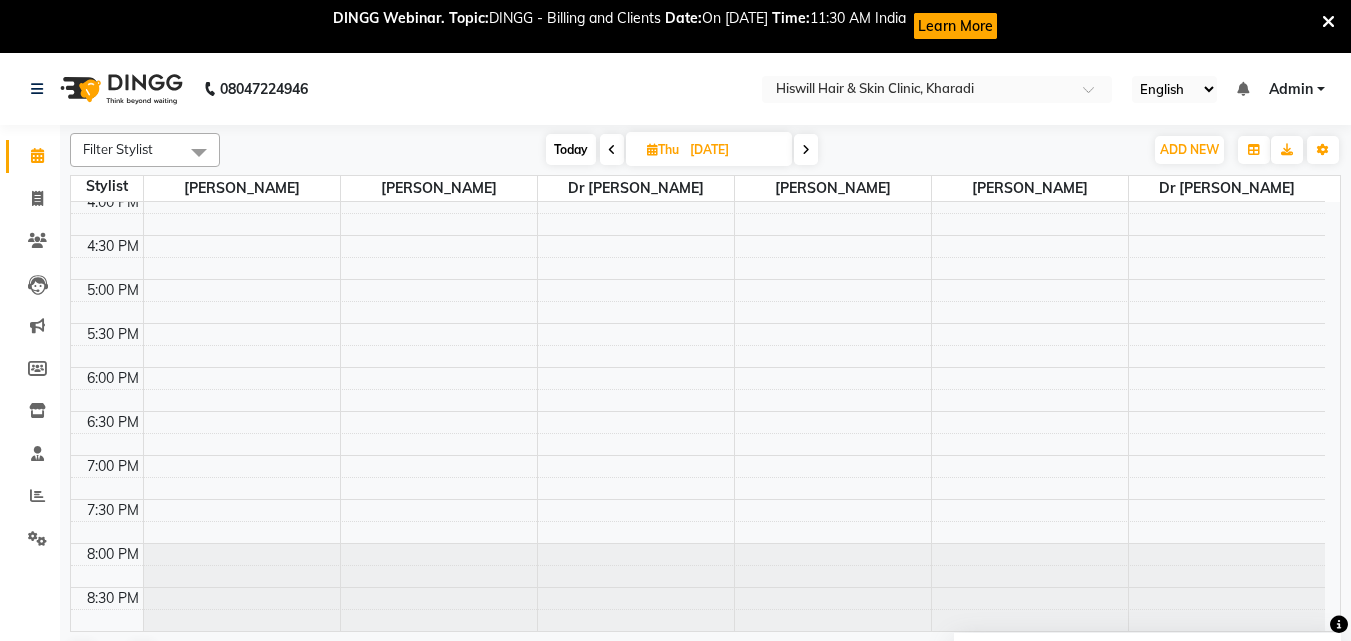 click at bounding box center [806, 149] 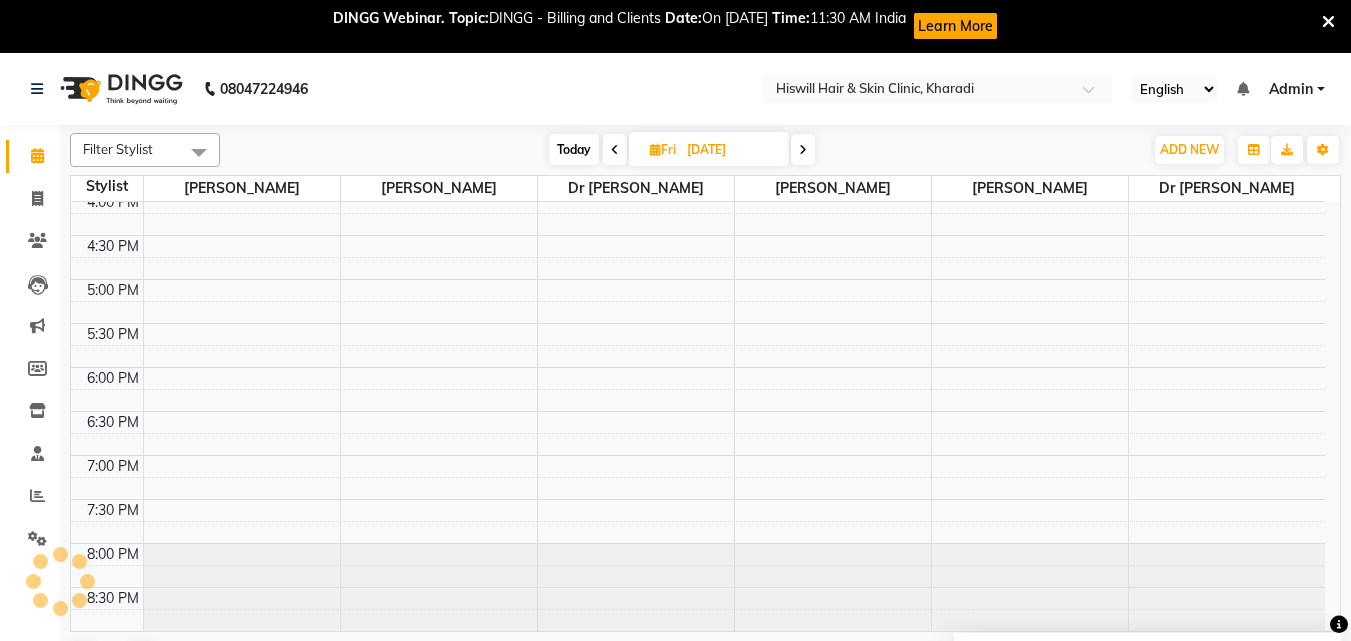 click at bounding box center (803, 149) 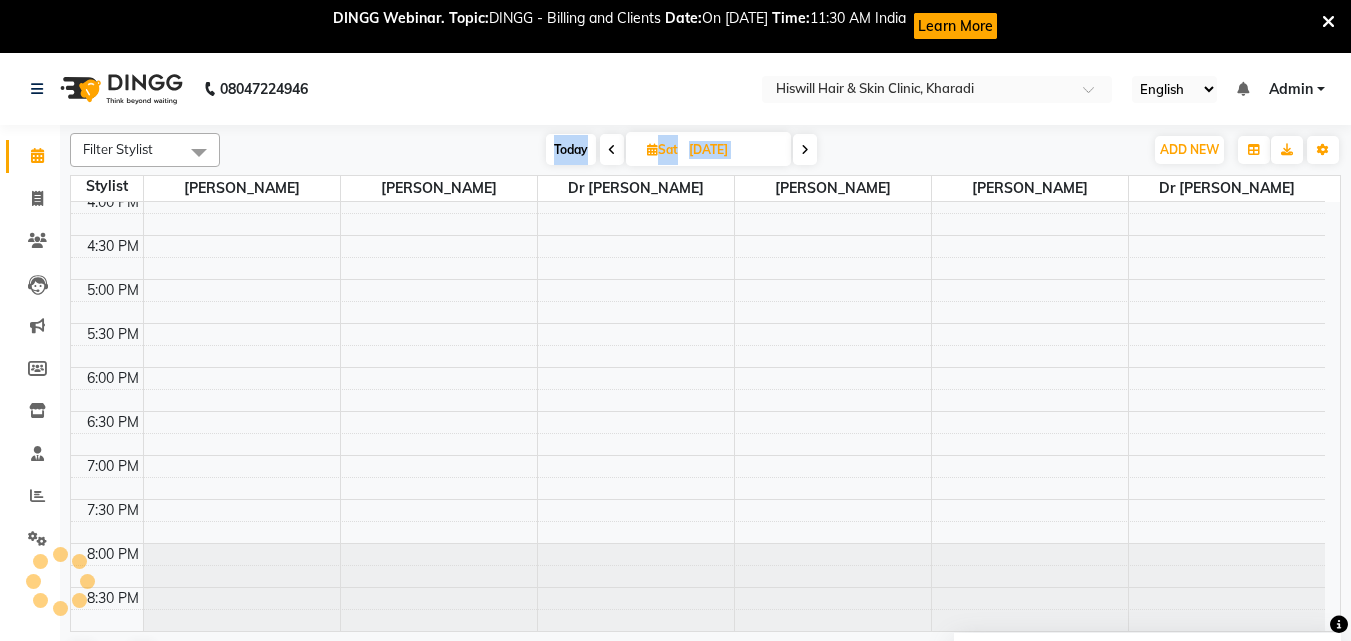 click at bounding box center [805, 149] 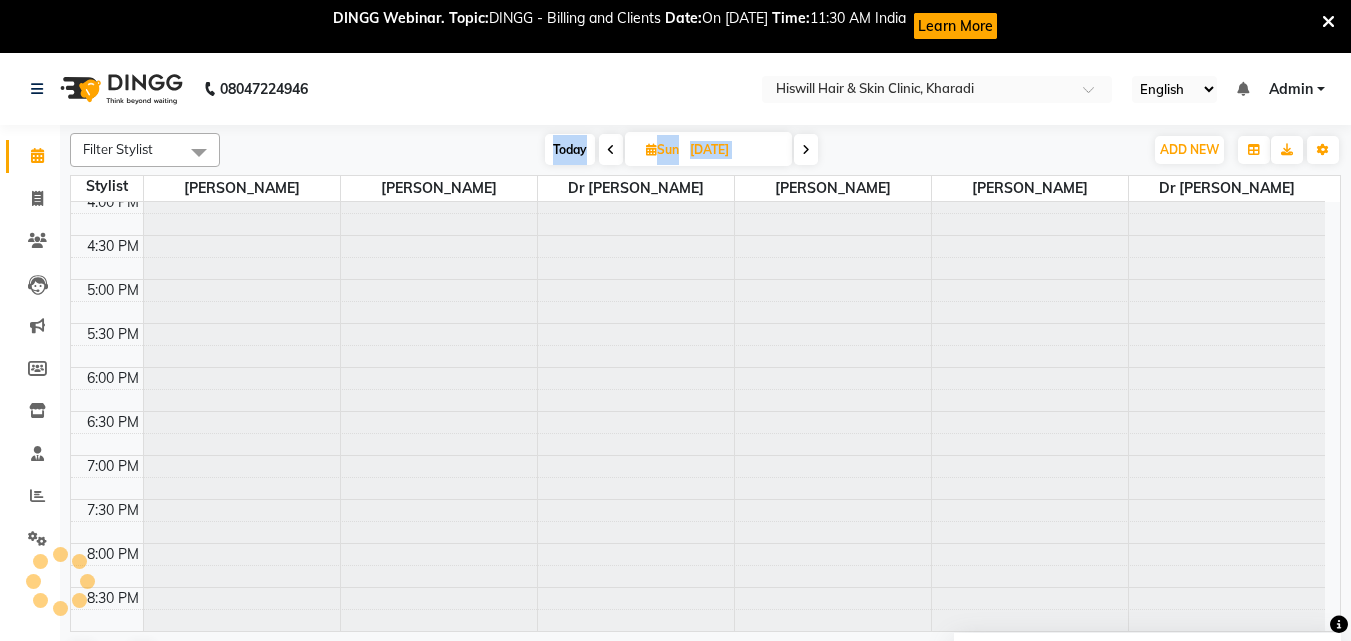 scroll, scrollTop: 538, scrollLeft: 0, axis: vertical 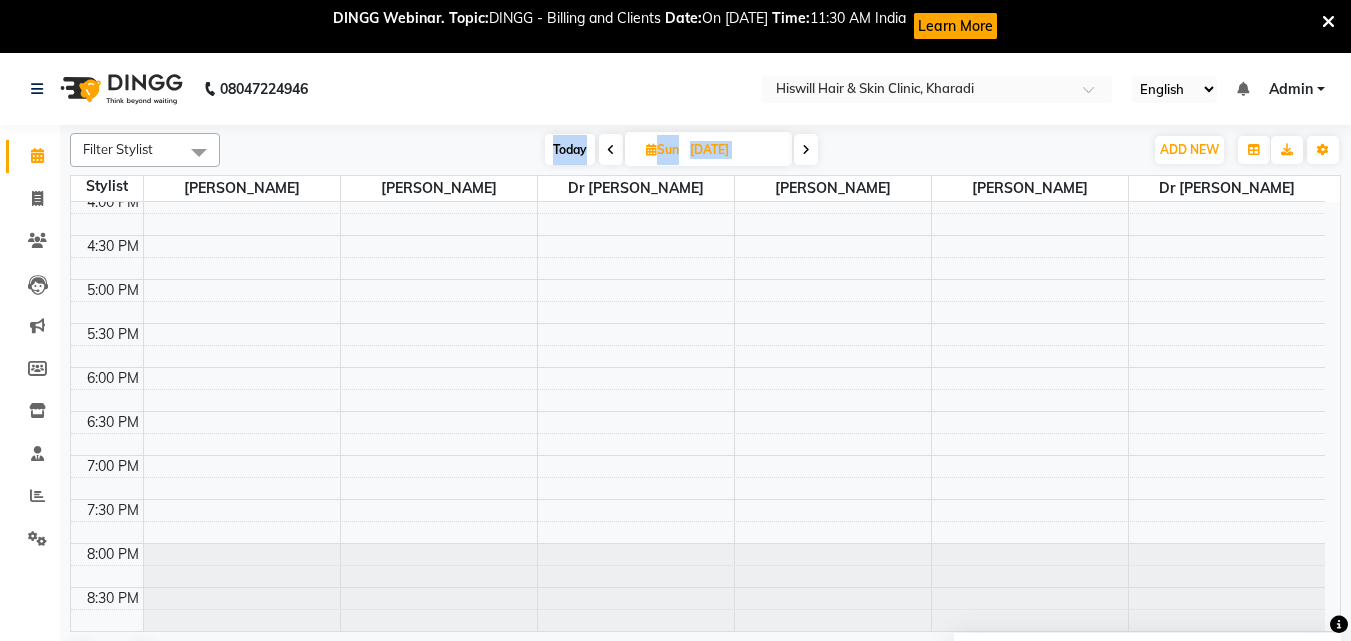click at bounding box center (611, 150) 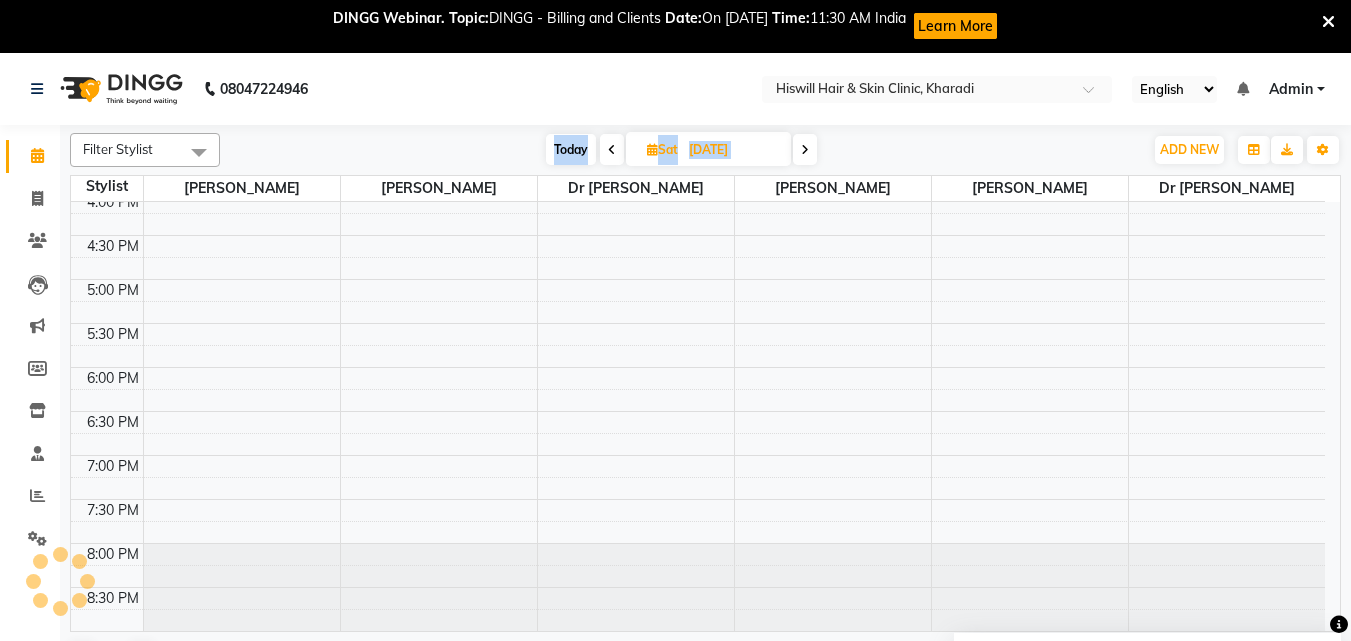 scroll, scrollTop: 538, scrollLeft: 0, axis: vertical 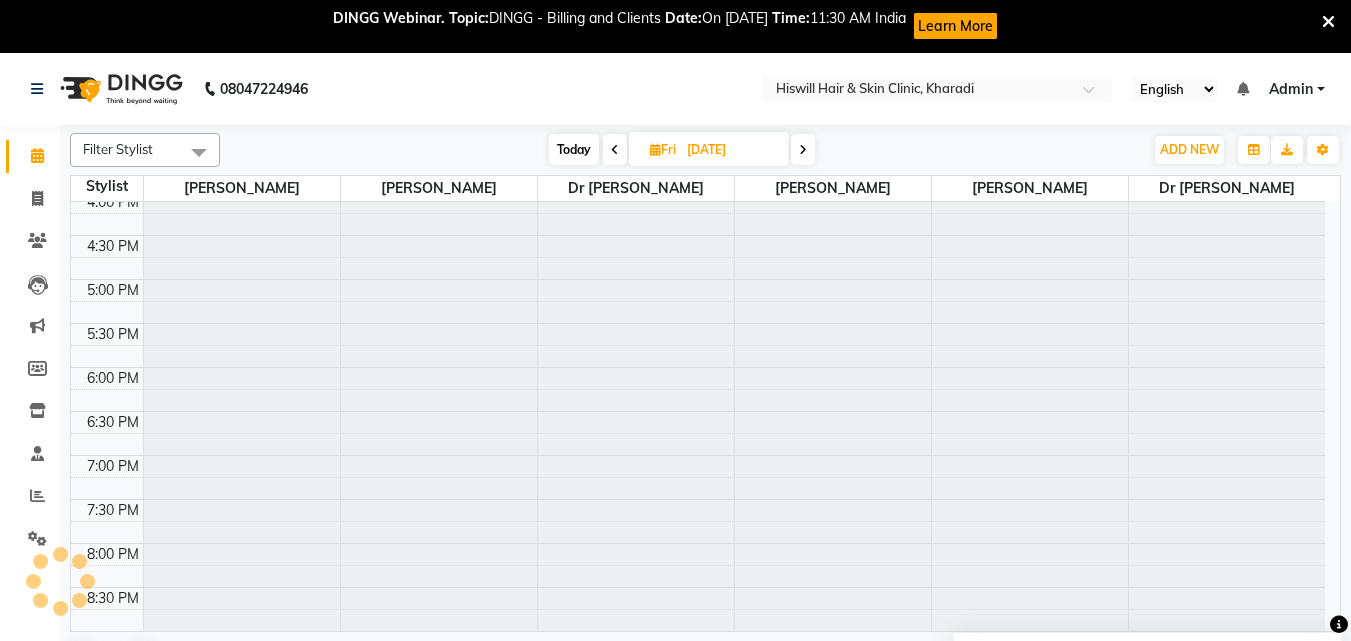 click at bounding box center [615, 150] 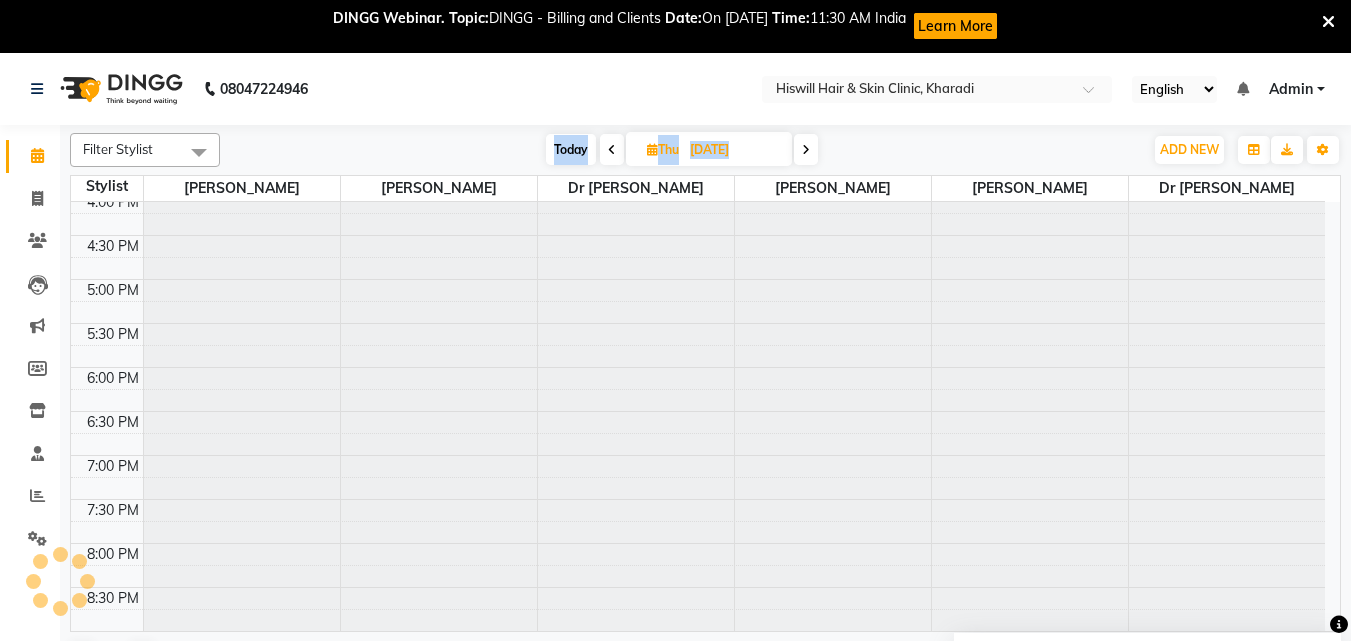 click at bounding box center (612, 150) 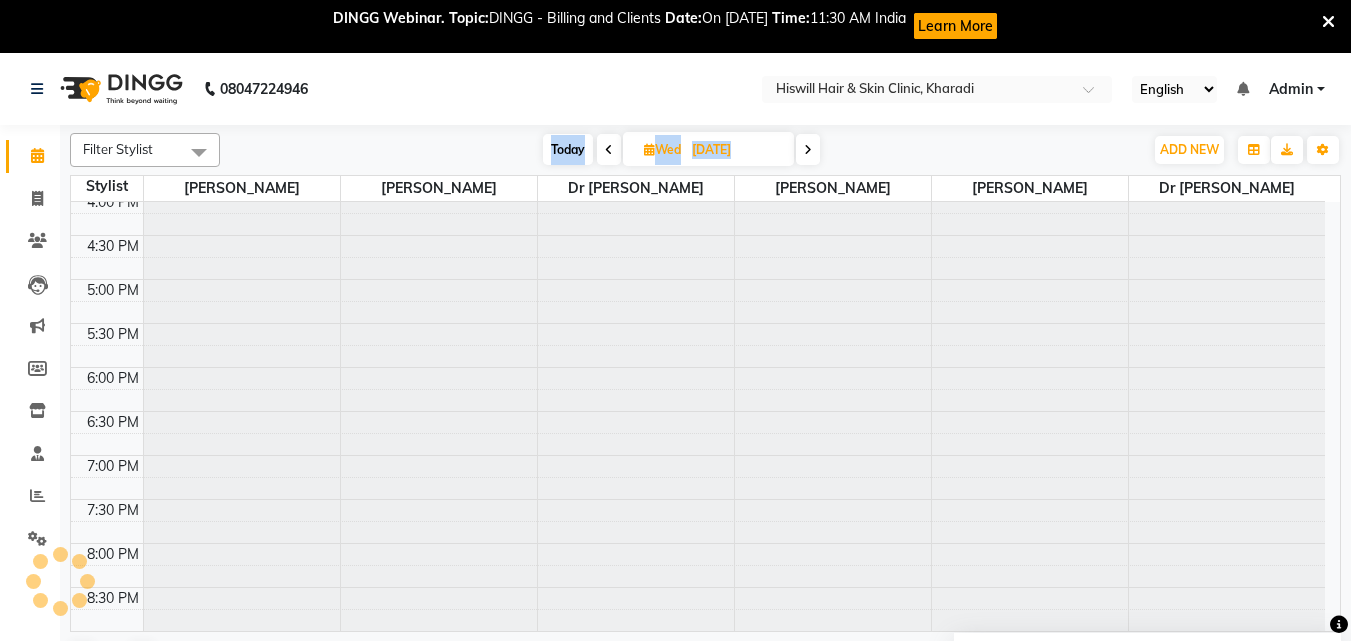 scroll, scrollTop: 538, scrollLeft: 0, axis: vertical 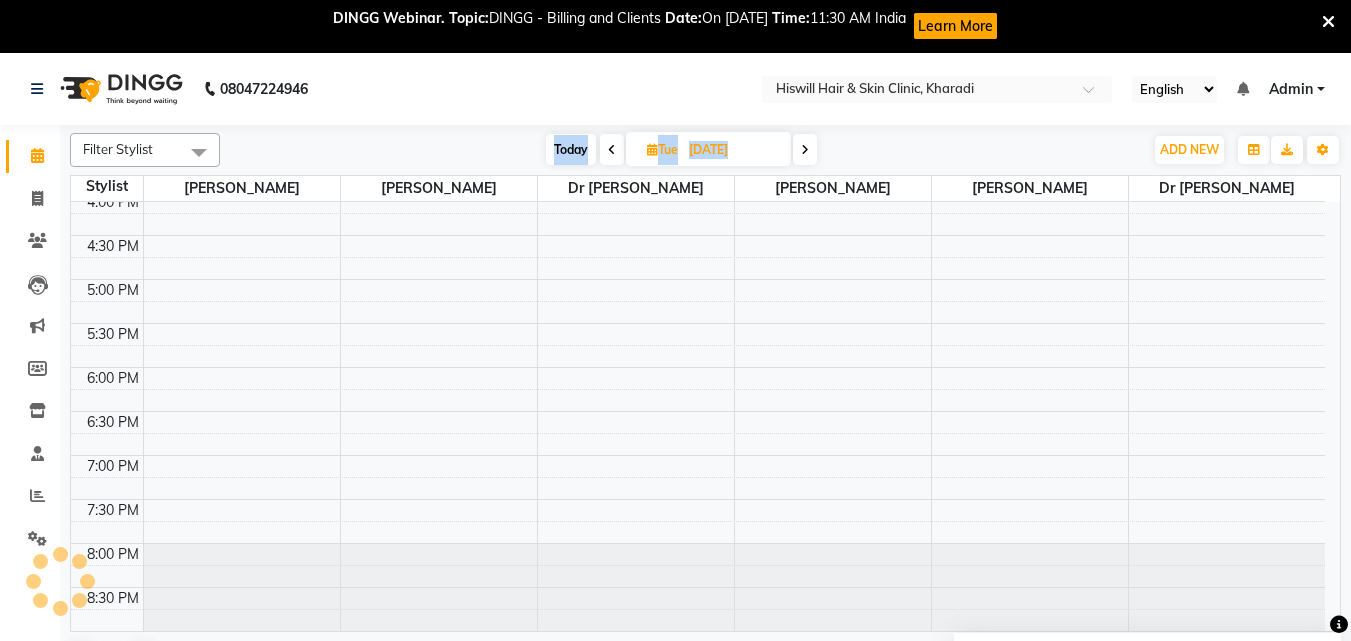 click at bounding box center [612, 150] 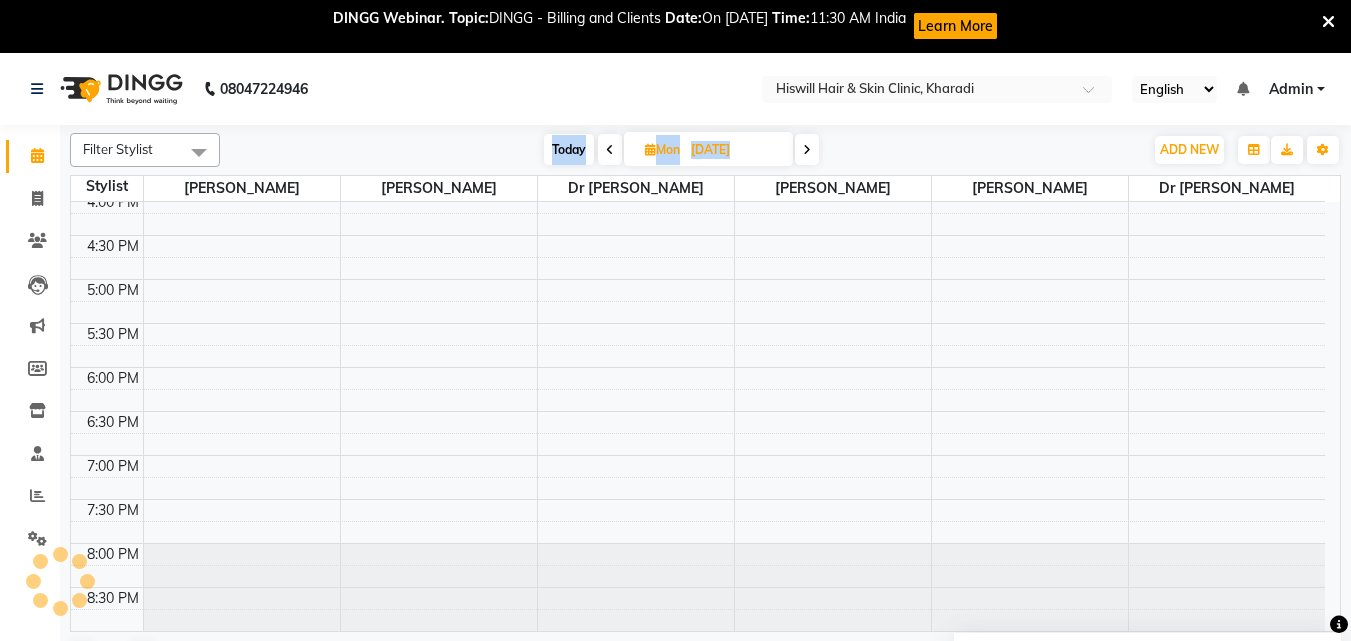 click at bounding box center (610, 150) 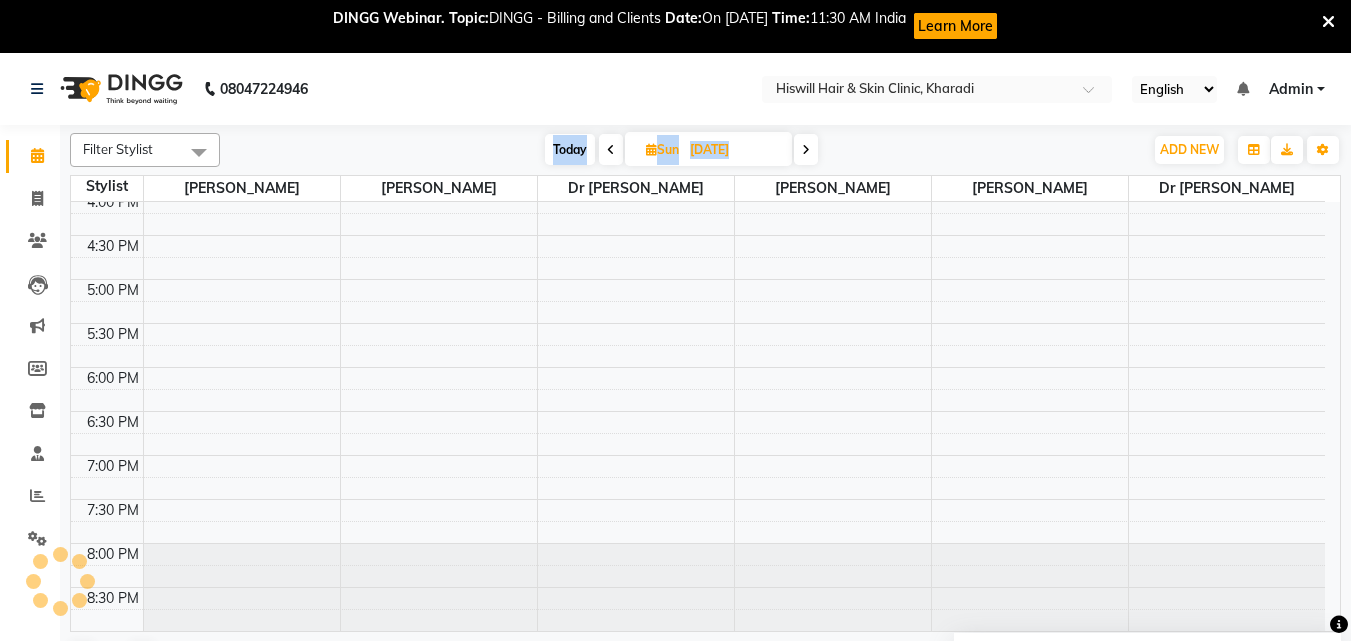 click at bounding box center (611, 150) 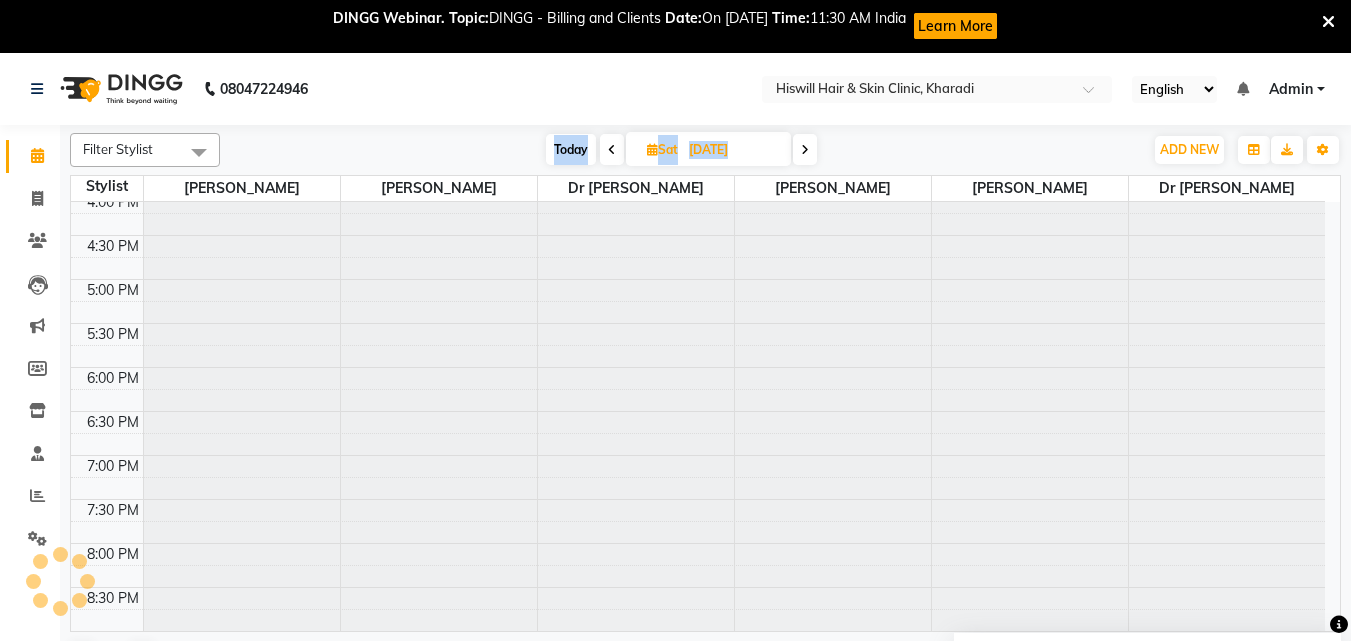 click at bounding box center [612, 150] 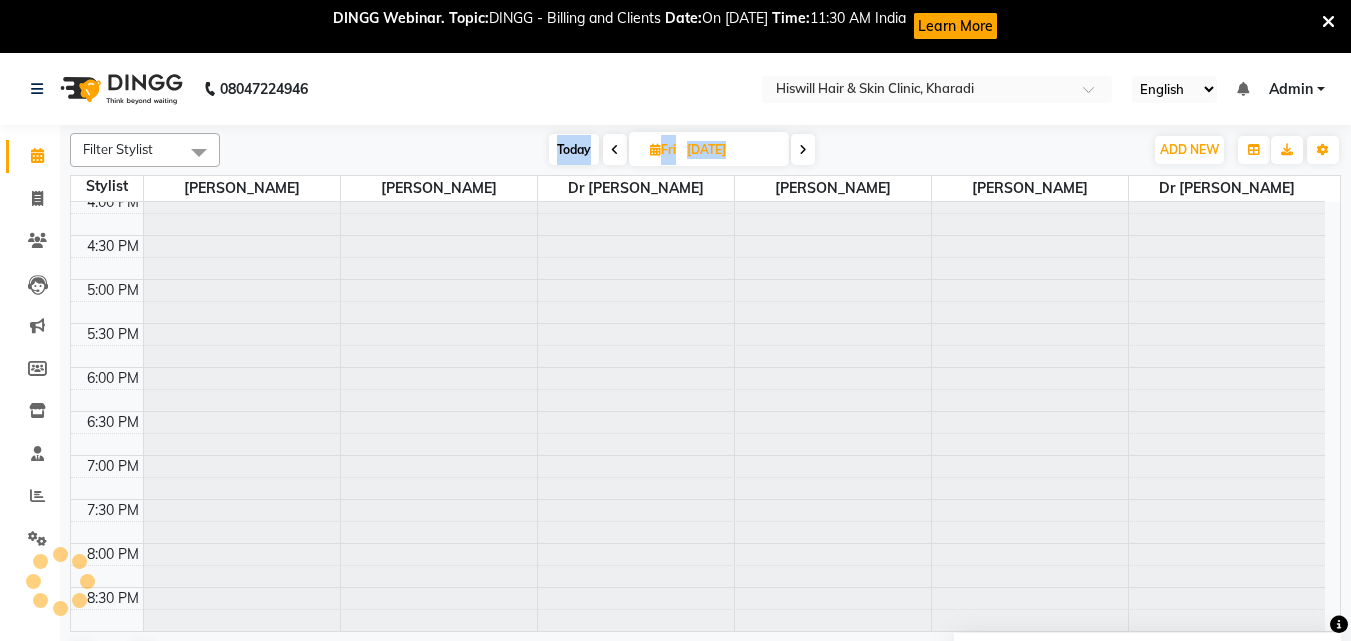 click at bounding box center [615, 150] 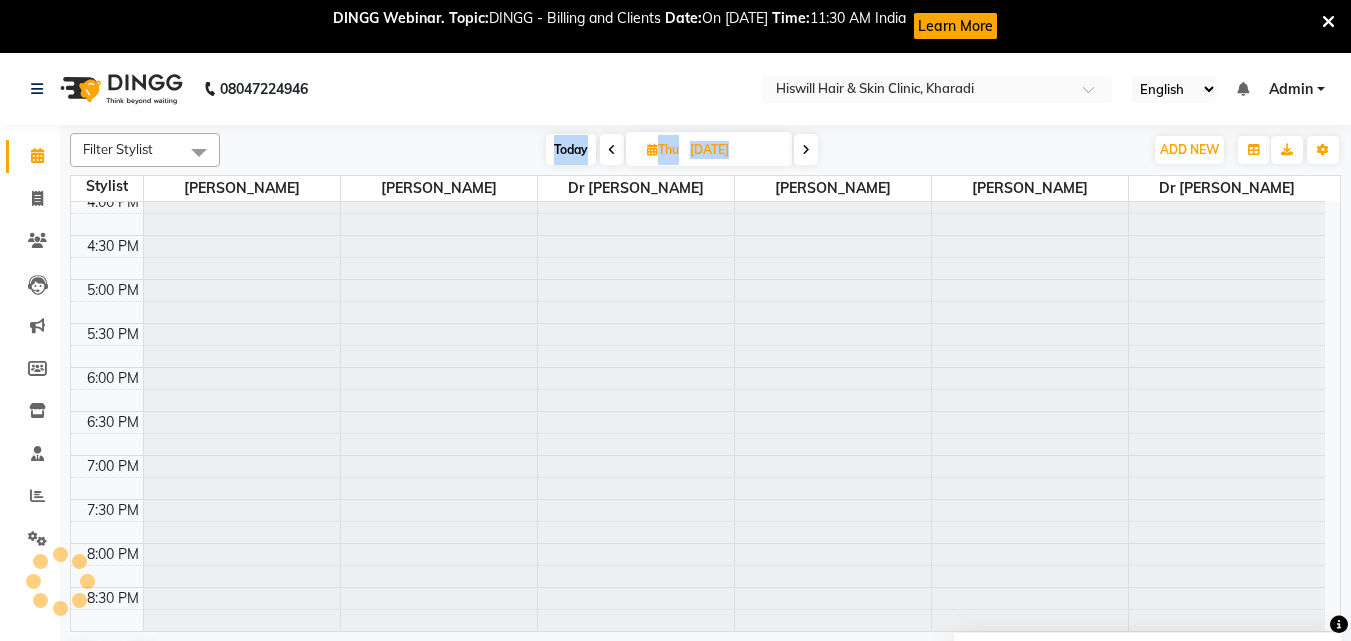 scroll, scrollTop: 538, scrollLeft: 0, axis: vertical 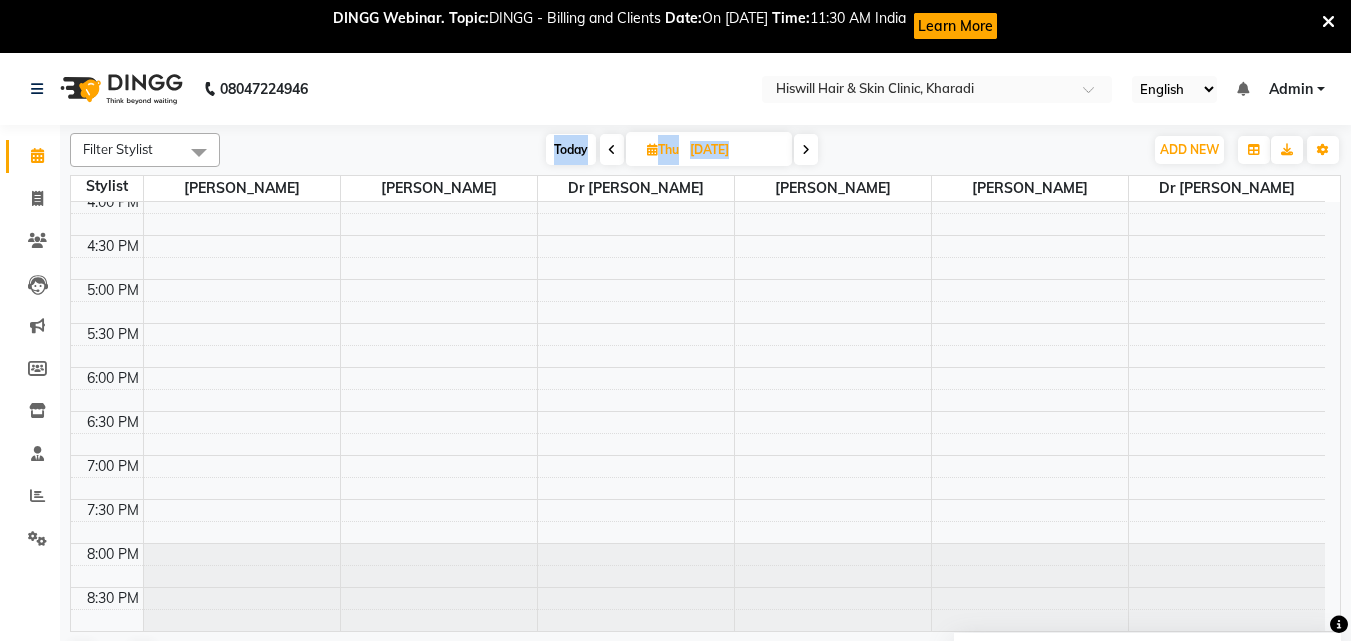 click at bounding box center (612, 150) 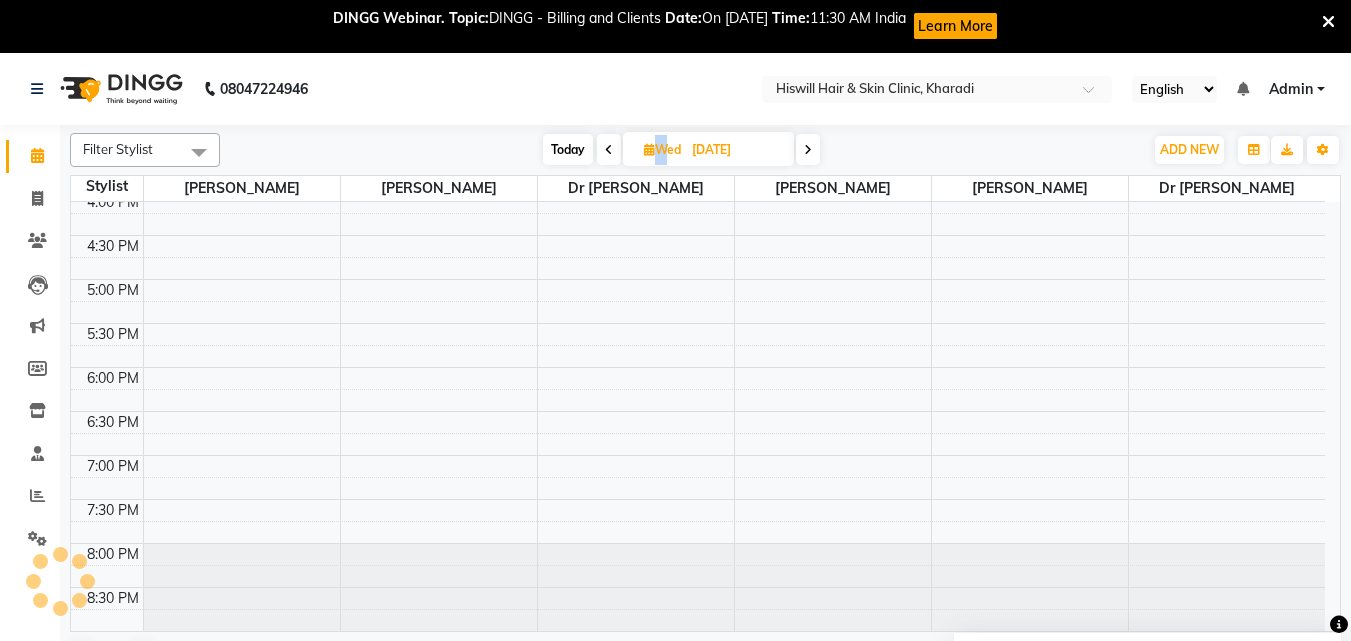 click at bounding box center [609, 150] 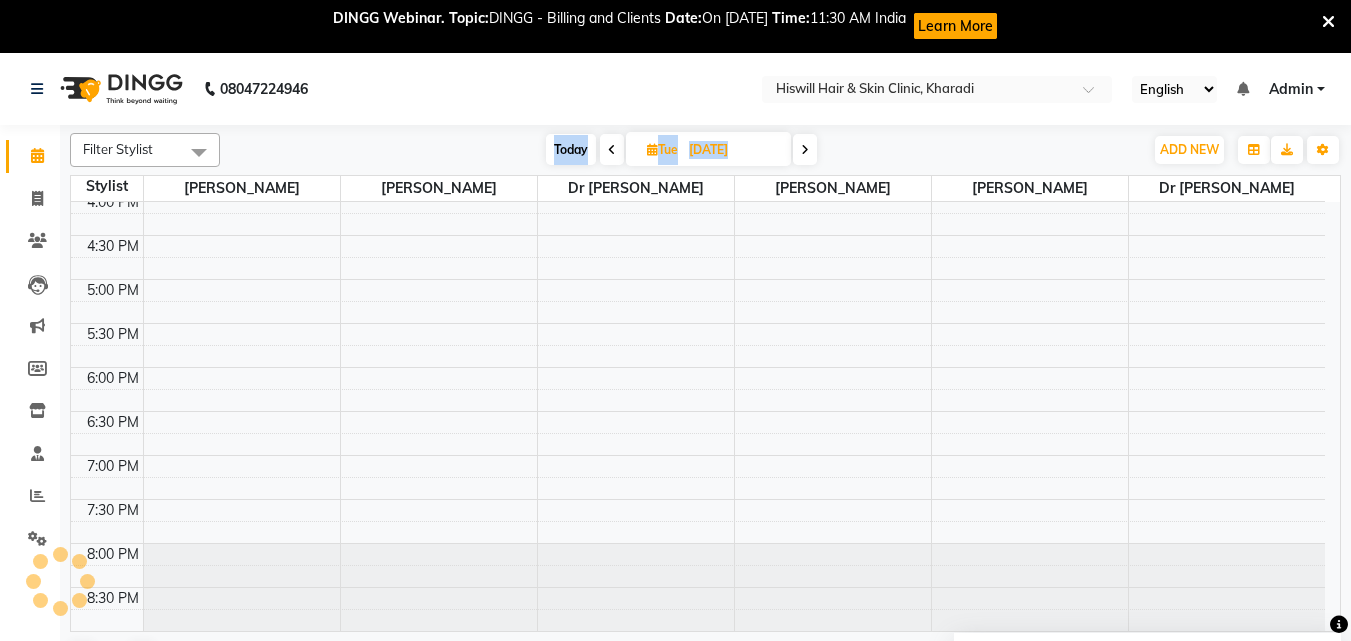 click at bounding box center [612, 150] 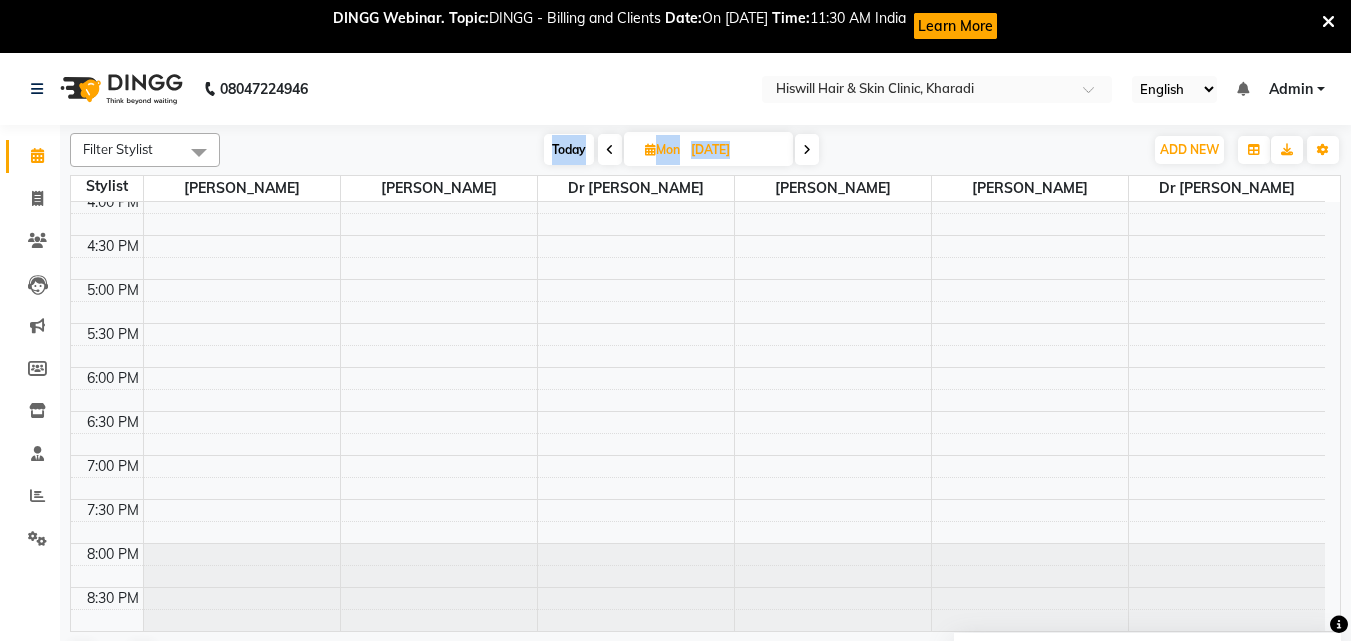 click at bounding box center (610, 150) 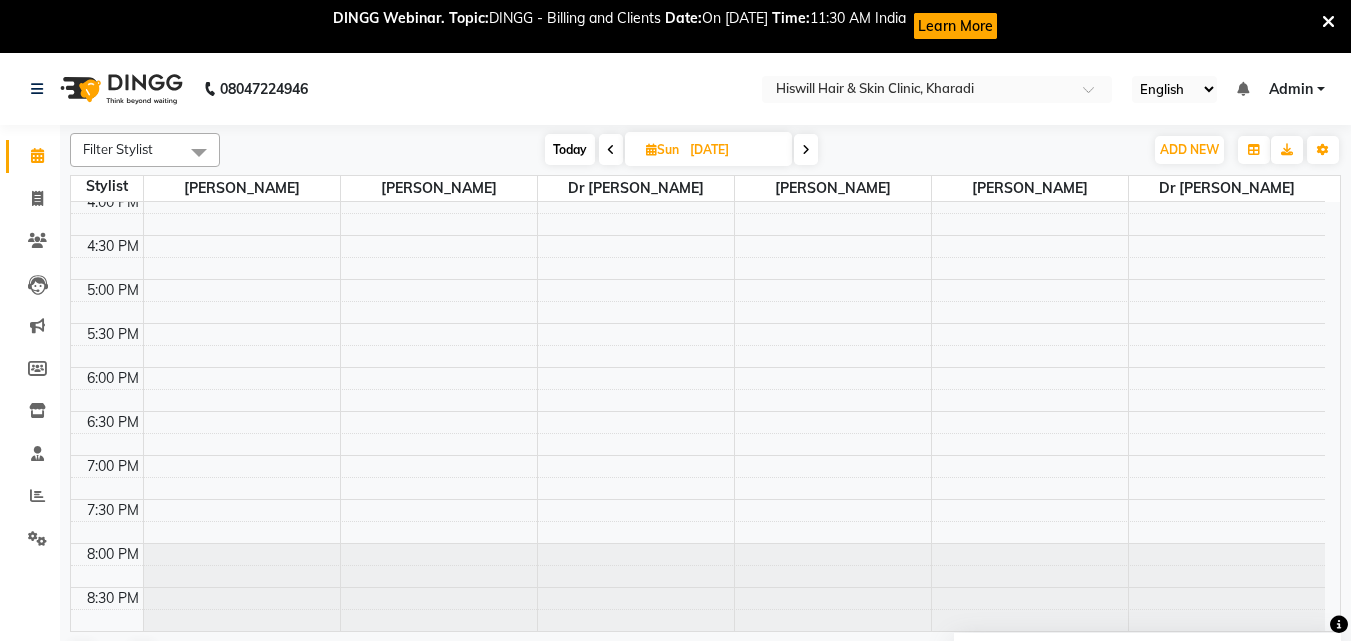 scroll, scrollTop: 538, scrollLeft: 0, axis: vertical 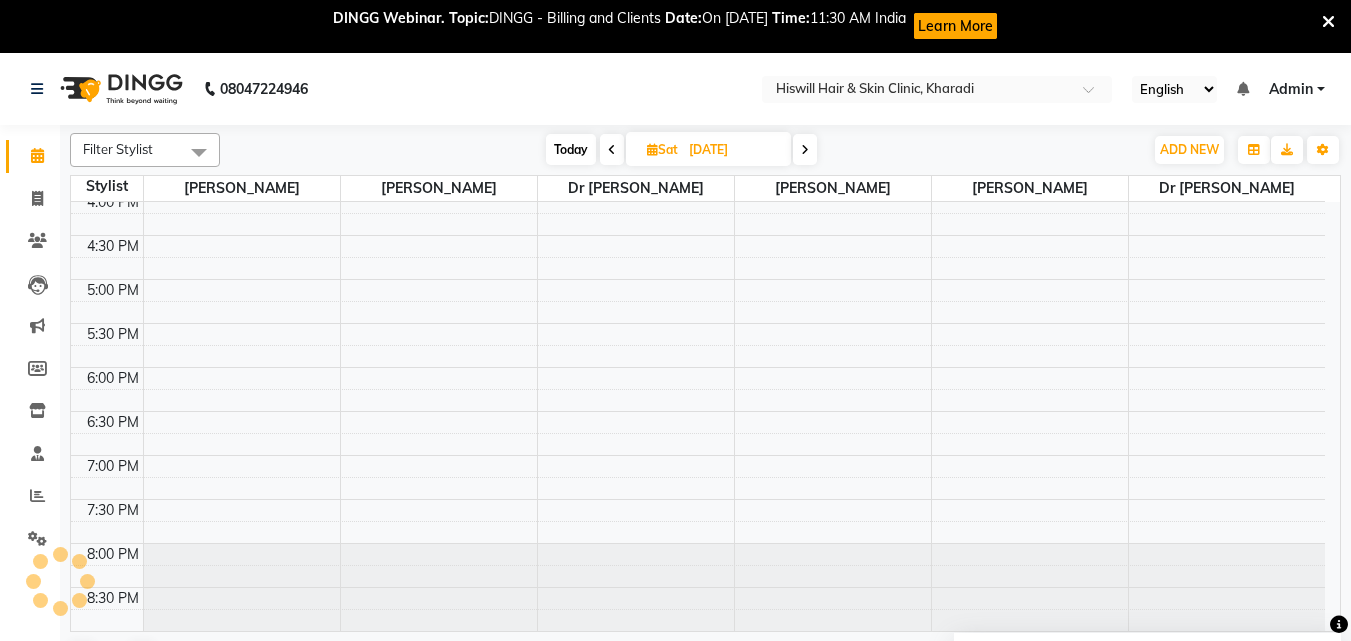 click at bounding box center (612, 150) 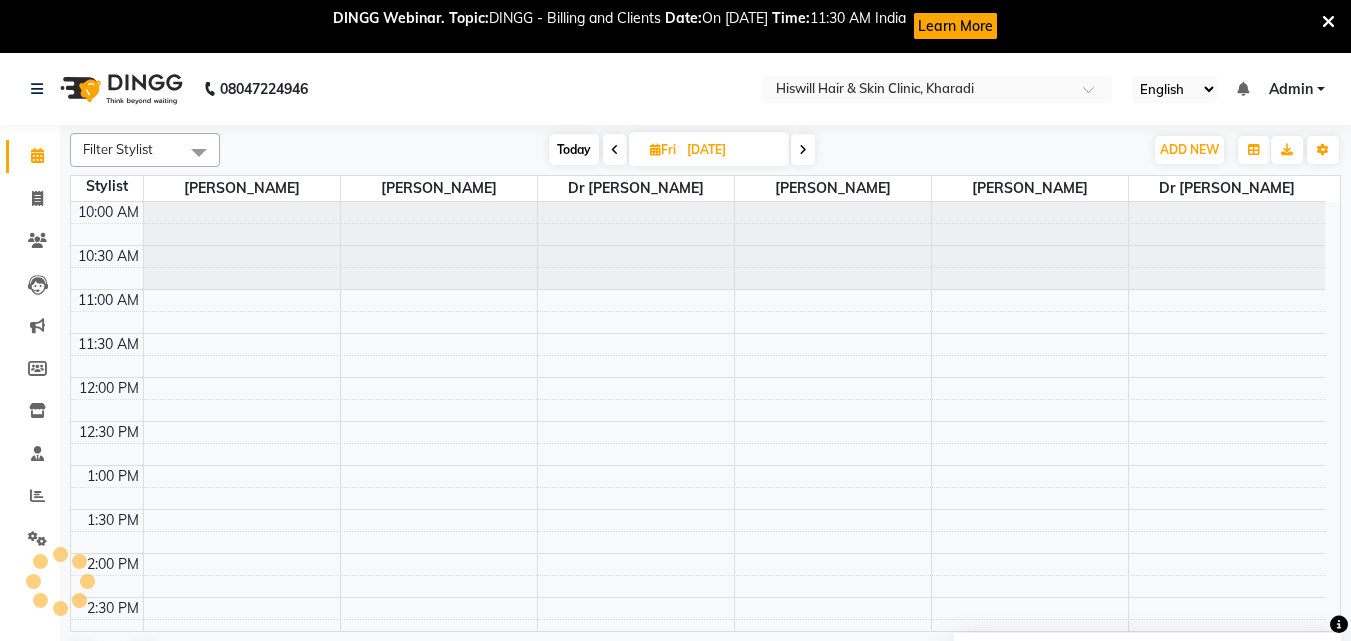 click at bounding box center (615, 150) 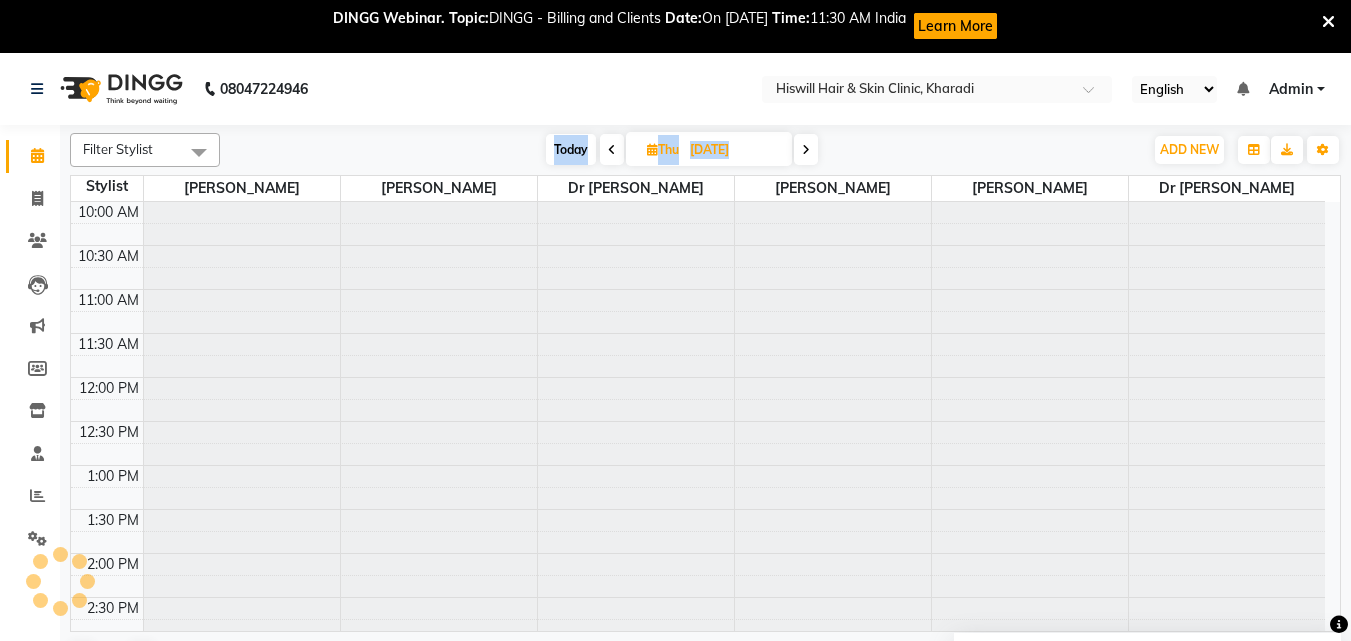 click at bounding box center (612, 150) 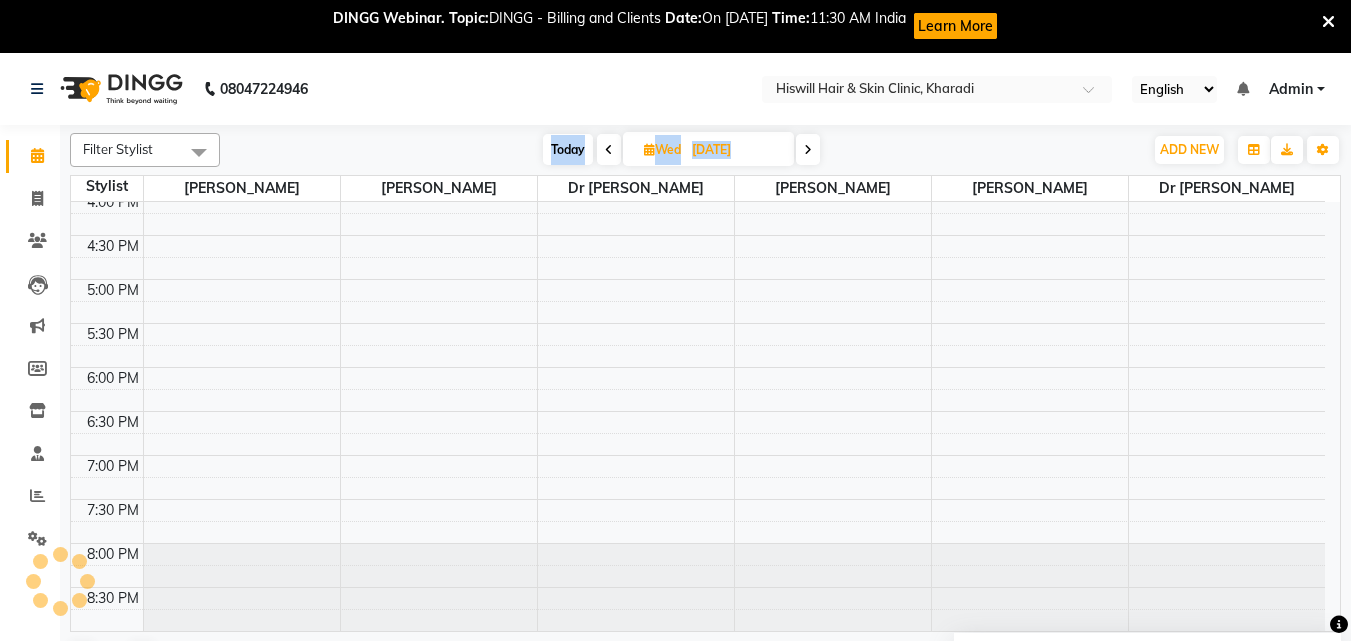 click at bounding box center (609, 150) 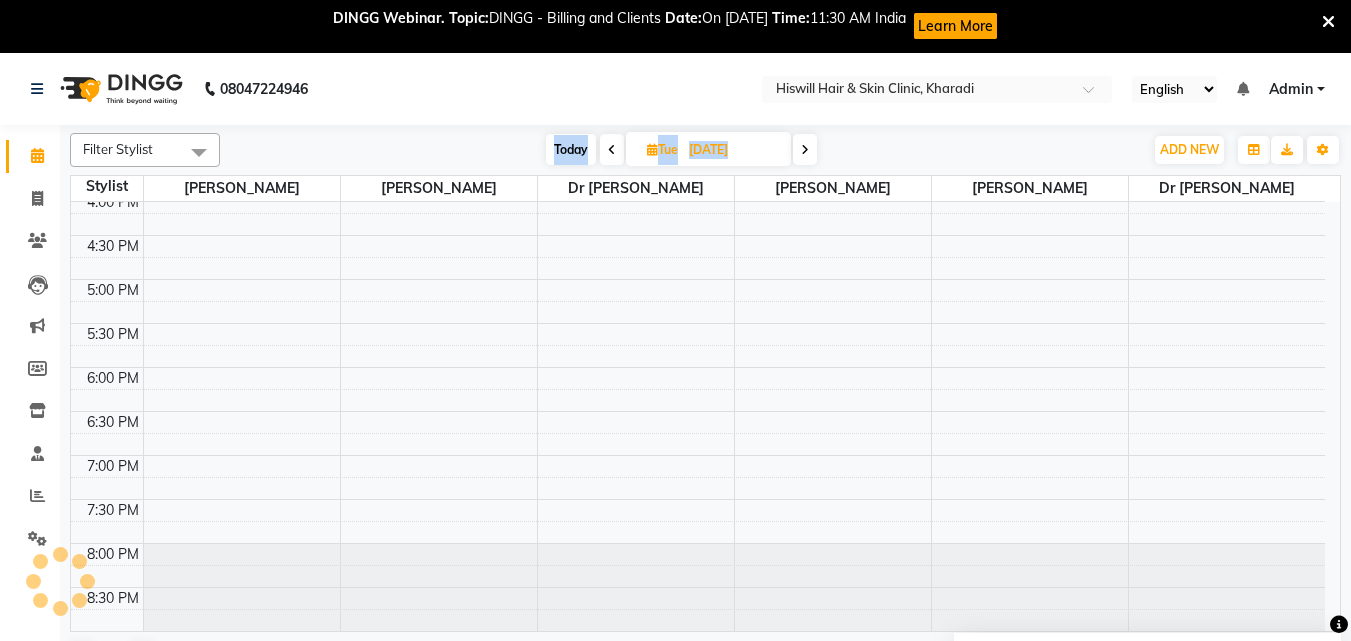 click at bounding box center [612, 150] 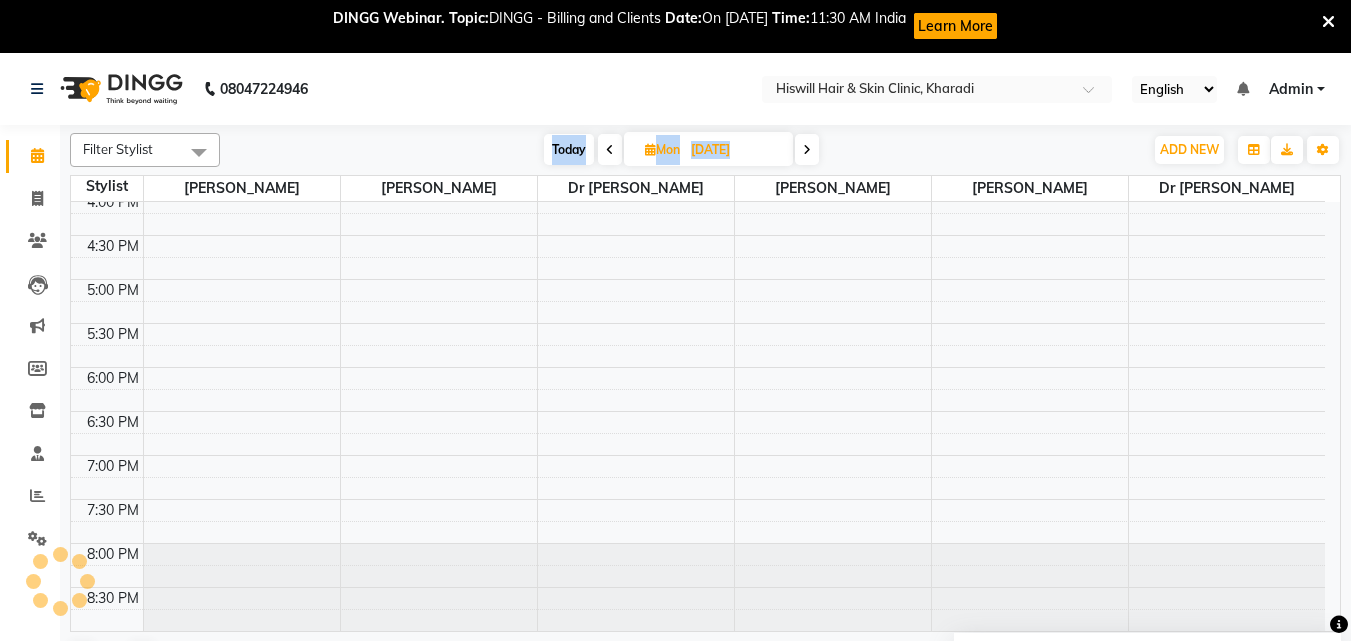 click at bounding box center (610, 150) 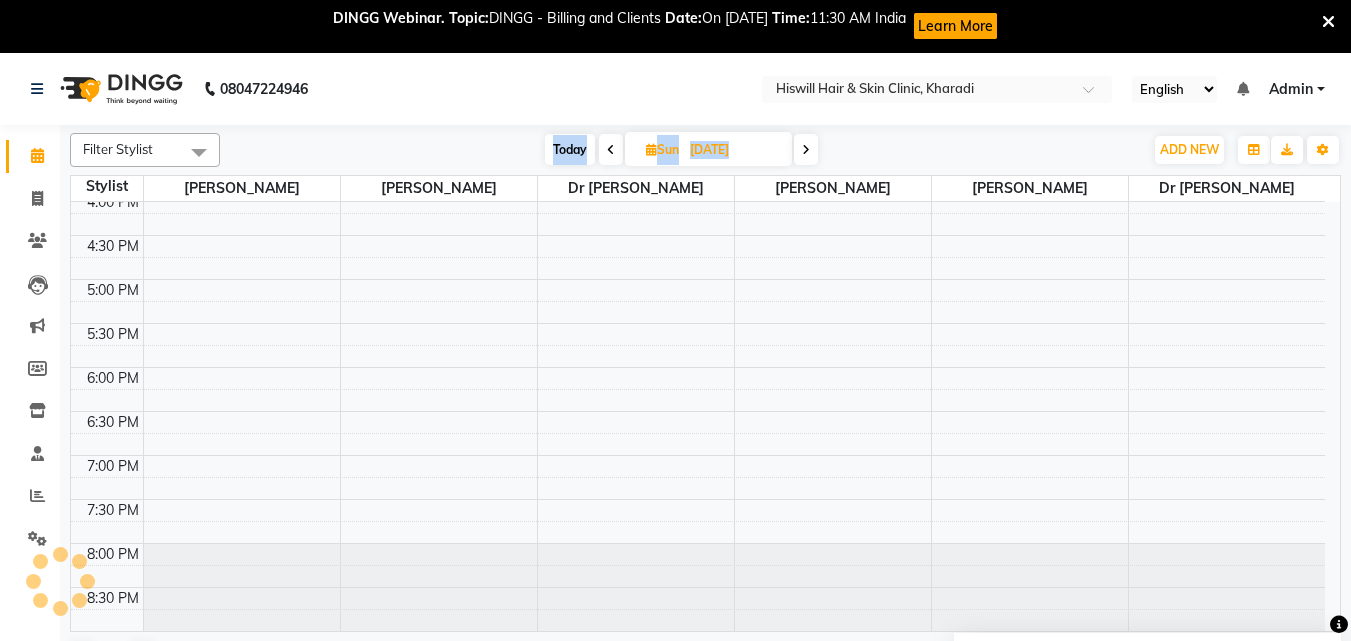 click at bounding box center [611, 150] 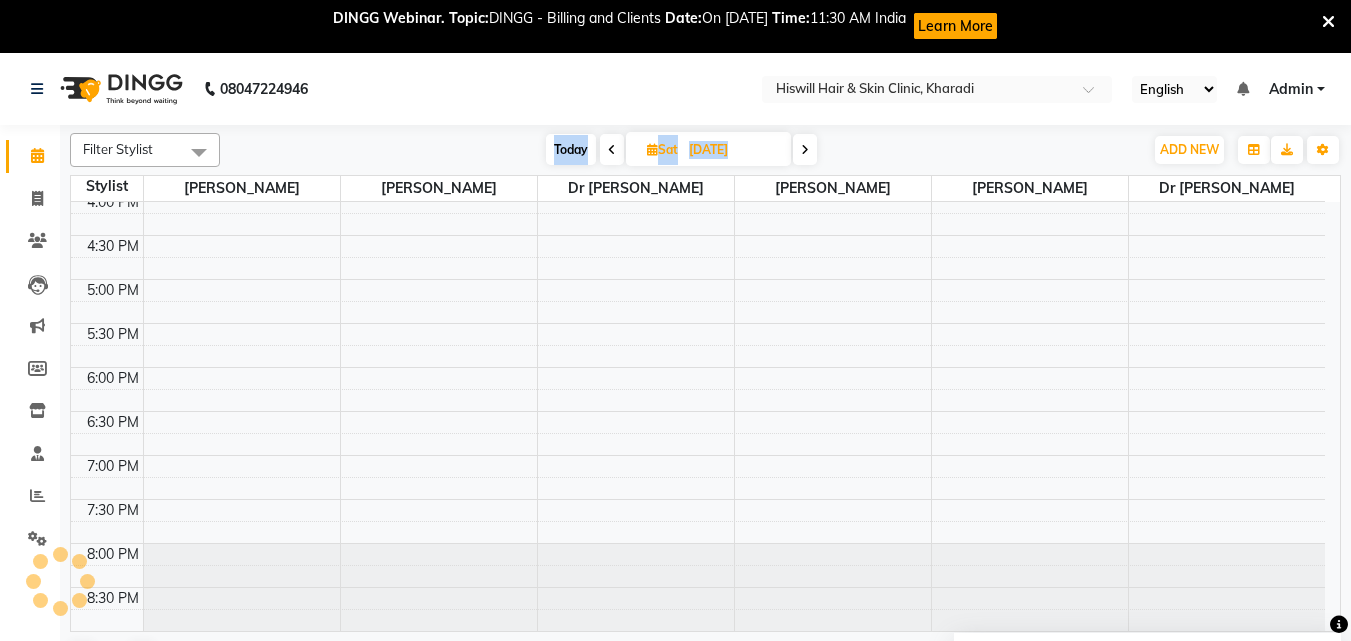 click at bounding box center (612, 150) 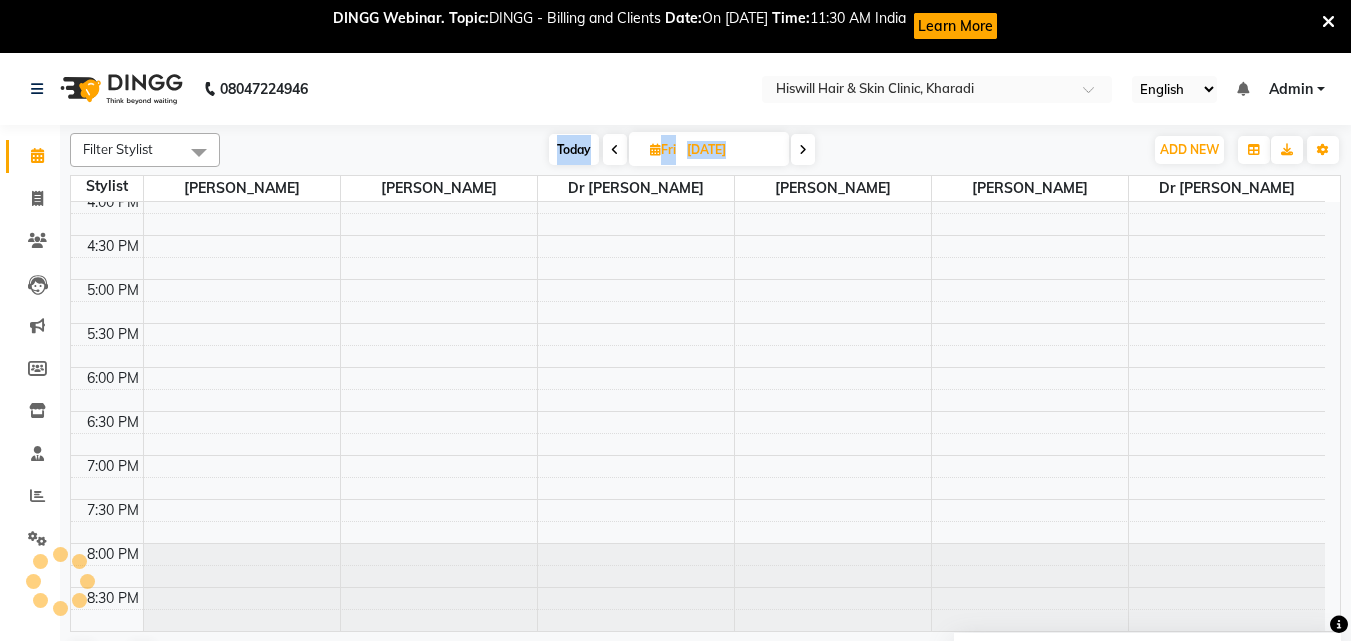 click at bounding box center [615, 150] 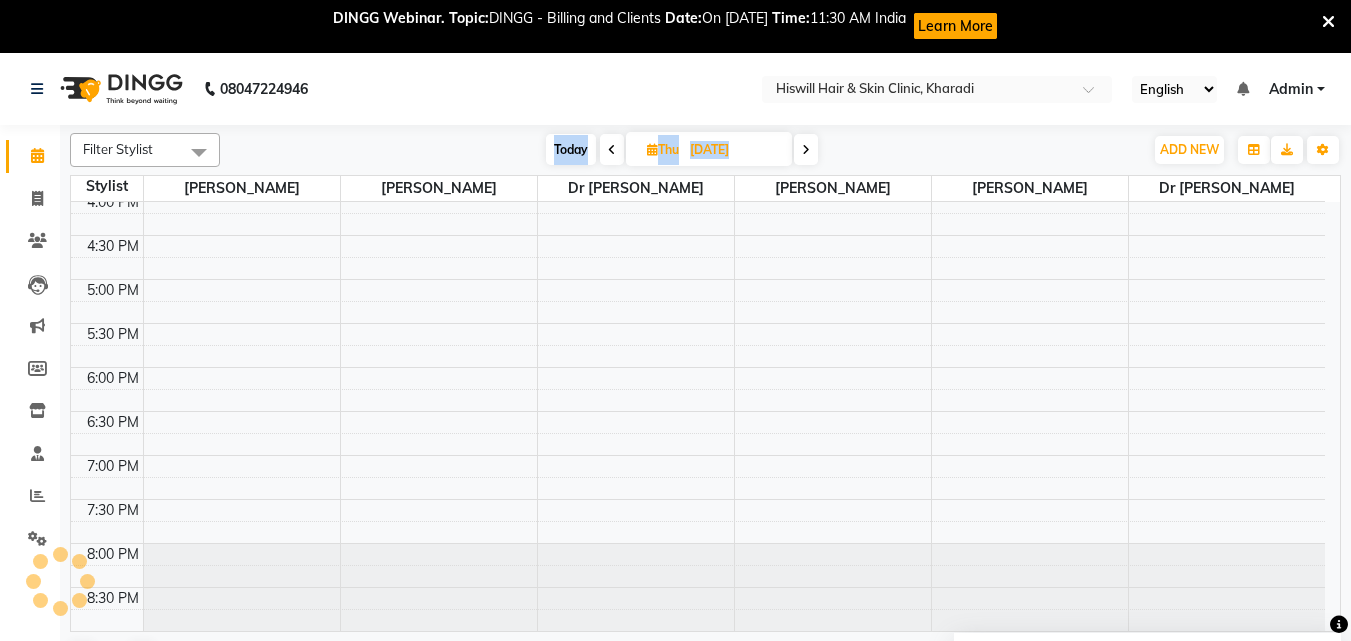 scroll, scrollTop: 538, scrollLeft: 0, axis: vertical 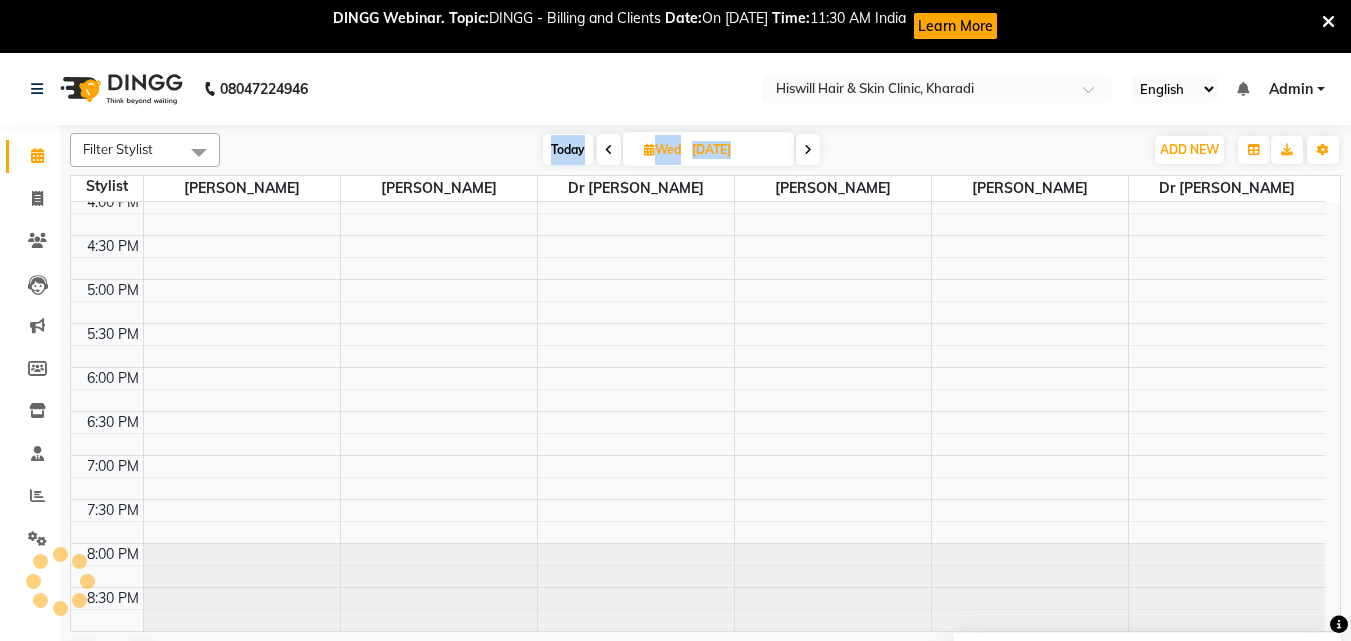 click at bounding box center [609, 149] 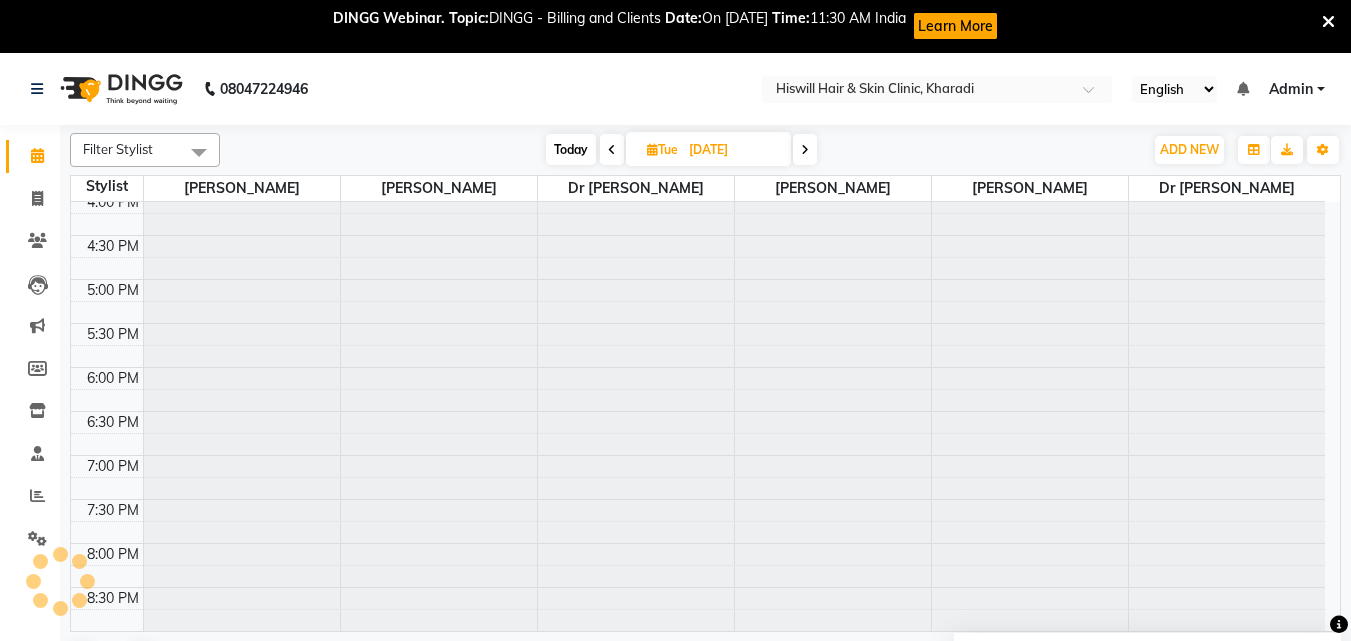 scroll, scrollTop: 538, scrollLeft: 0, axis: vertical 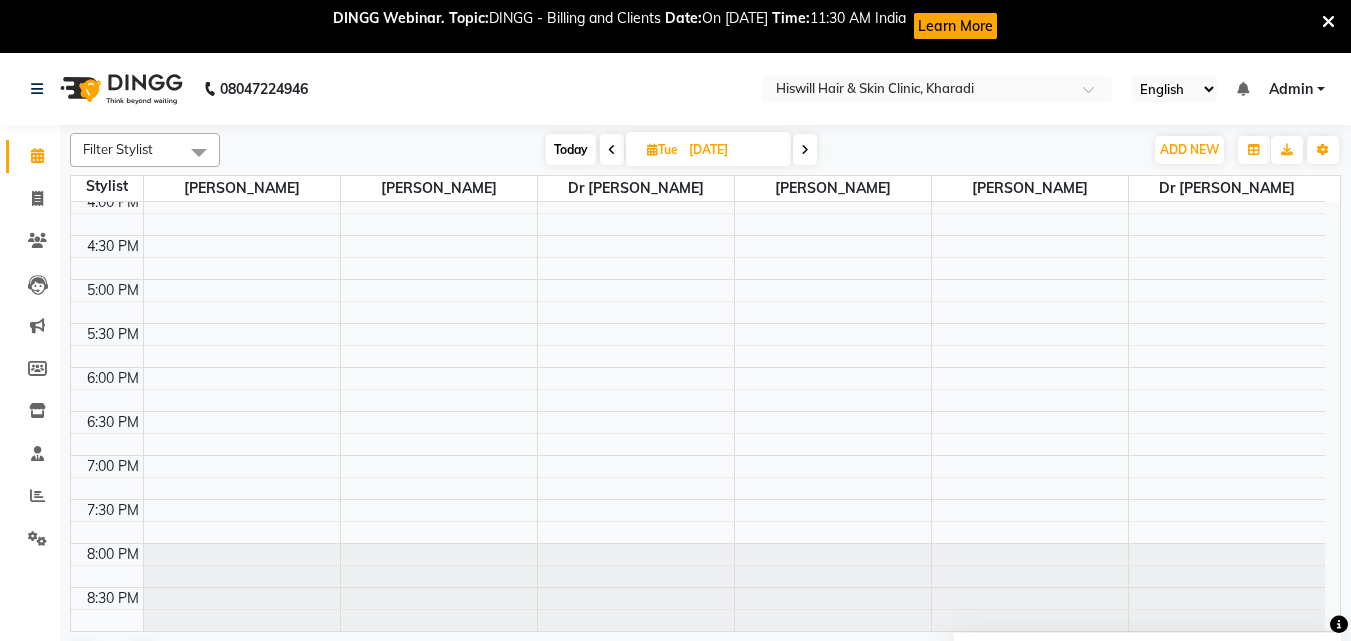 click at bounding box center [612, 150] 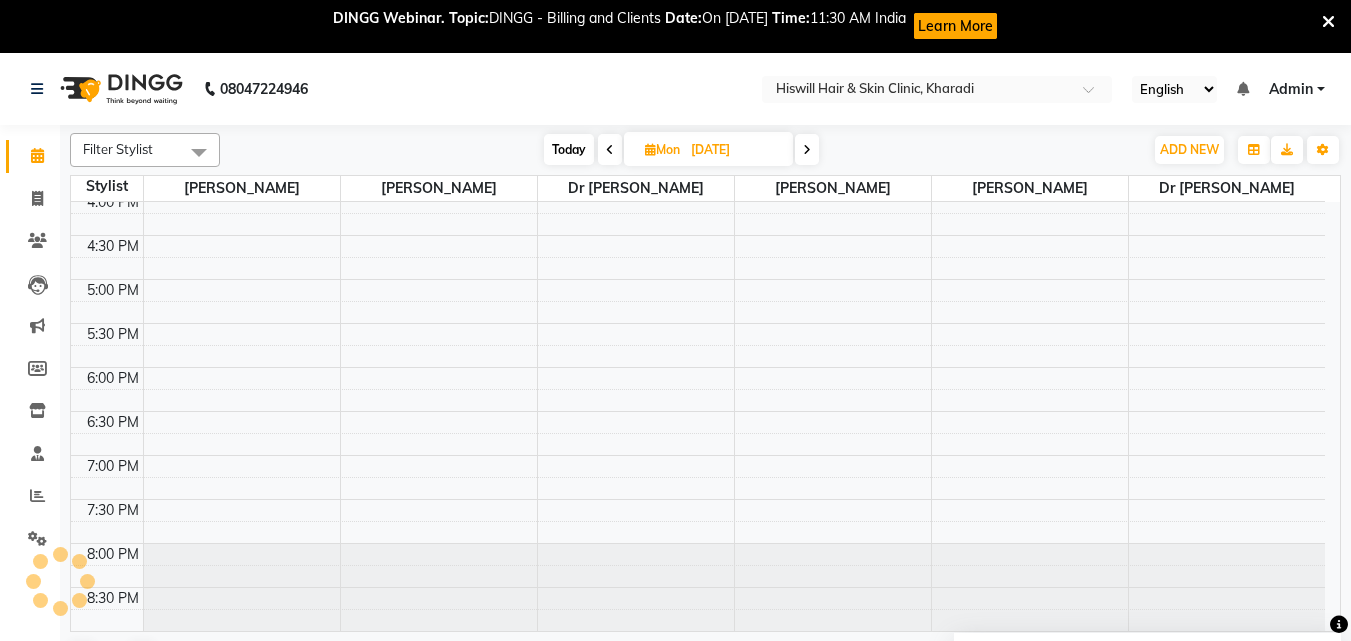 click at bounding box center [610, 150] 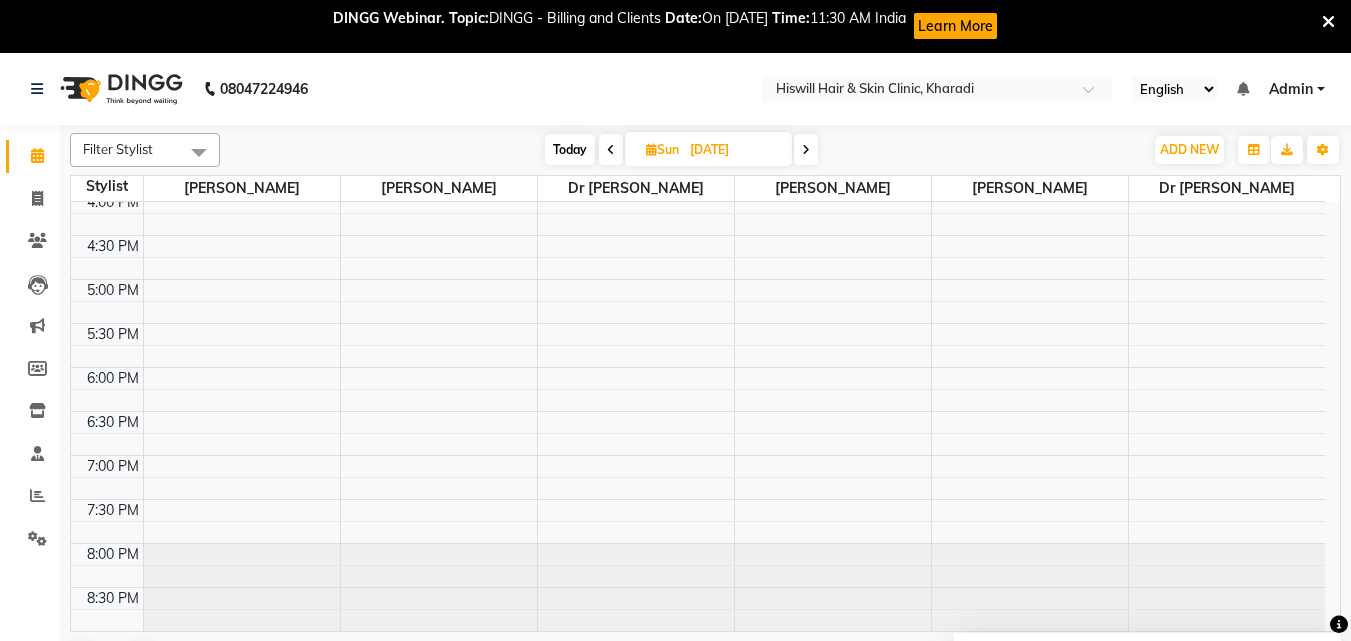 click at bounding box center (611, 150) 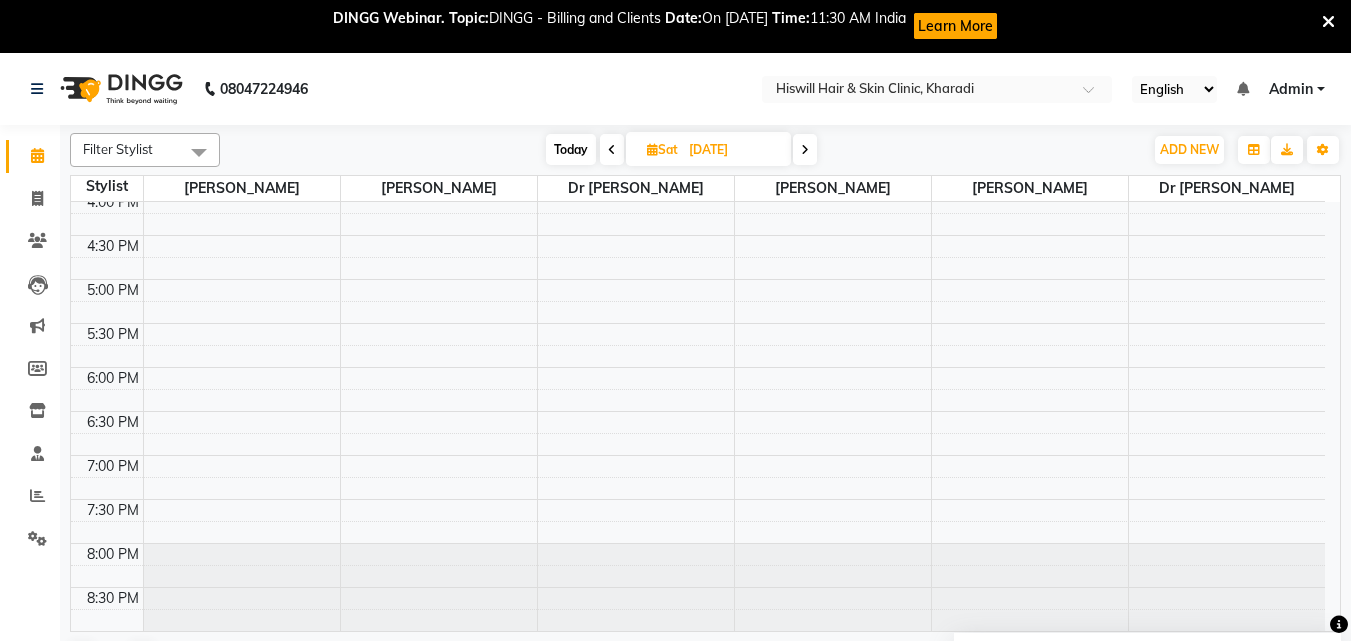 scroll, scrollTop: 538, scrollLeft: 0, axis: vertical 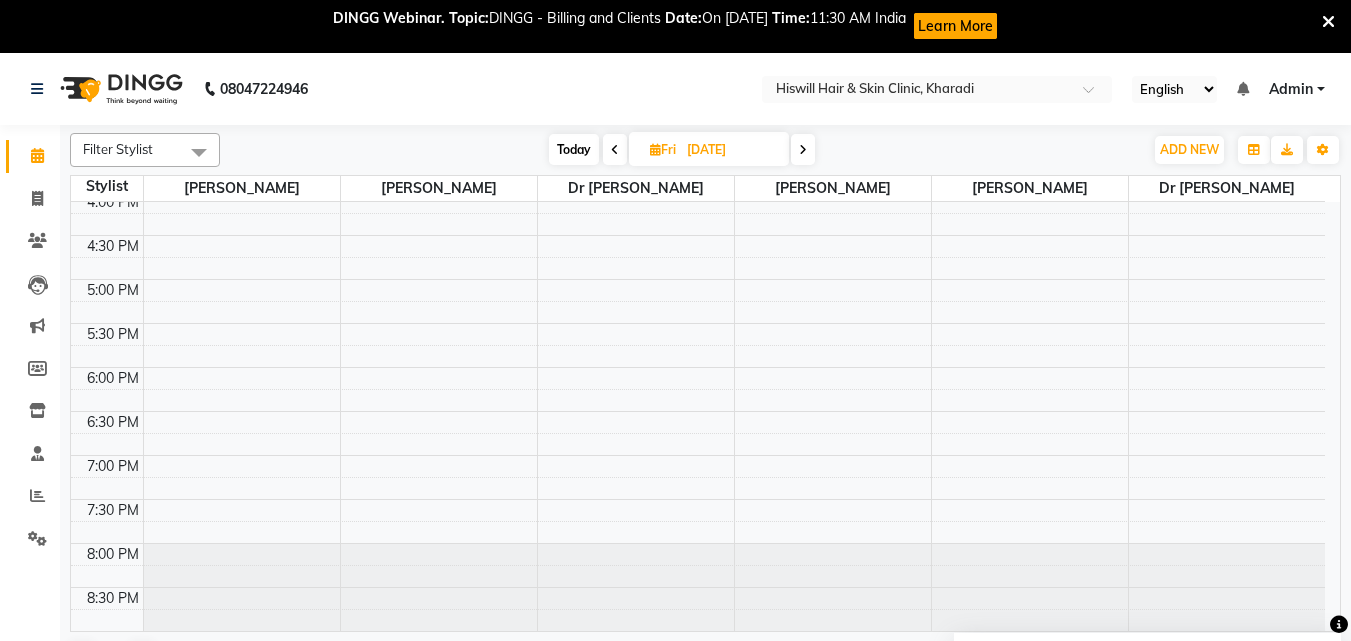 click at bounding box center [615, 150] 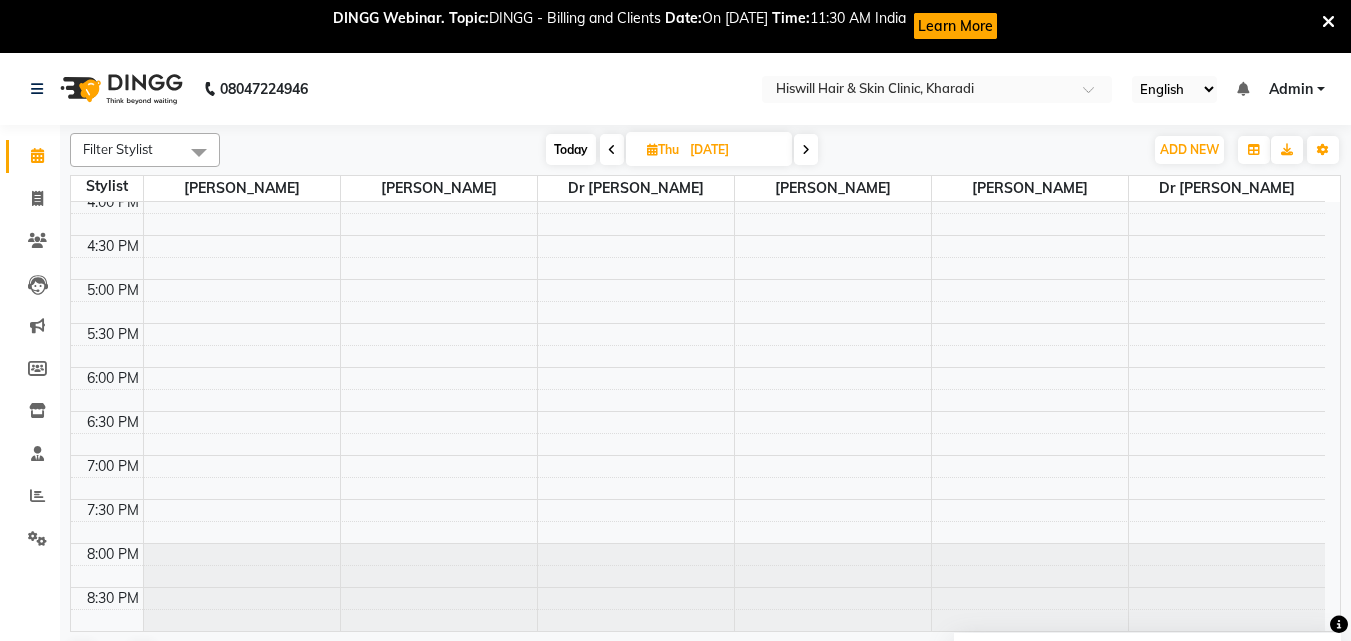 scroll, scrollTop: 538, scrollLeft: 0, axis: vertical 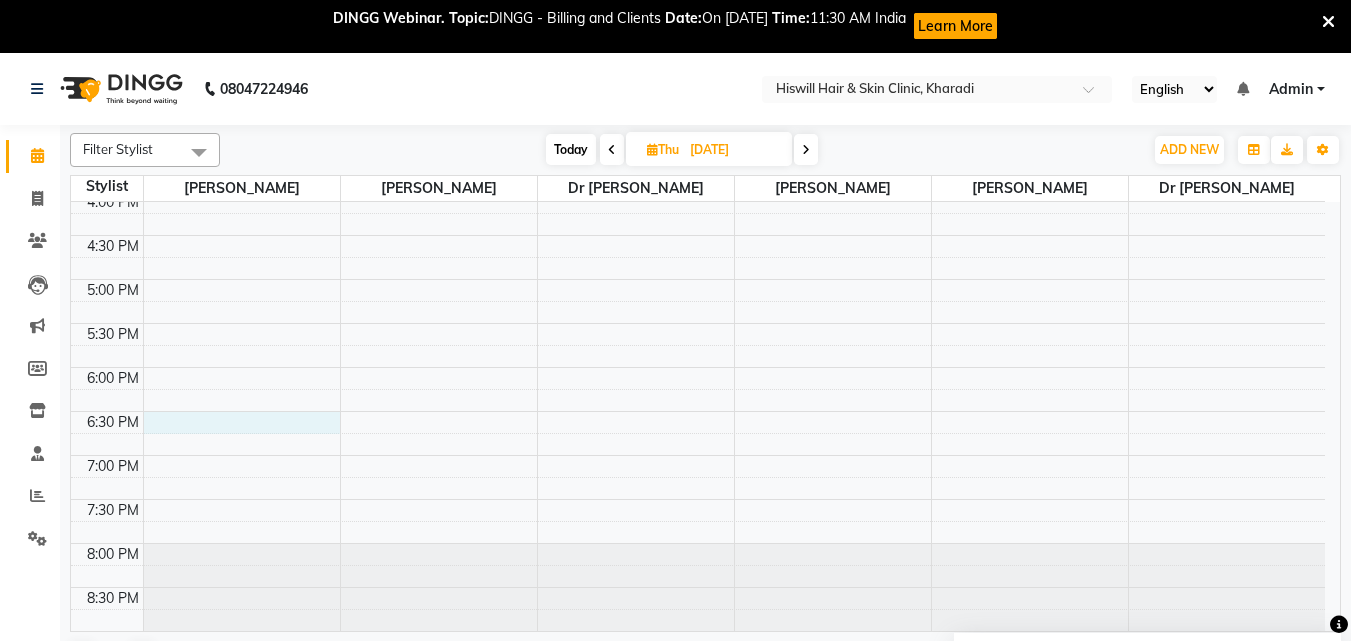 click on "10:00 AM 10:30 AM 11:00 AM 11:30 AM 12:00 PM 12:30 PM 1:00 PM 1:30 PM 2:00 PM 2:30 PM 3:00 PM 3:30 PM 4:00 PM 4:30 PM 5:00 PM 5:30 PM 6:00 PM 6:30 PM 7:00 PM 7:30 PM 8:00 PM 8:30 PM             [PERSON_NAME] [PERSON_NAME], TK01, 01:00 PM-03:00 PM, Lhr Face Full 1 Session" at bounding box center (698, 147) 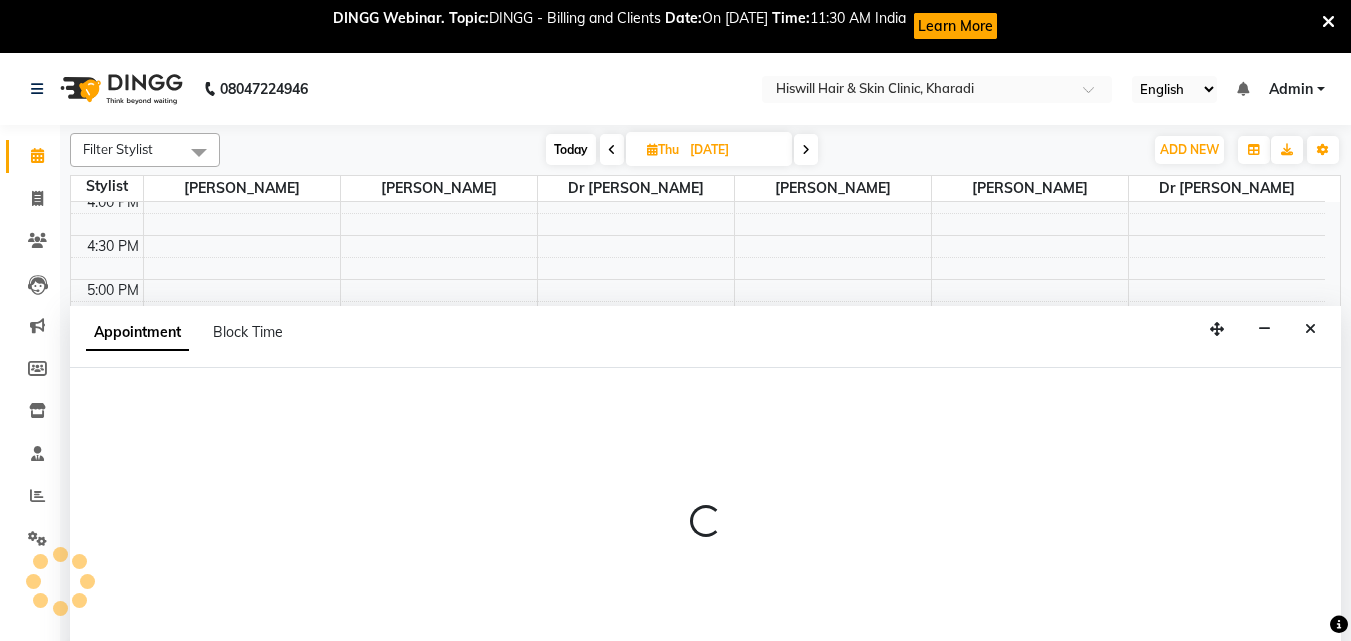 select on "62610" 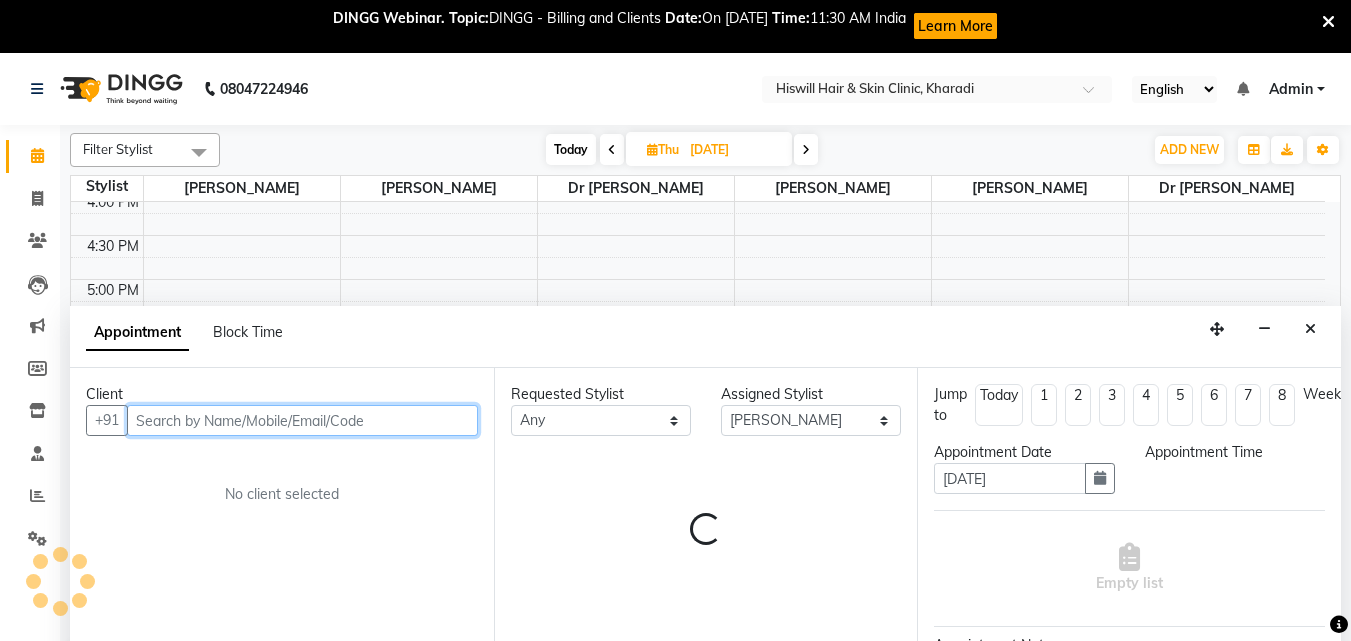 select on "1110" 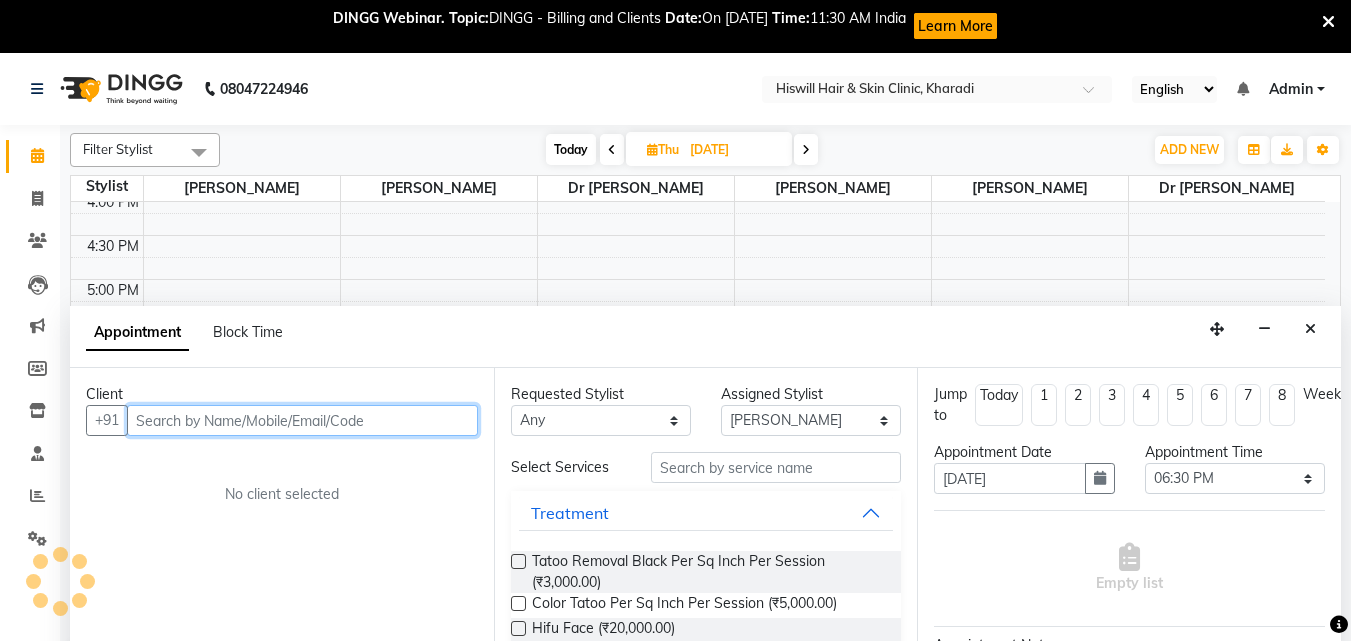 scroll, scrollTop: 53, scrollLeft: 0, axis: vertical 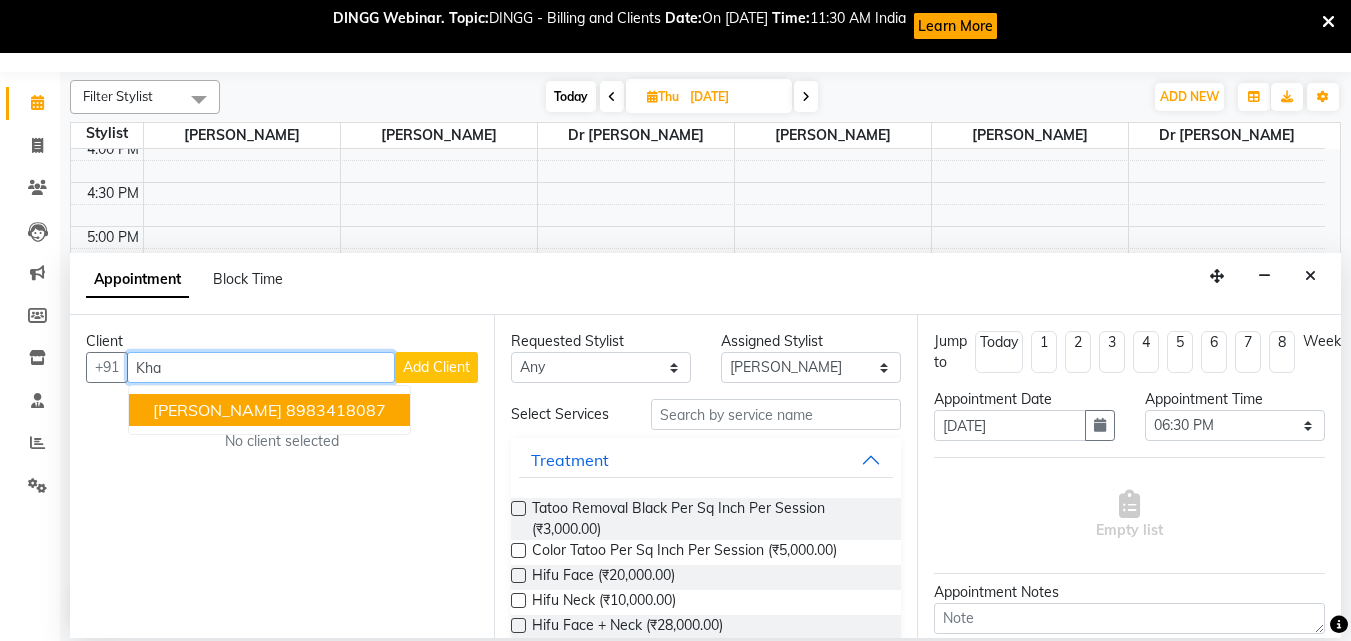 click on "[PERSON_NAME]" at bounding box center [217, 410] 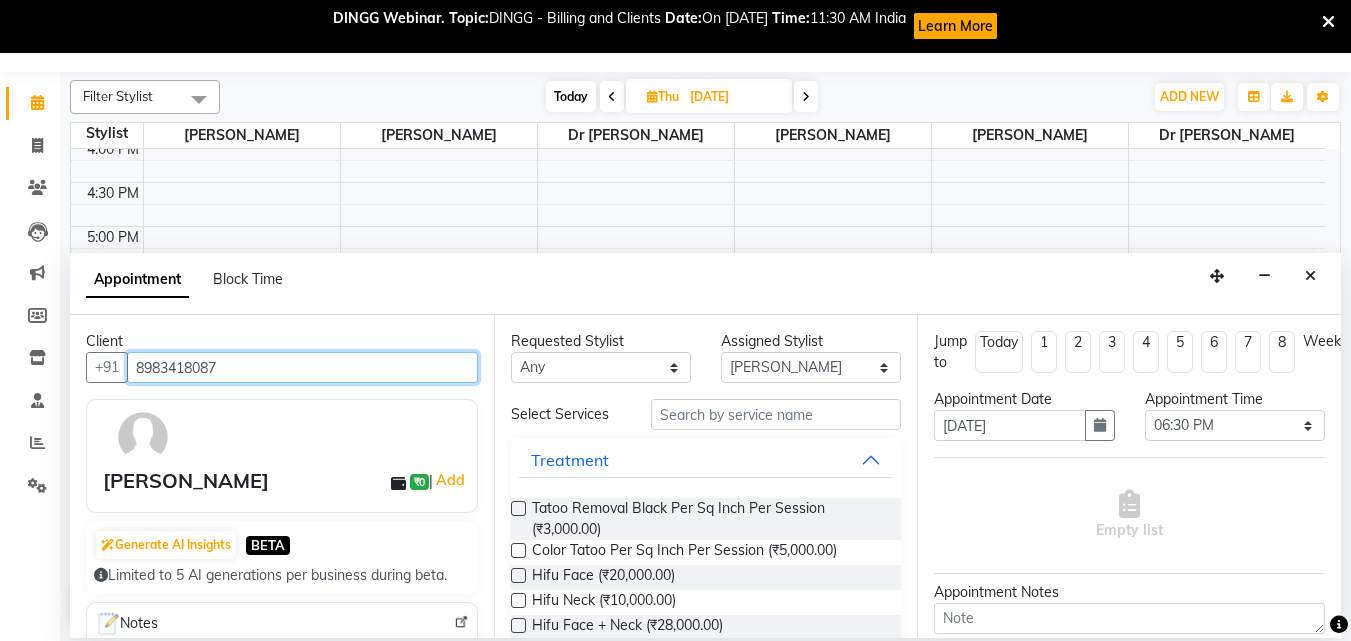 type on "8983418087" 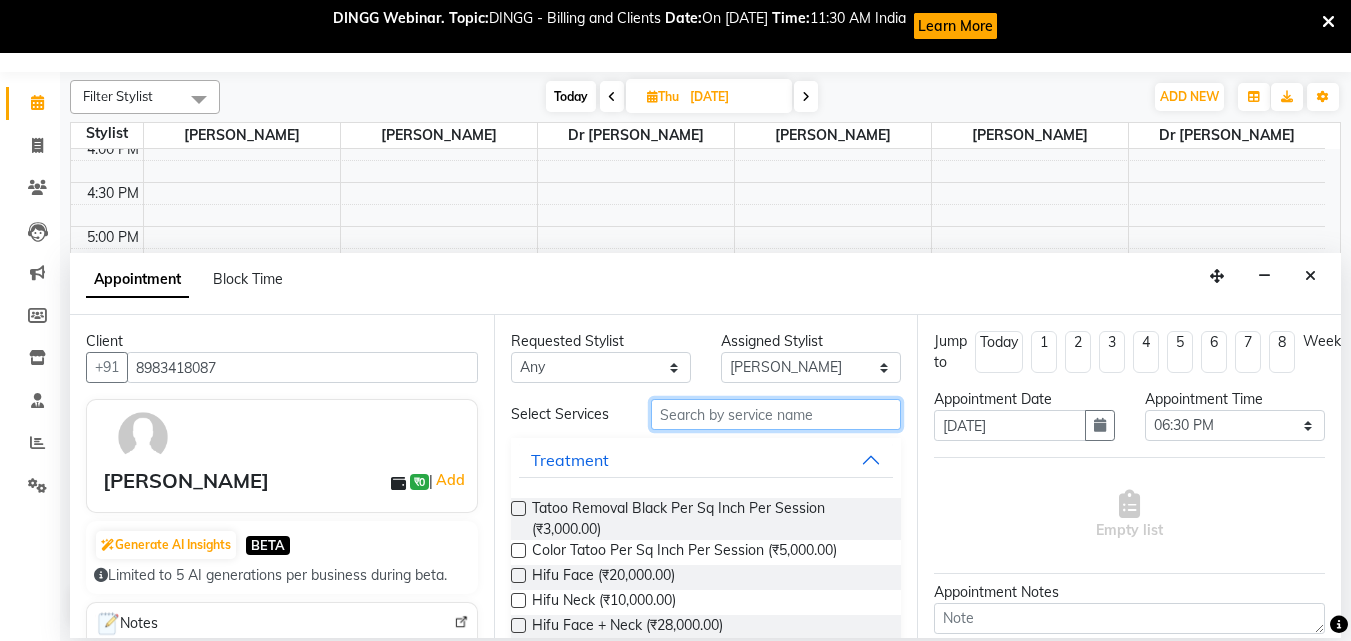 click at bounding box center [776, 414] 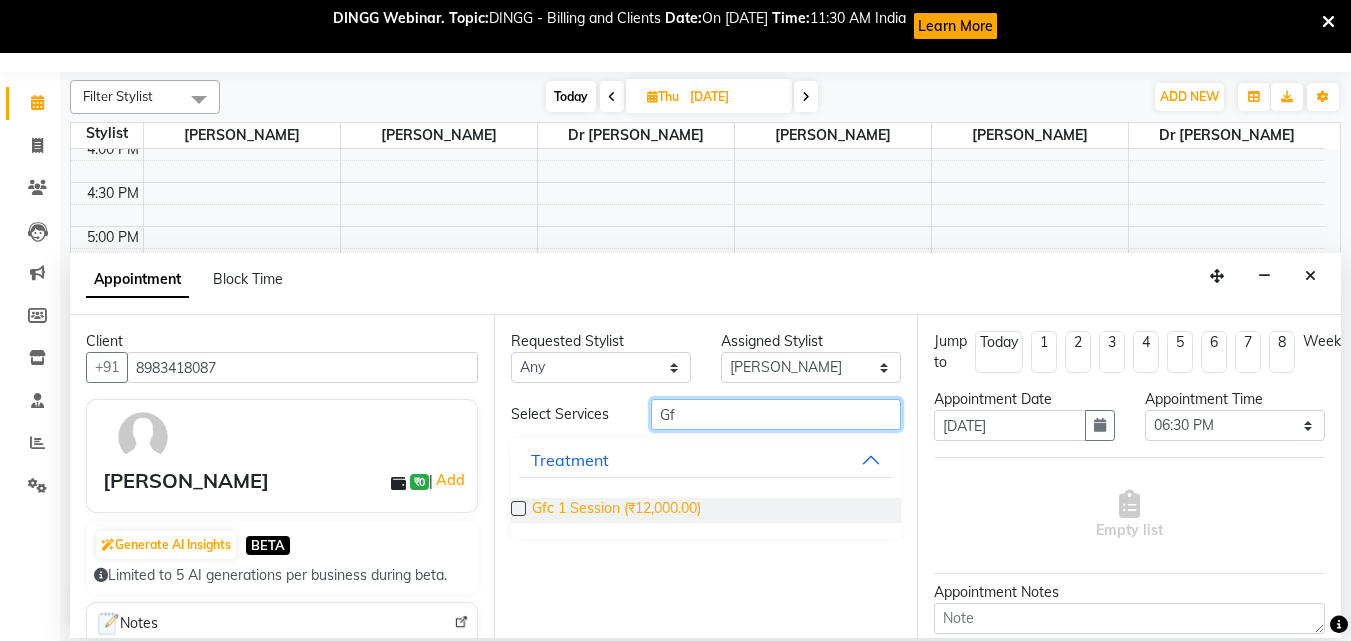 type on "Gf" 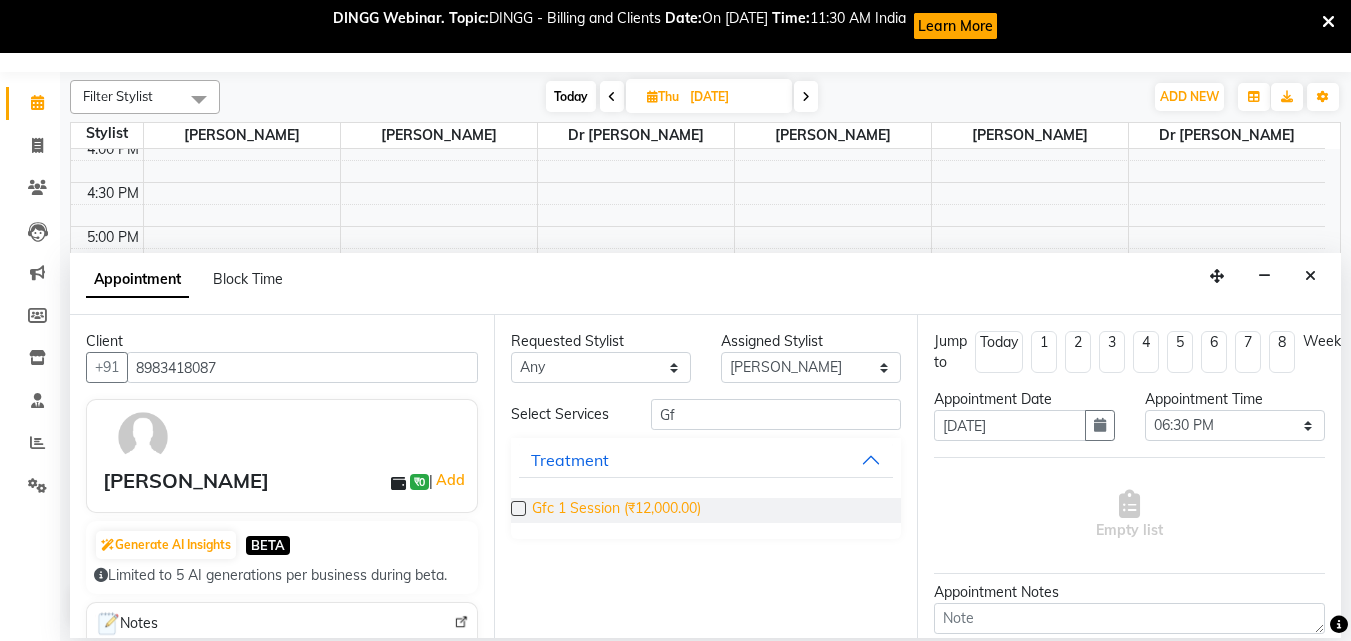 click on "Gfc 1 Session (₹12,000.00)" at bounding box center [616, 510] 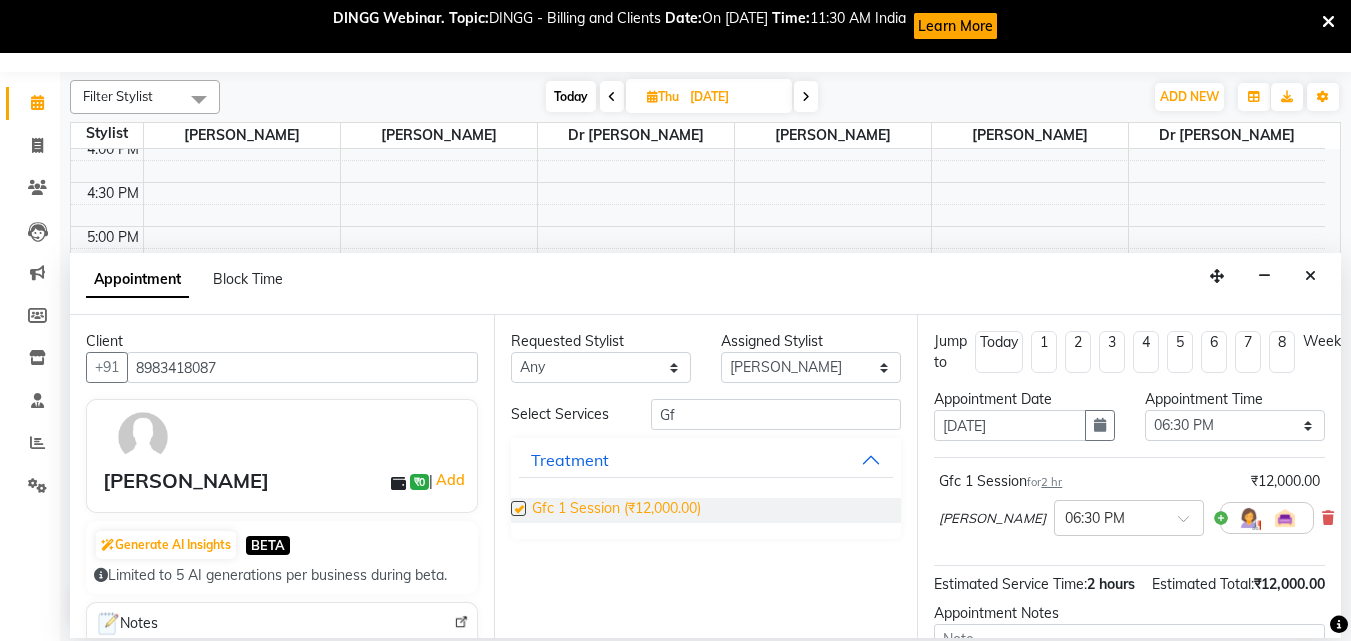 checkbox on "false" 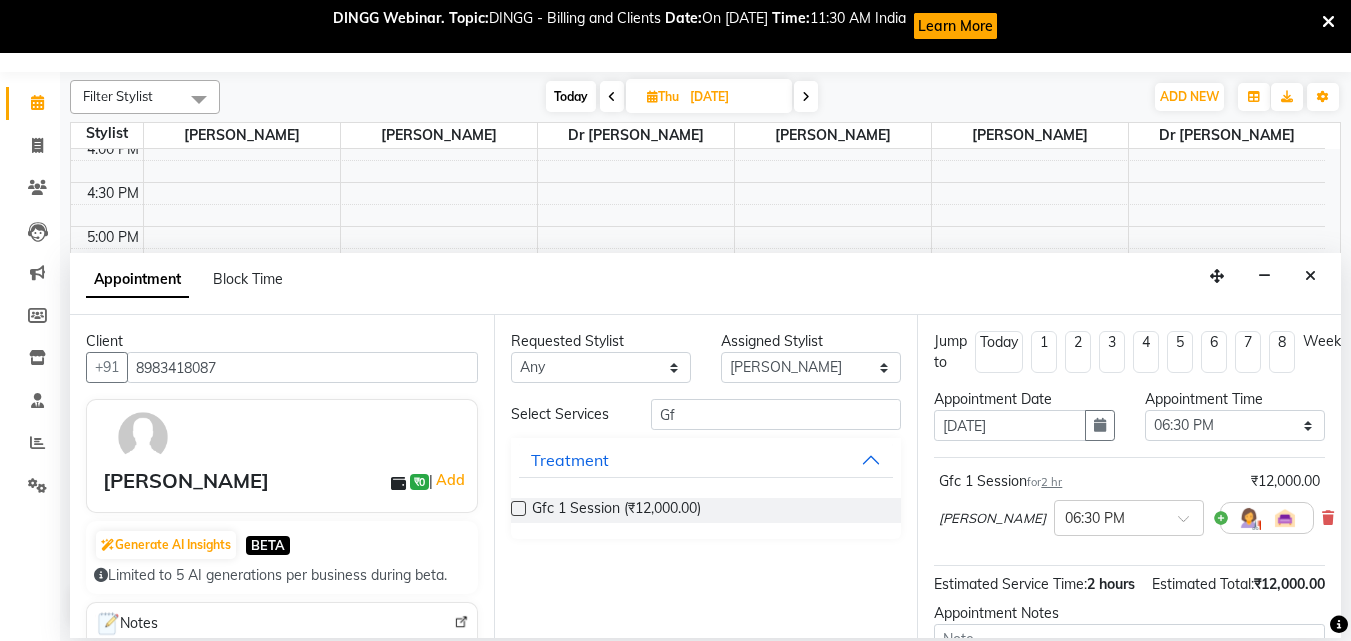 click on "4" at bounding box center (1146, 352) 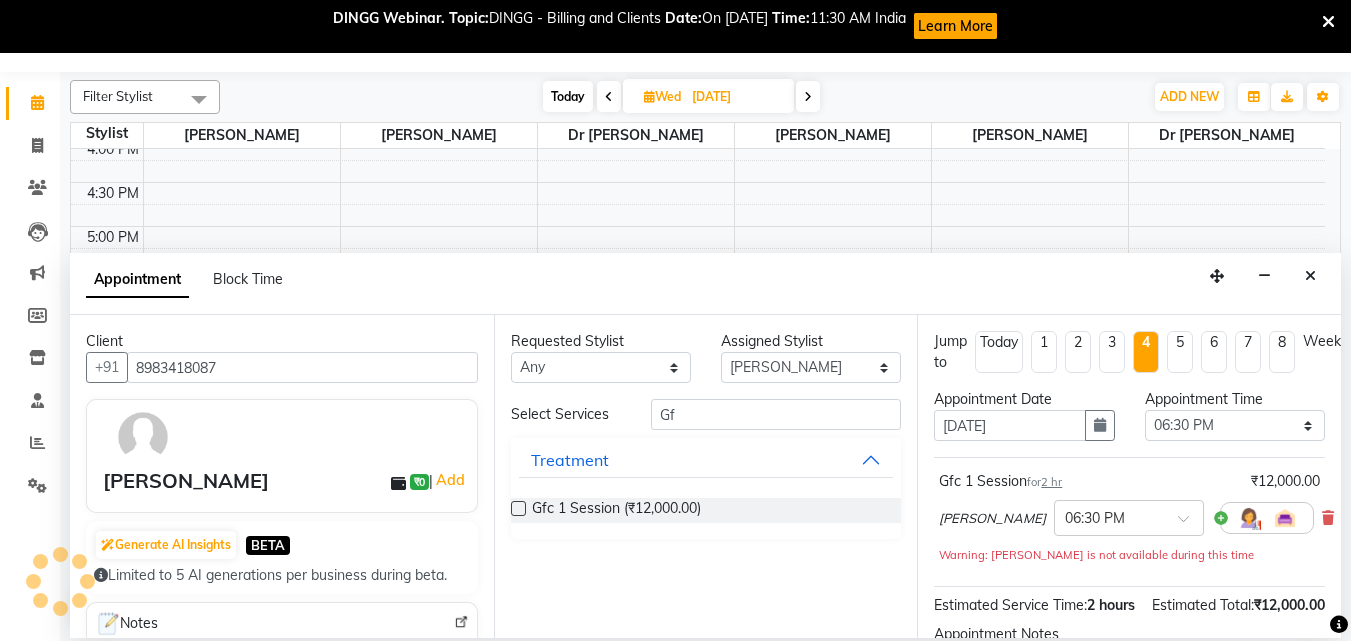scroll, scrollTop: 538, scrollLeft: 0, axis: vertical 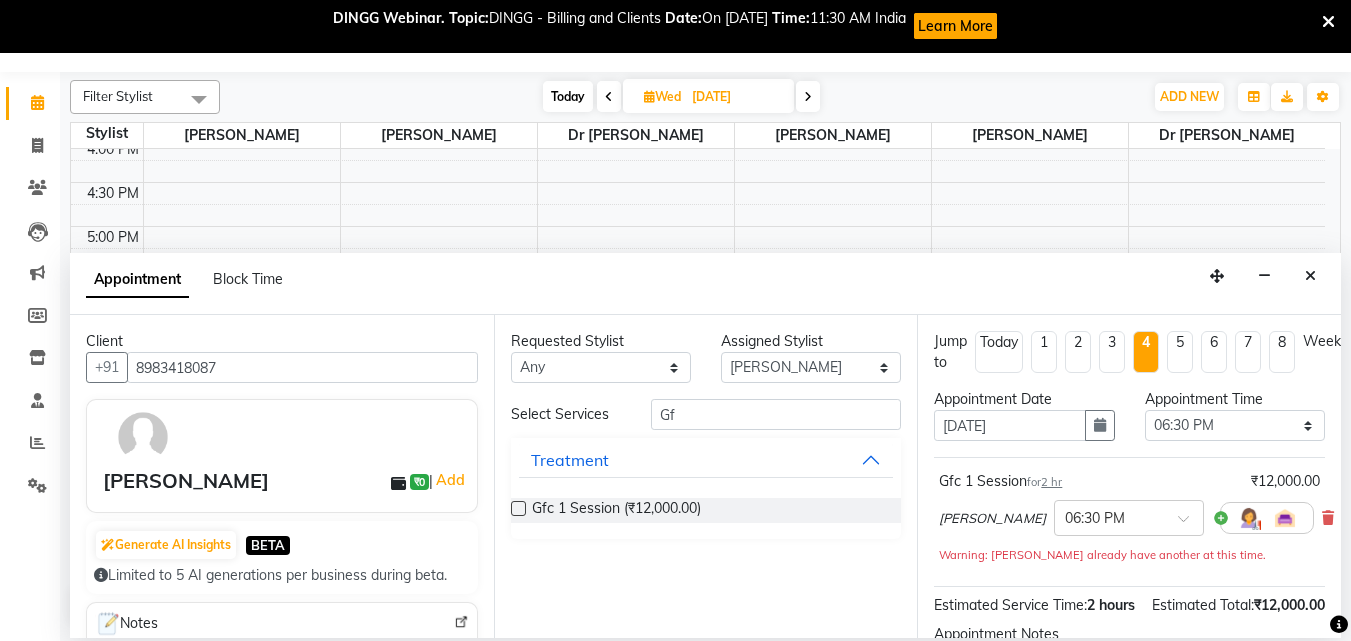 click on "1" at bounding box center (1044, 352) 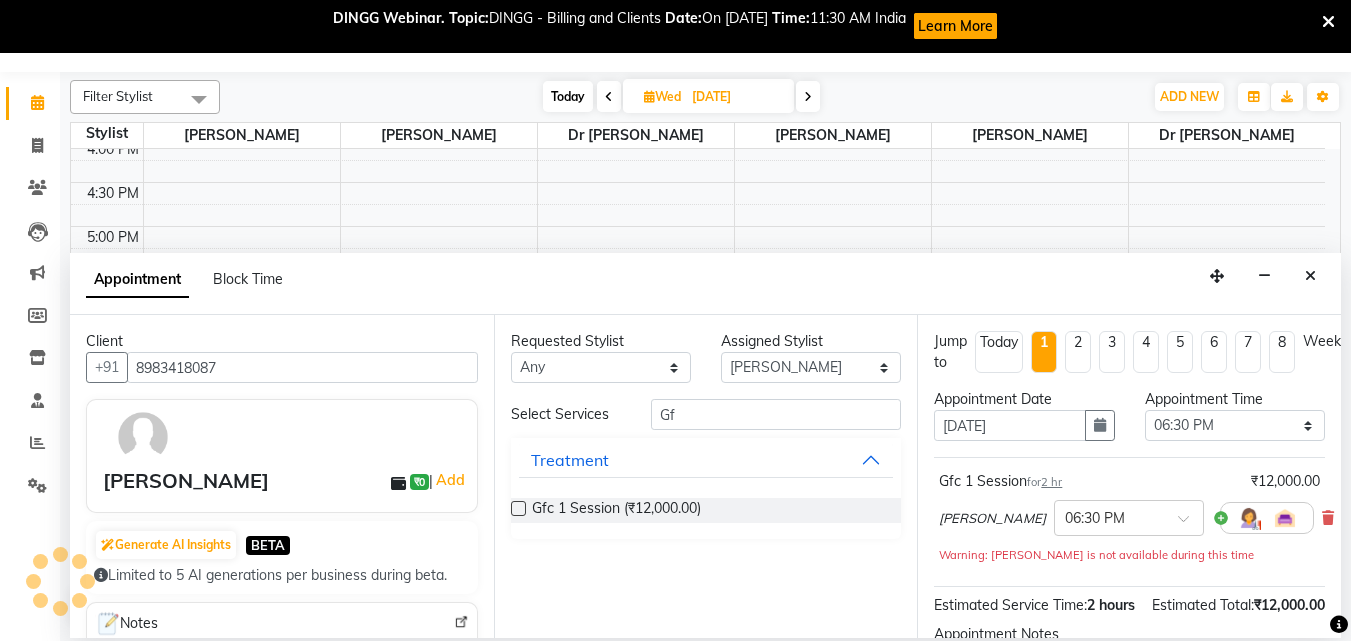 scroll, scrollTop: 538, scrollLeft: 0, axis: vertical 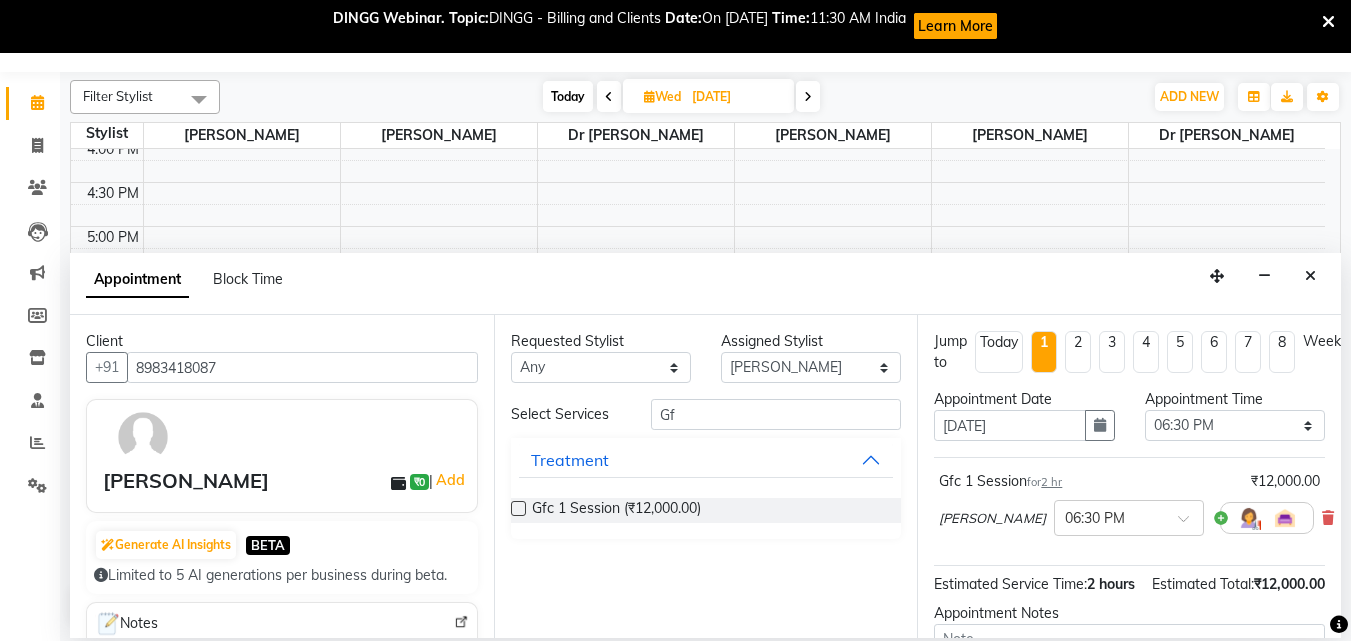 click on "Today" at bounding box center [999, 342] 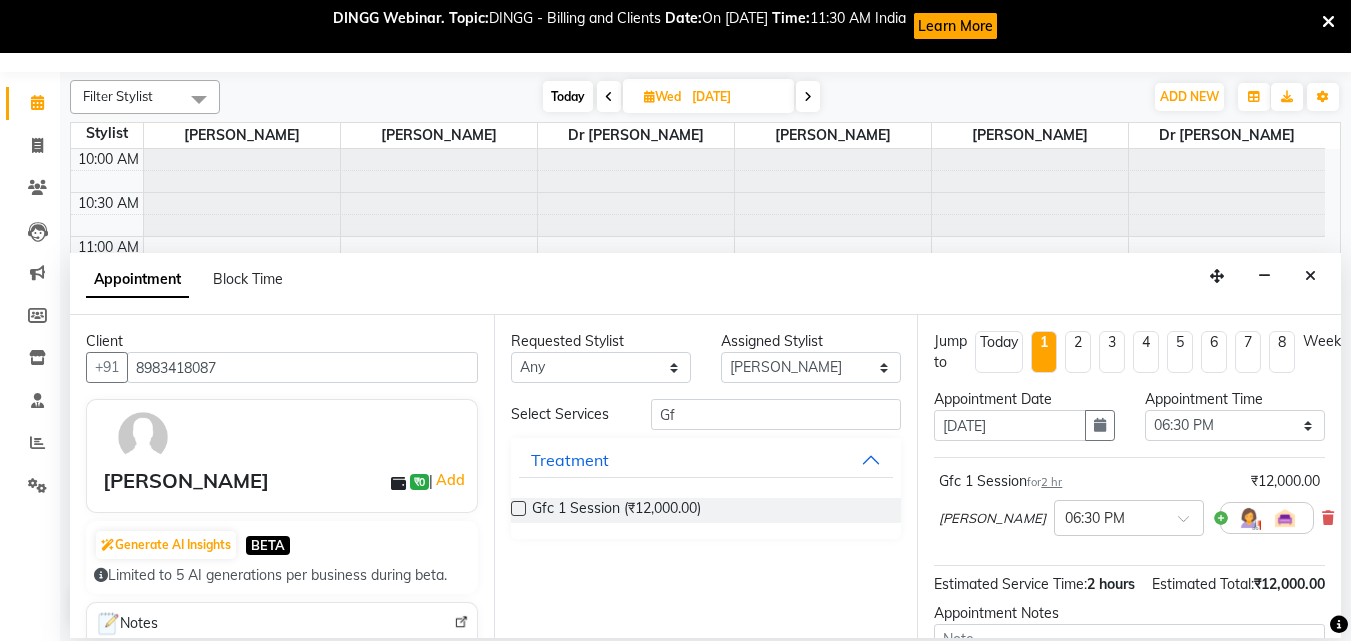 select on "1110" 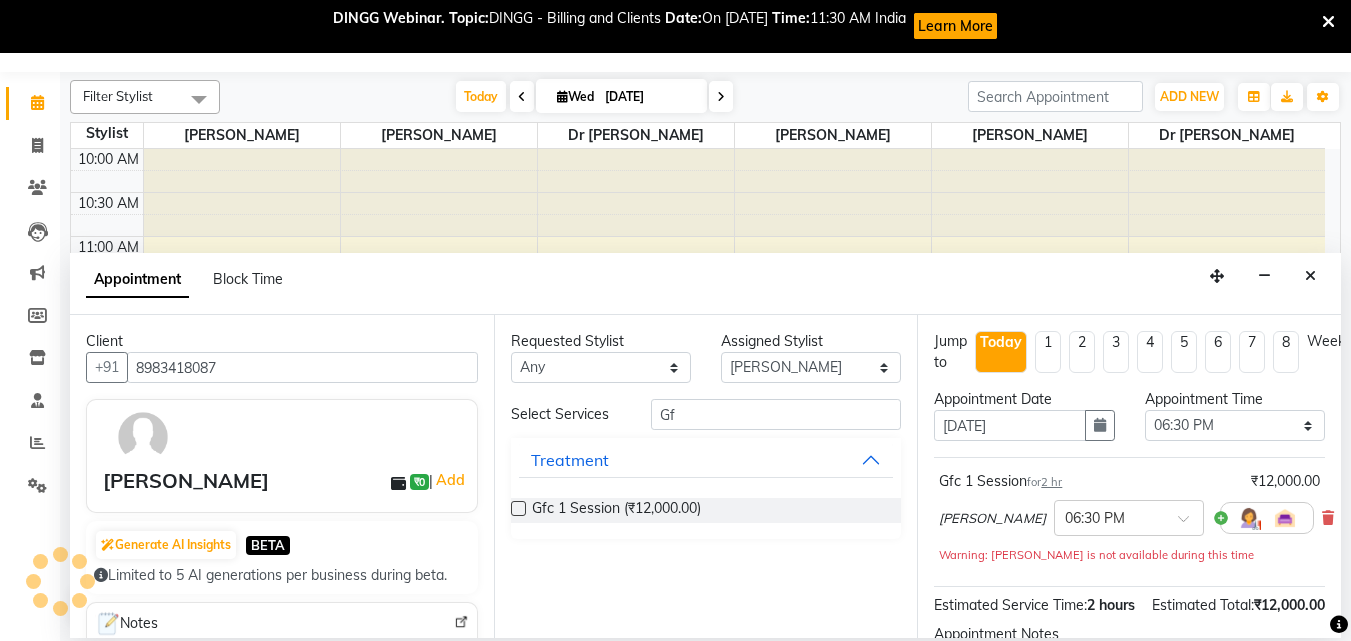 scroll, scrollTop: 538, scrollLeft: 0, axis: vertical 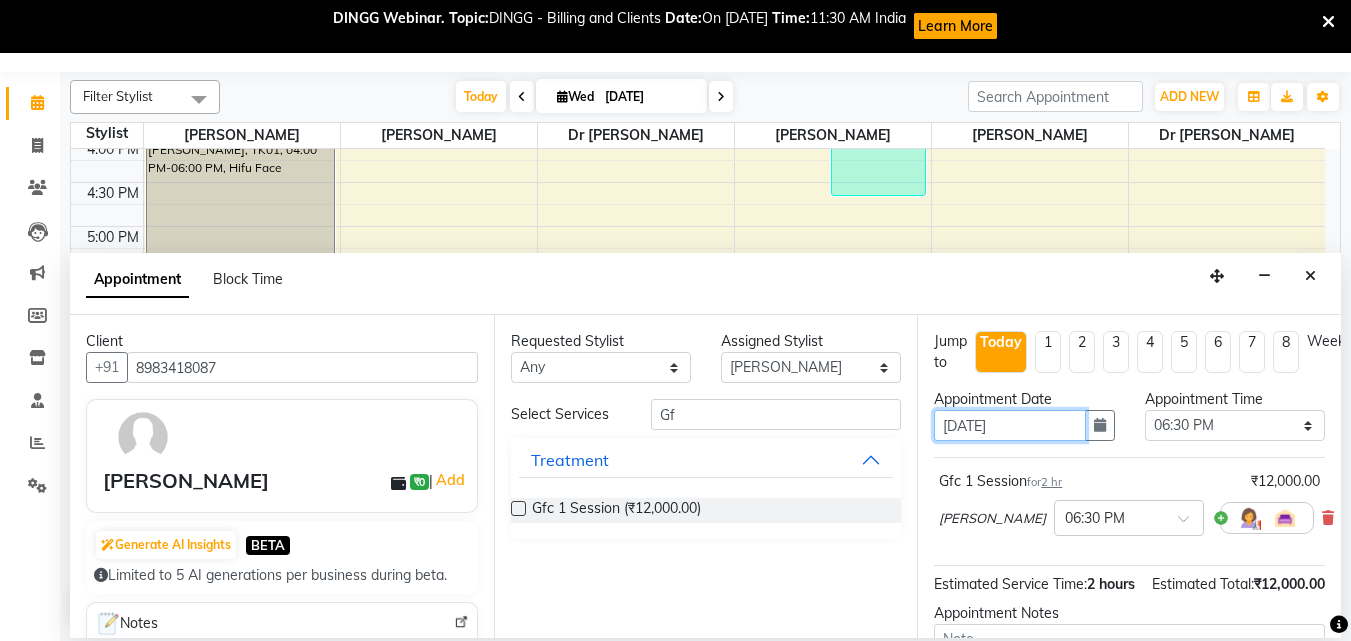 click on "[DATE]" at bounding box center (1009, 425) 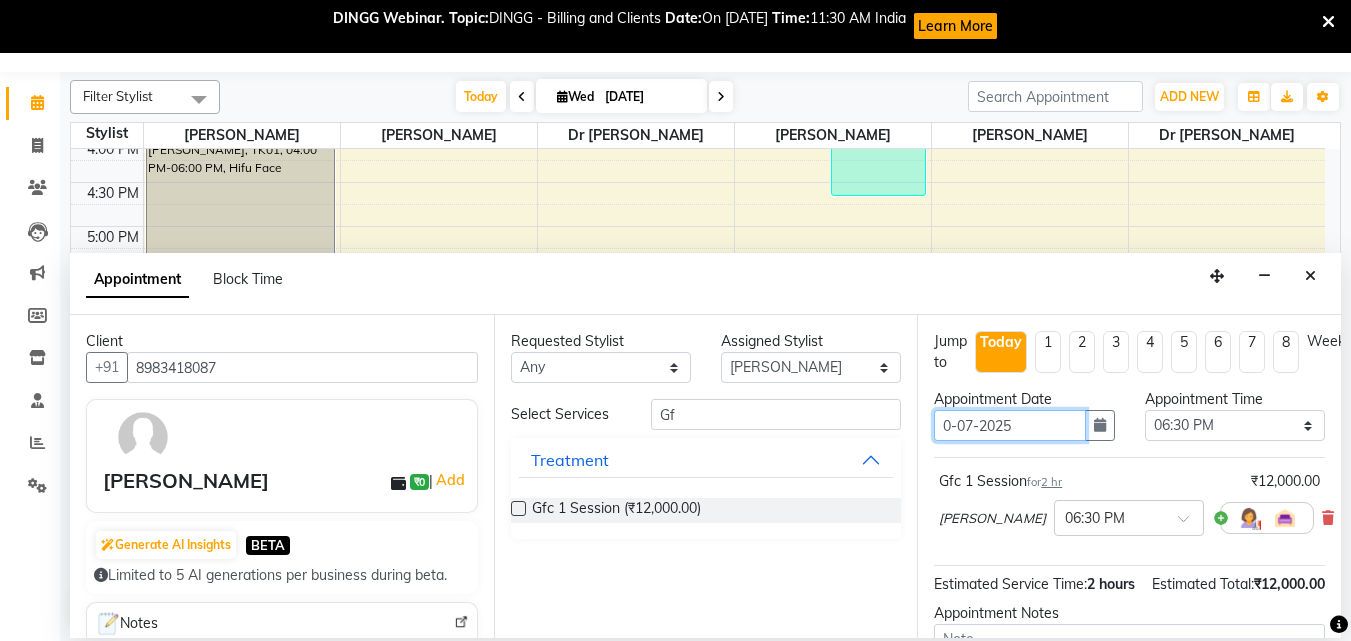 type on "-07-2025" 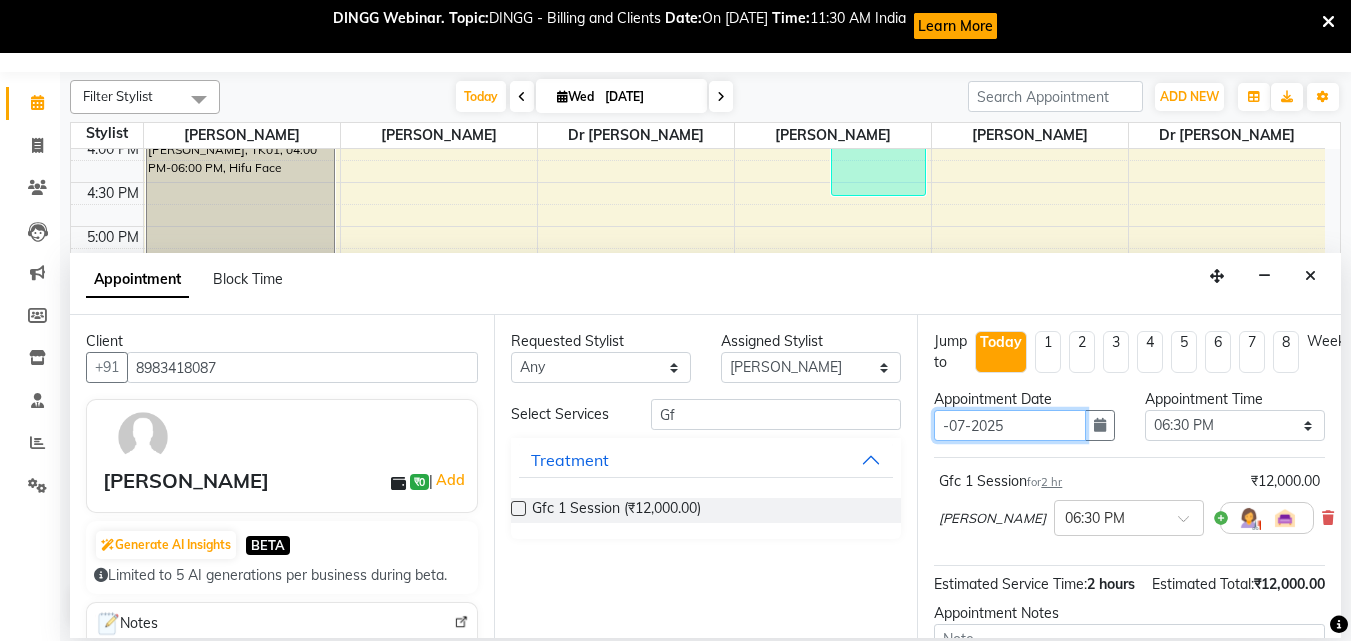 type on "01-07-2025" 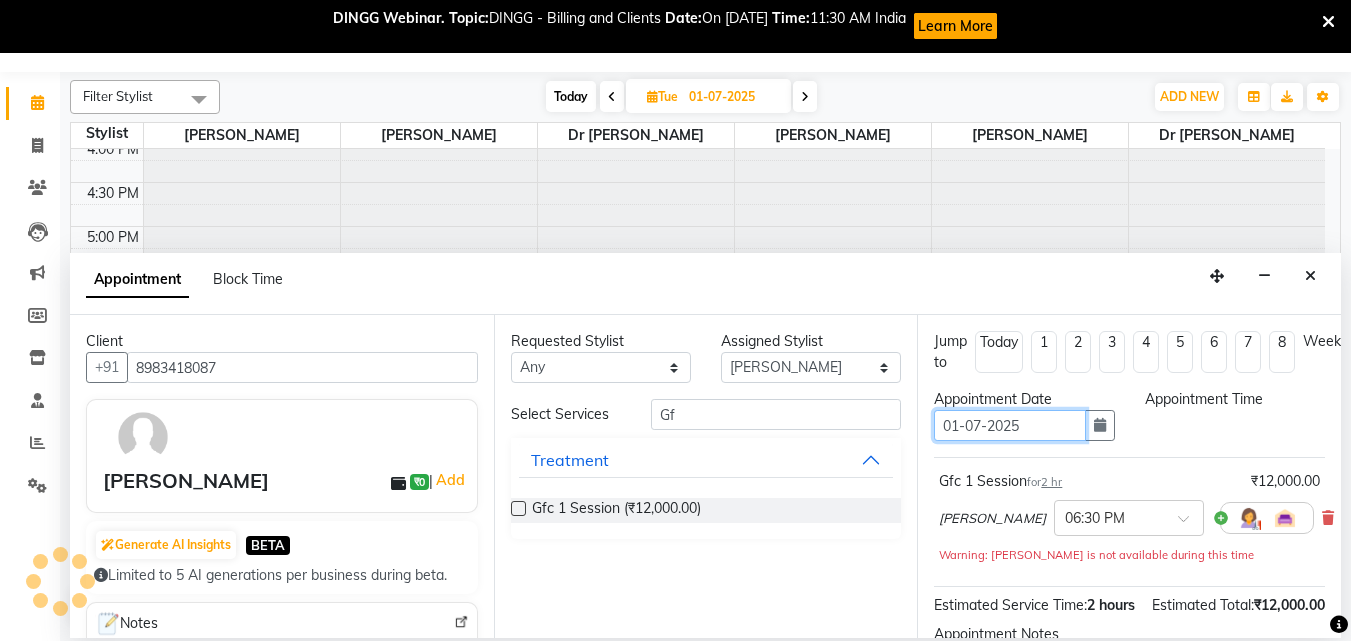 select on "1110" 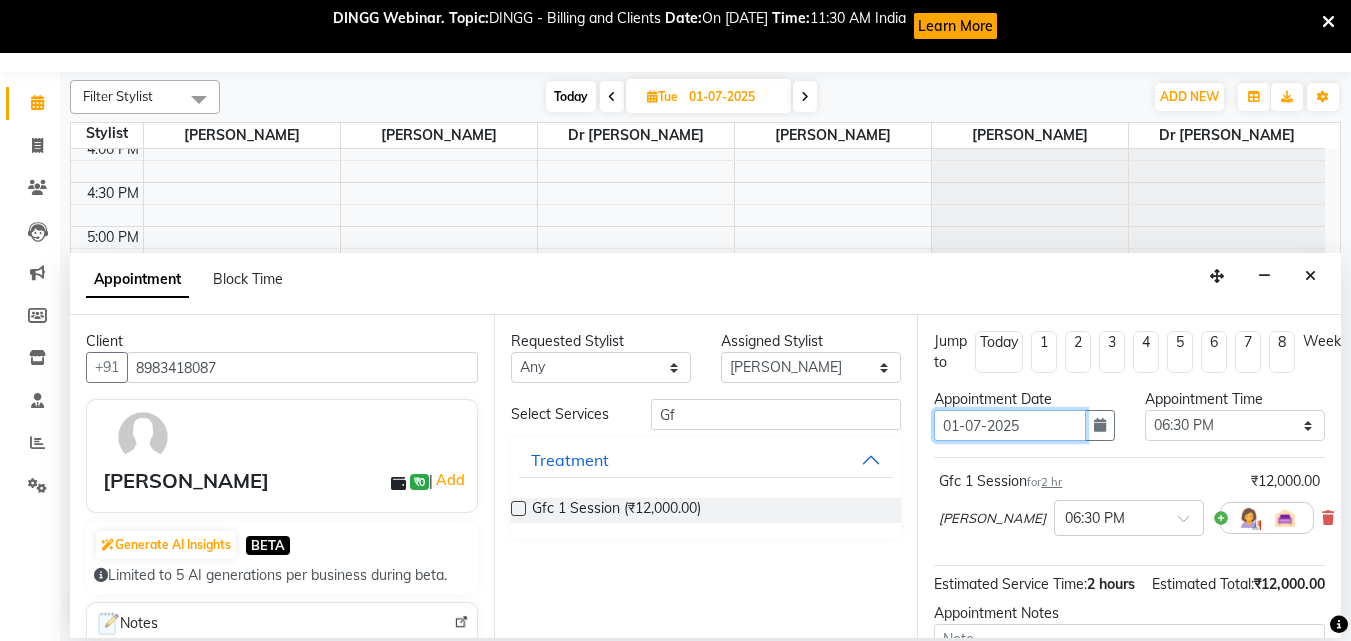 type on "[PHONE_NUMBER]" 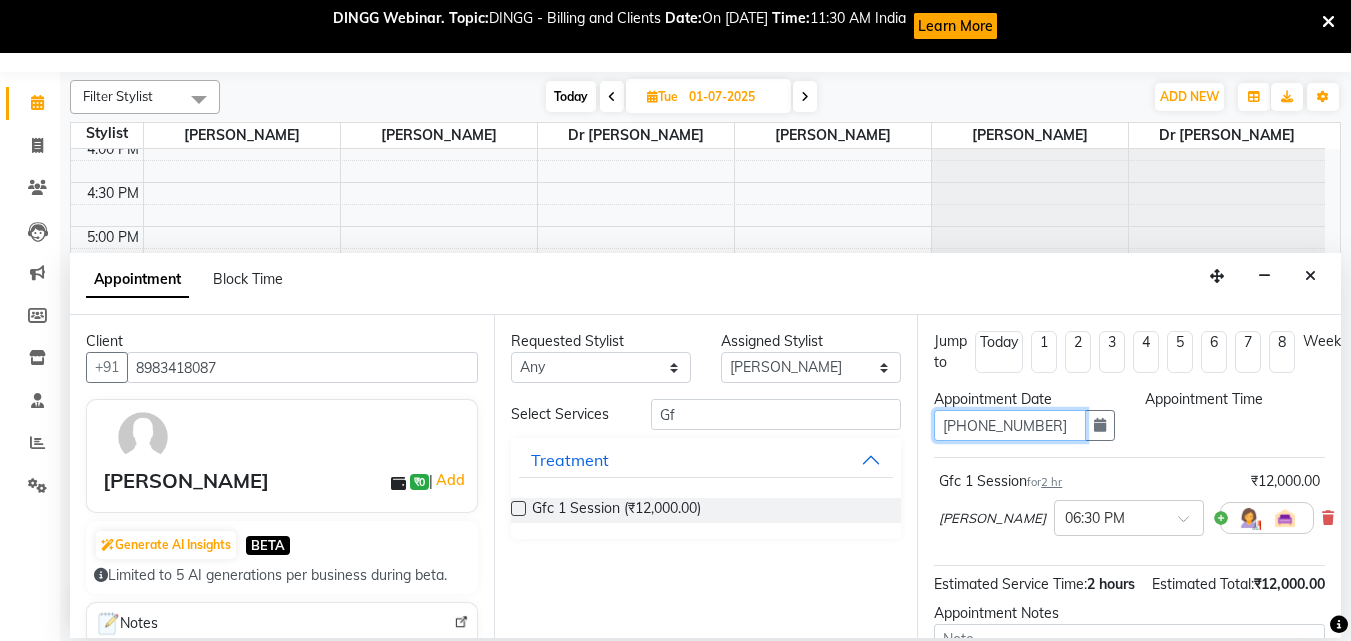 scroll, scrollTop: 538, scrollLeft: 0, axis: vertical 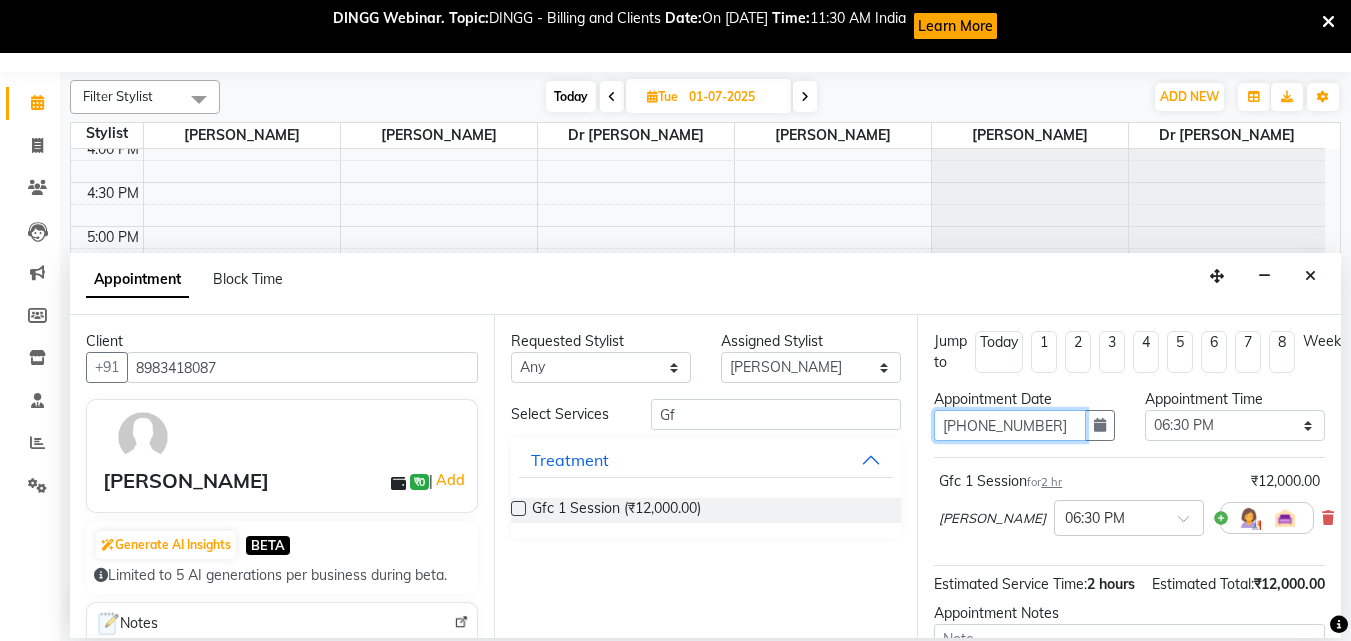 type on "01-07-2025" 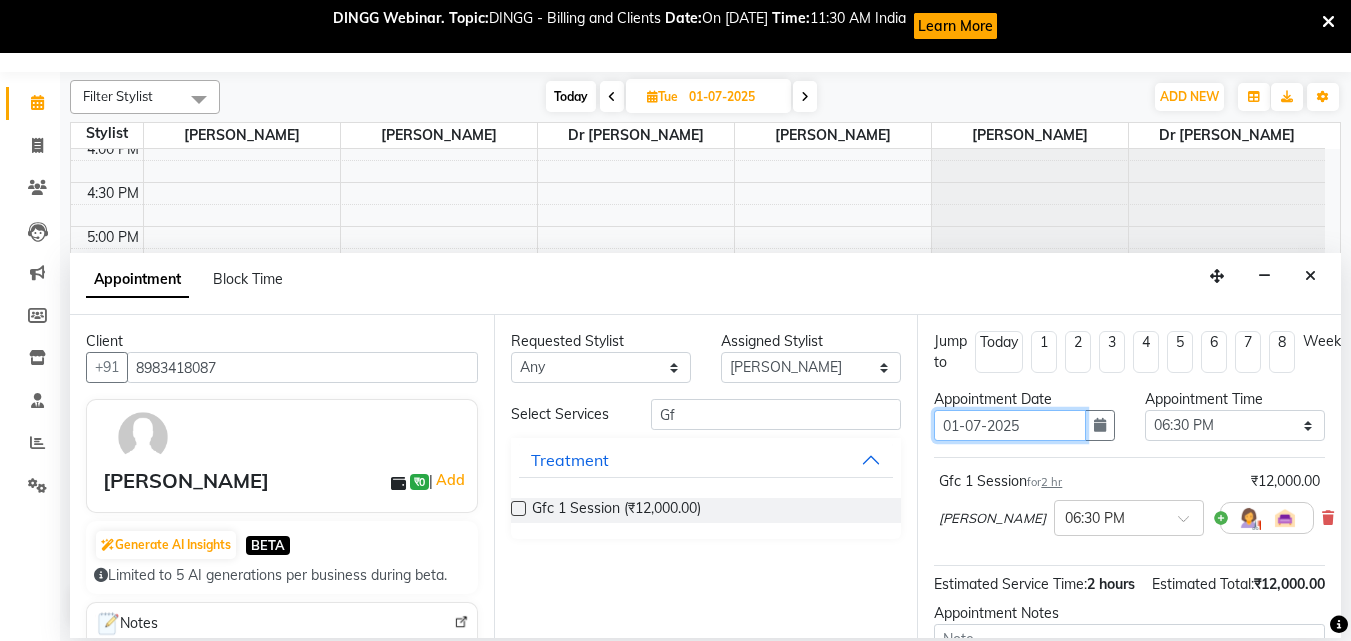 select on "1110" 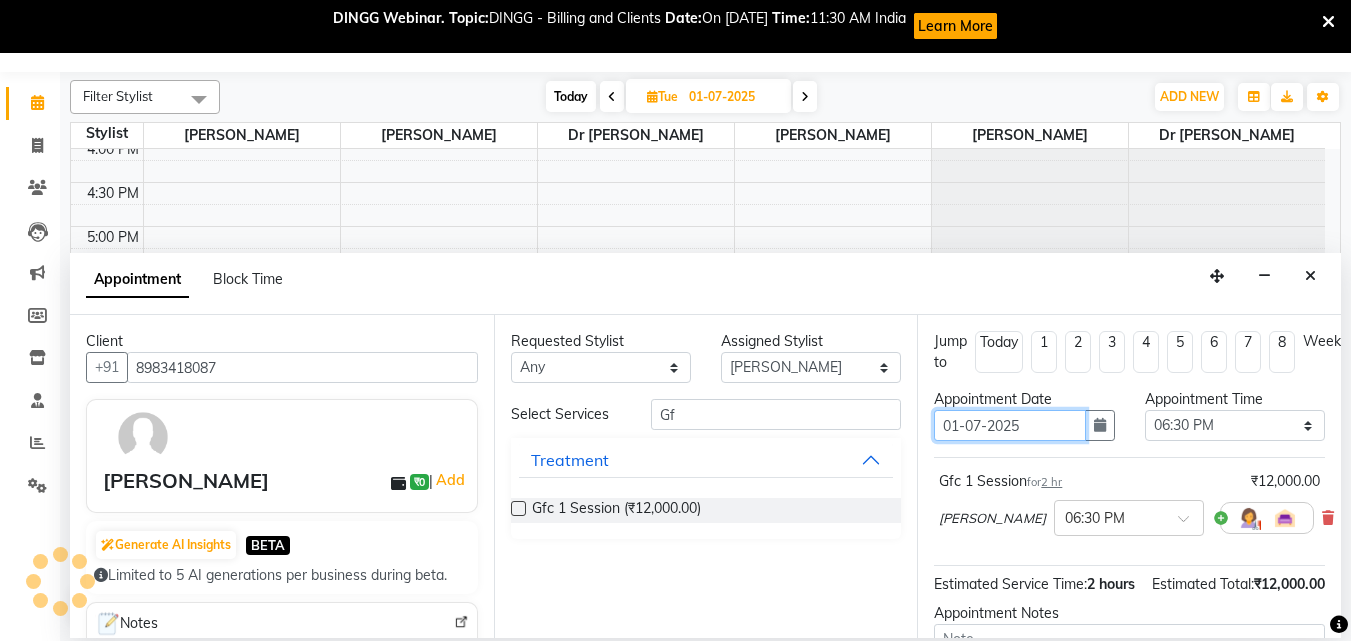 scroll, scrollTop: 538, scrollLeft: 0, axis: vertical 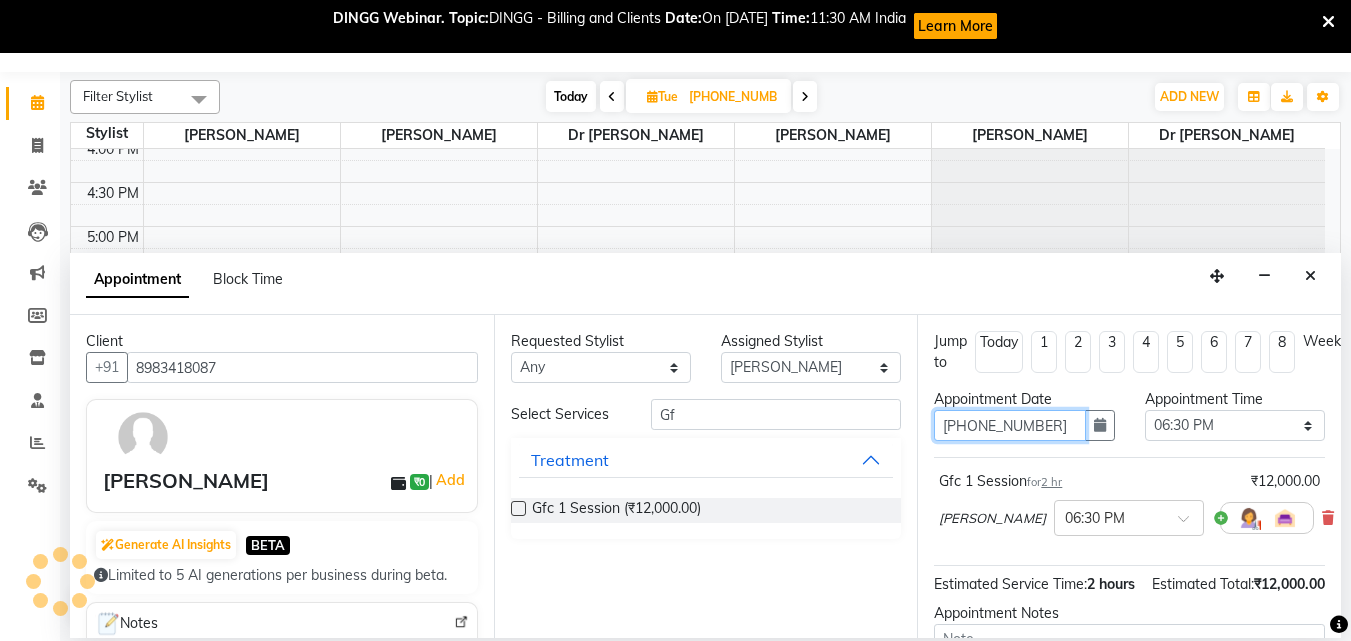 type on "[DATE]" 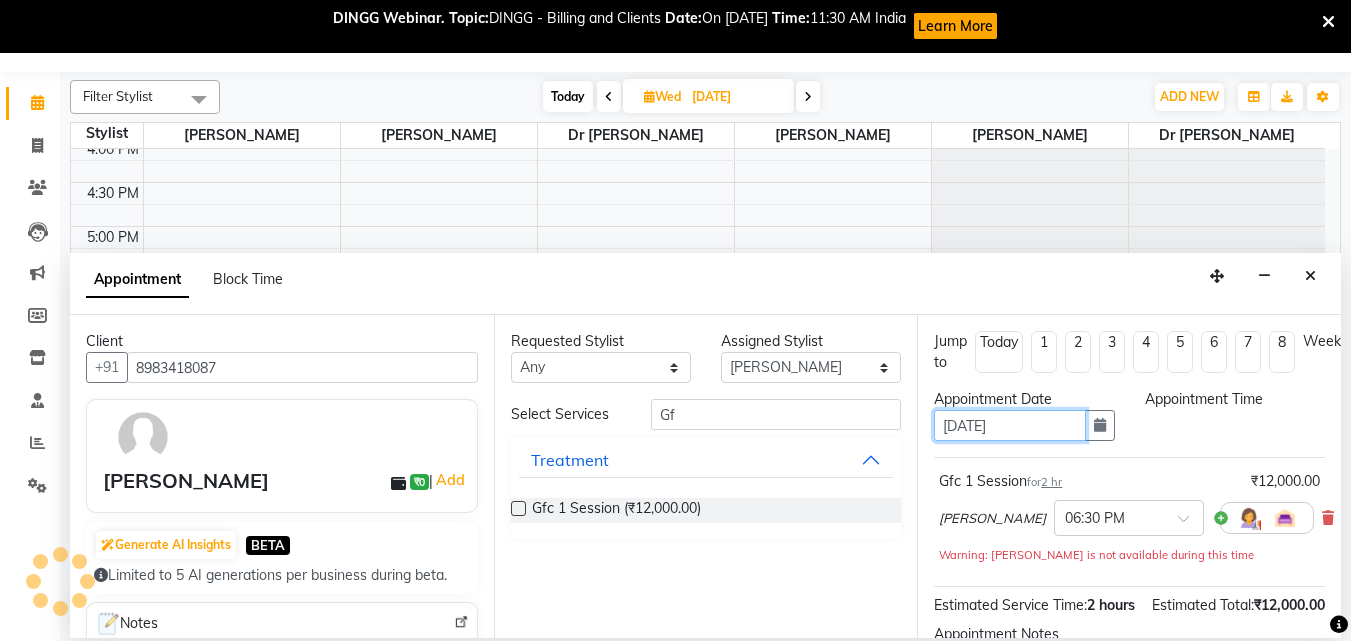 type on "01-07-0202" 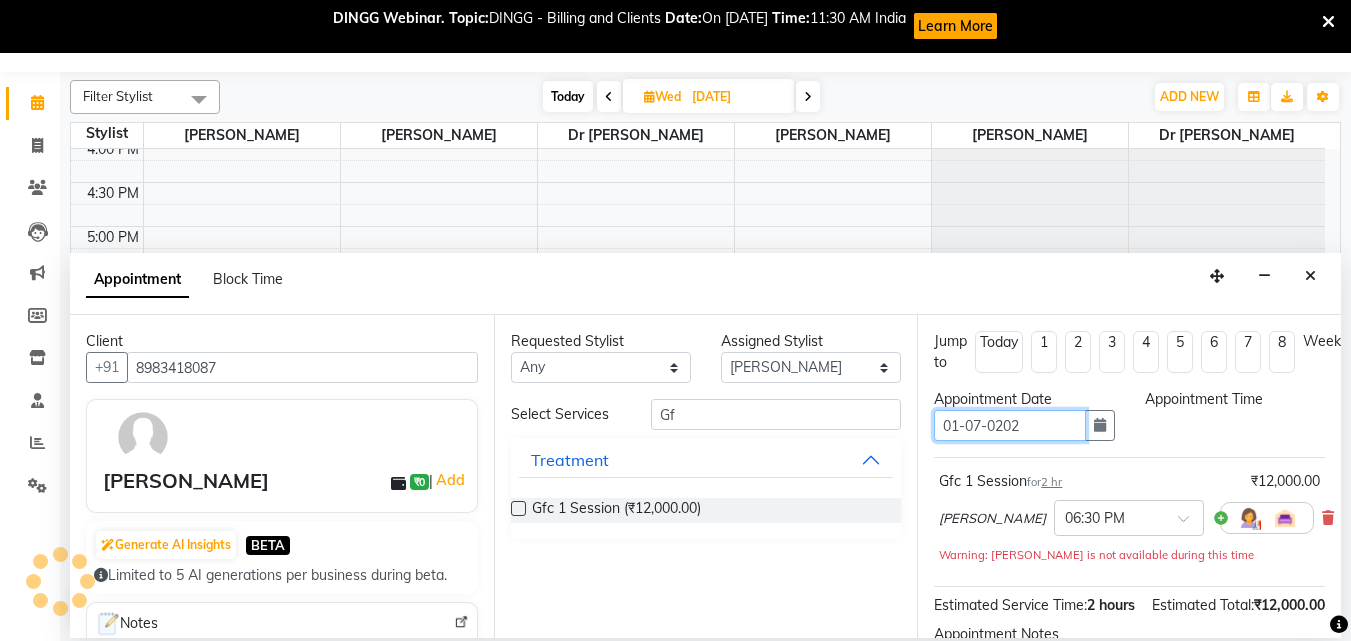 type on "01-07-0202" 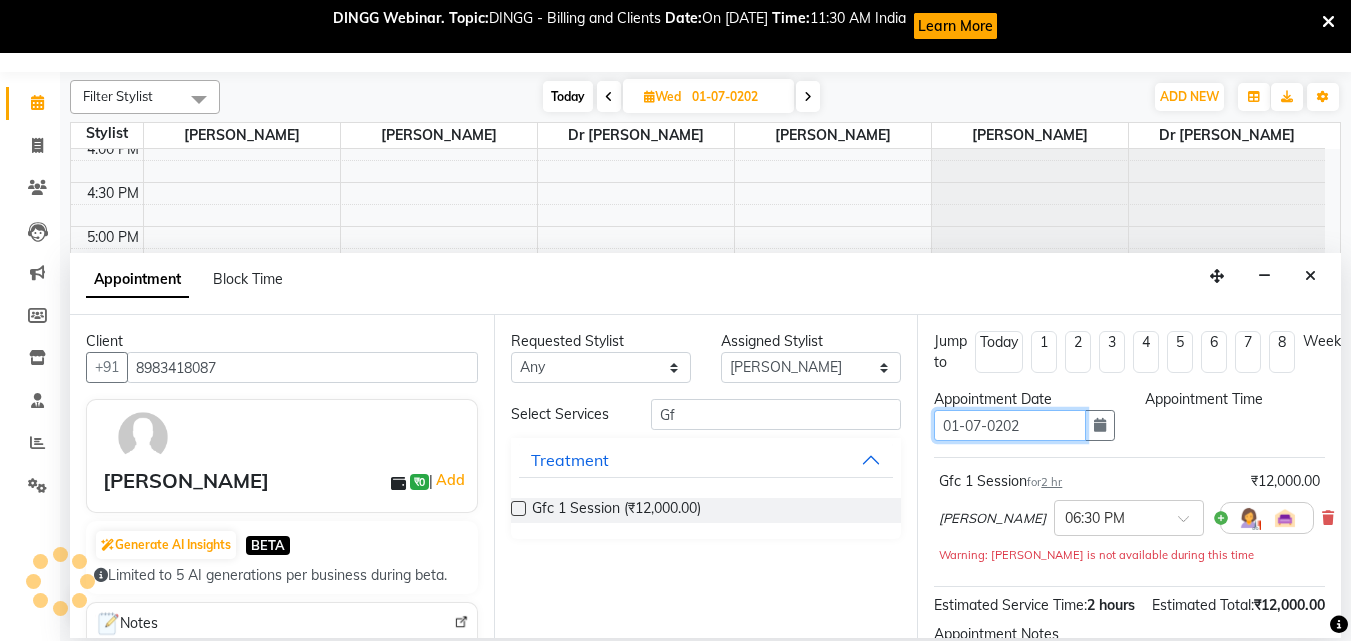 select on "1110" 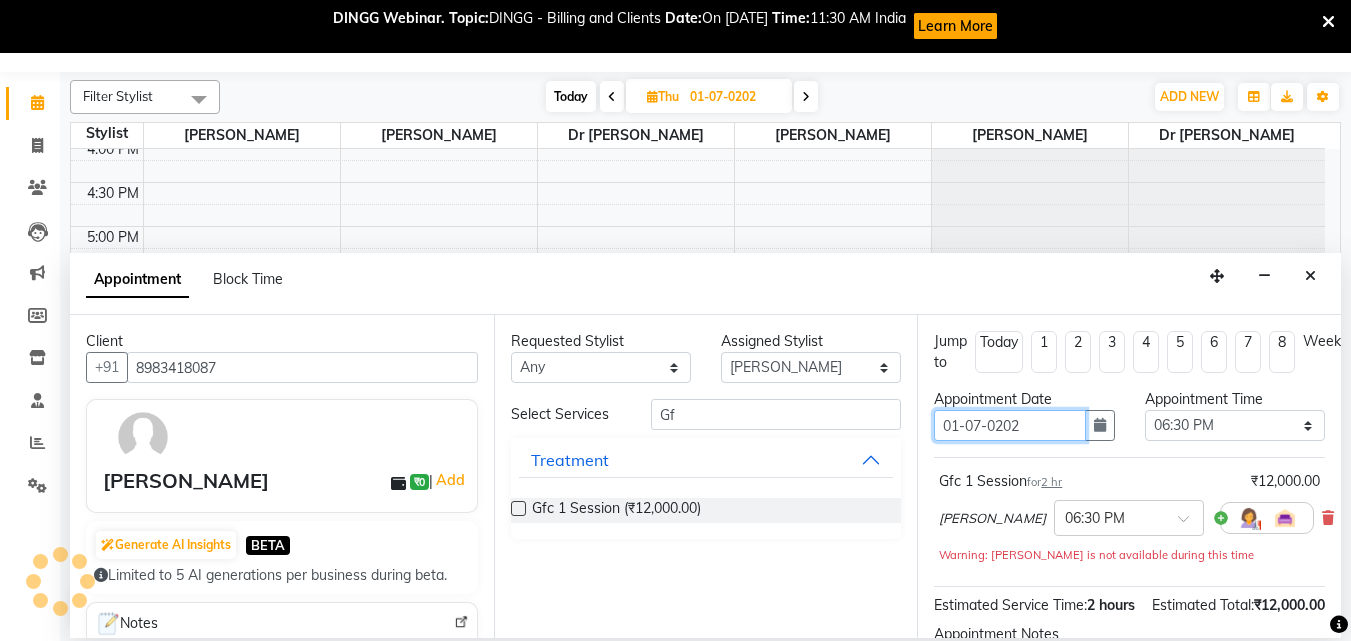 type on "[DATE]" 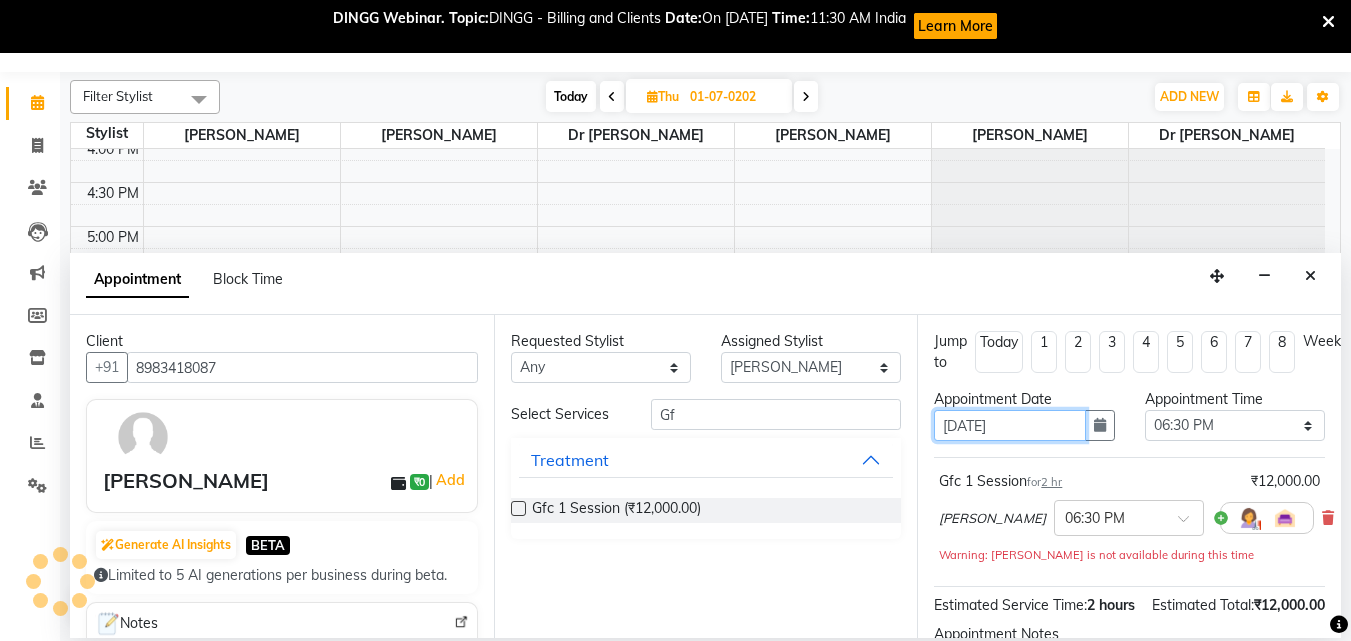 type on "[DATE]" 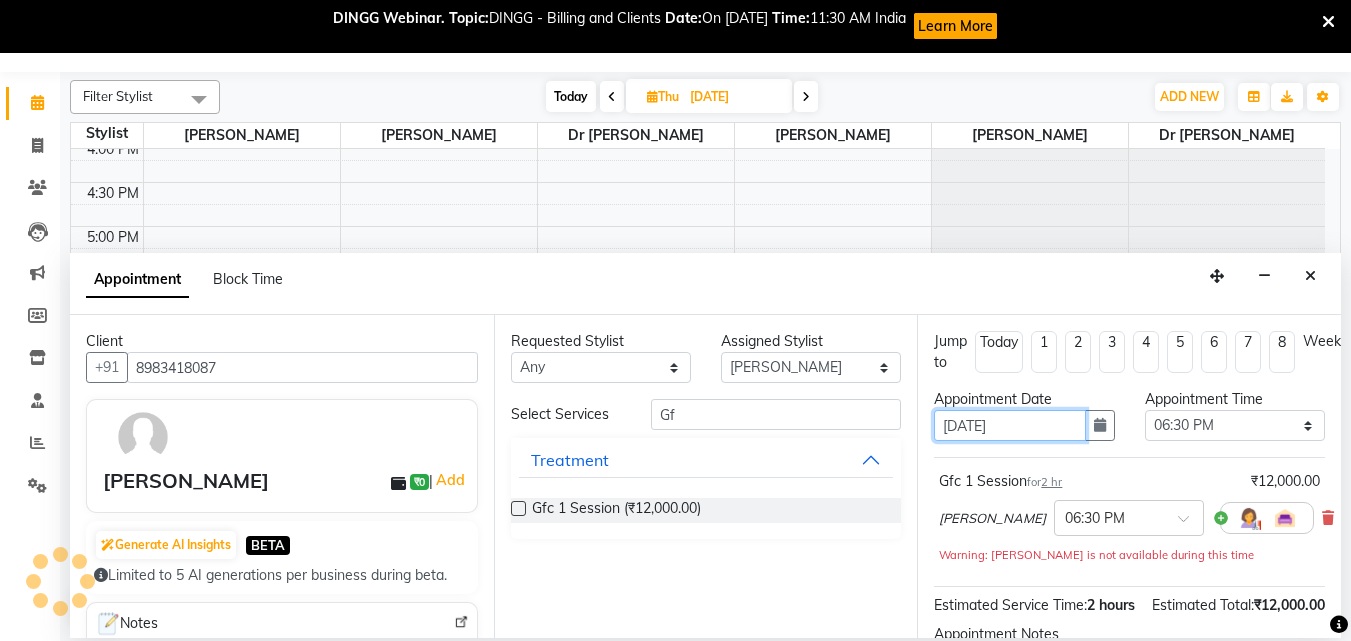 type on "01-07-0202" 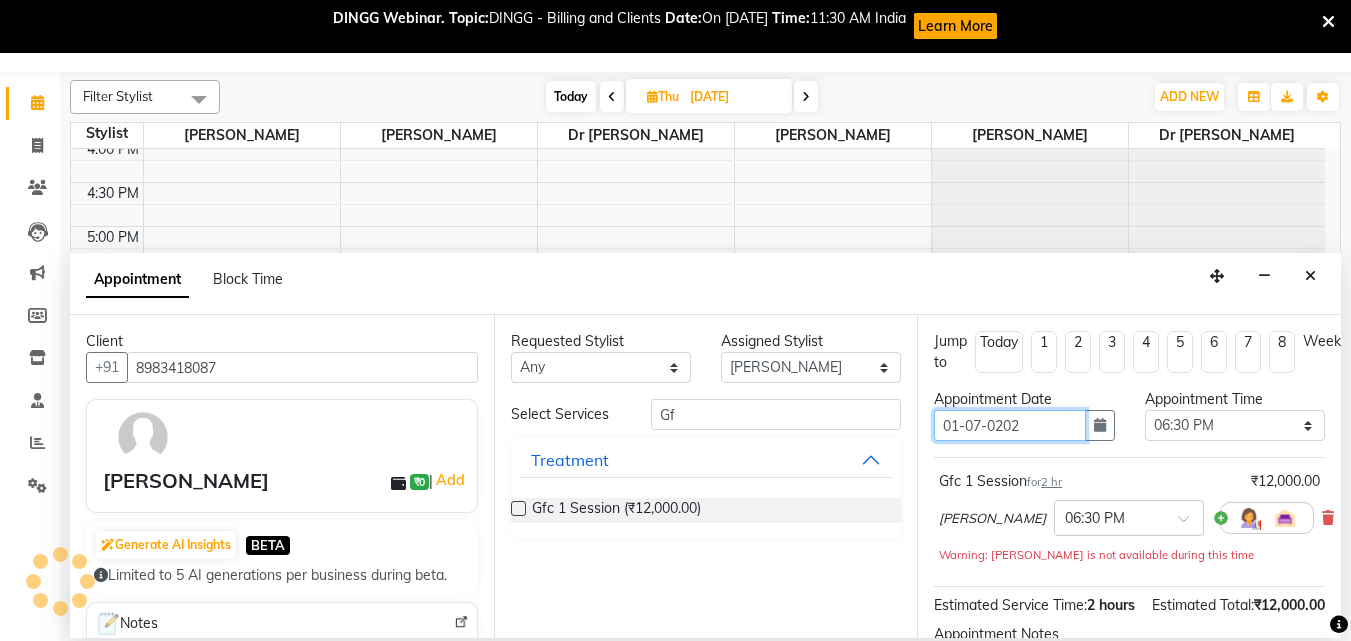 type on "01-07-0202" 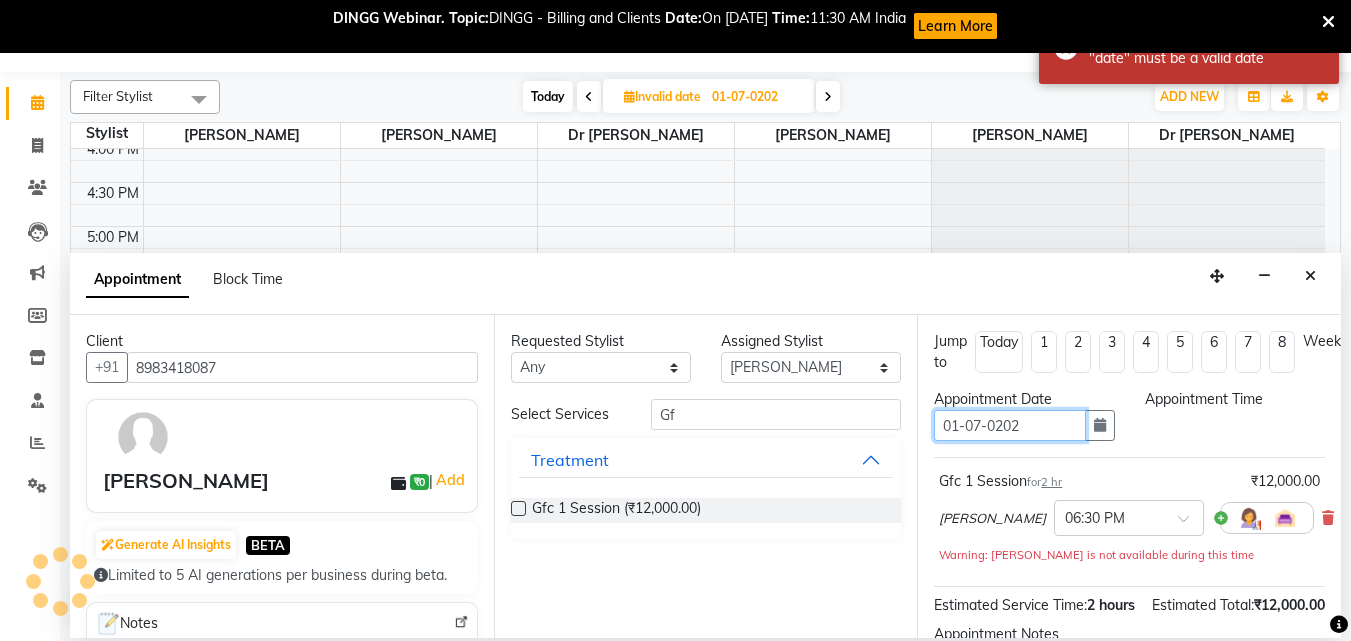 type on "[DATE]" 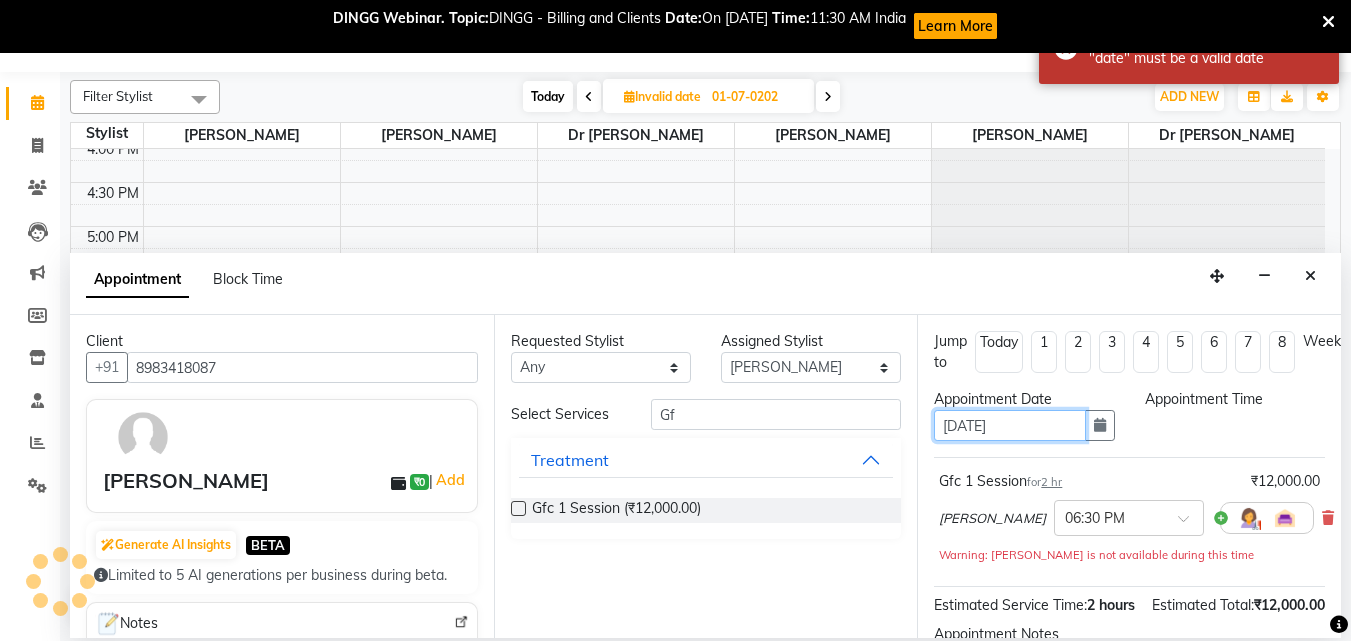 type on "[DATE]" 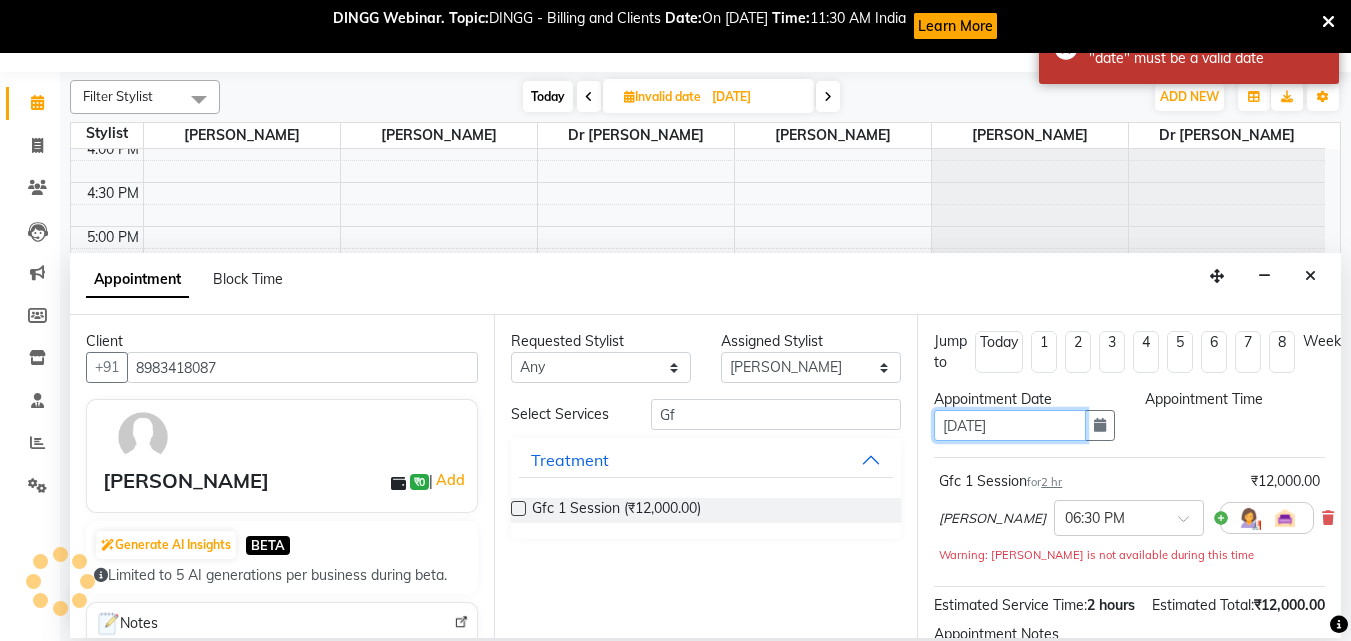 type on "01-07-0202" 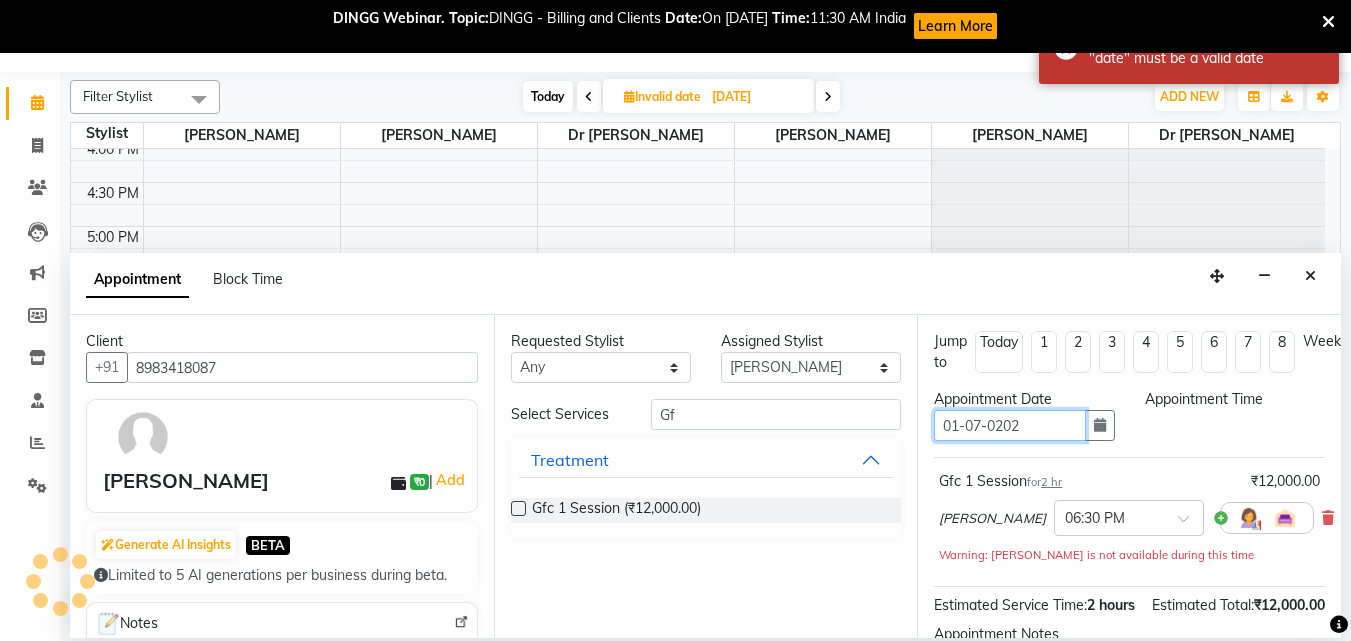 type on "01-07-0202" 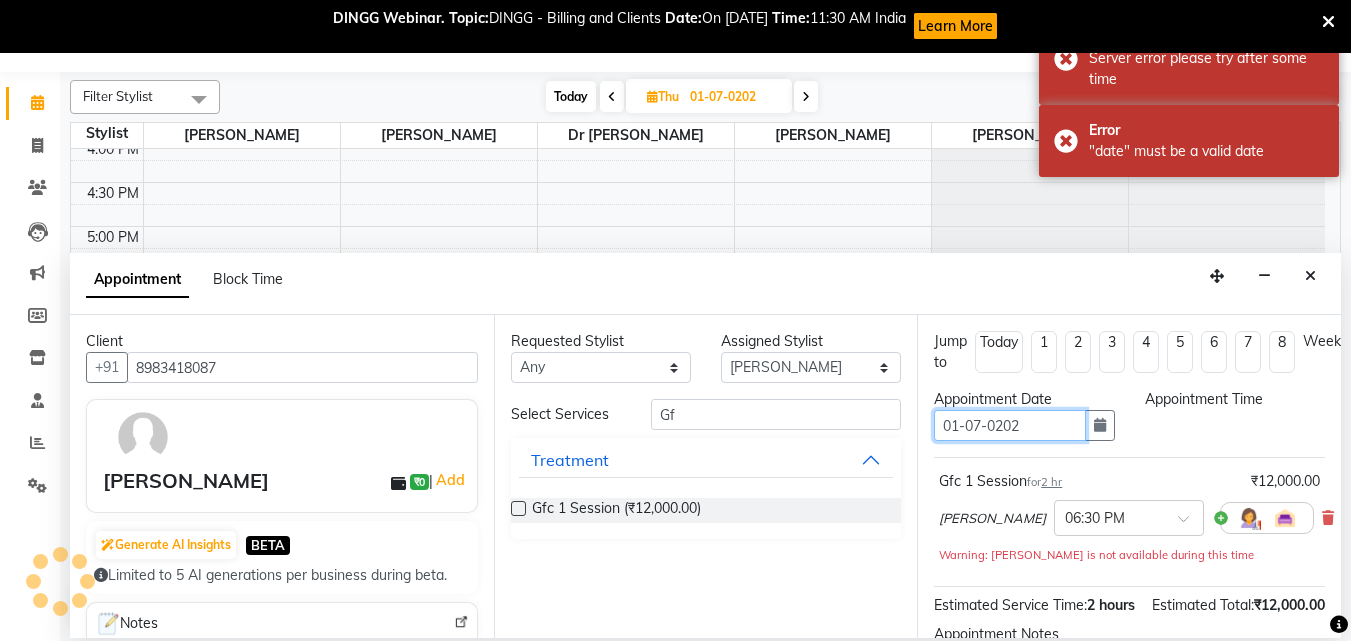 type on "[DATE]" 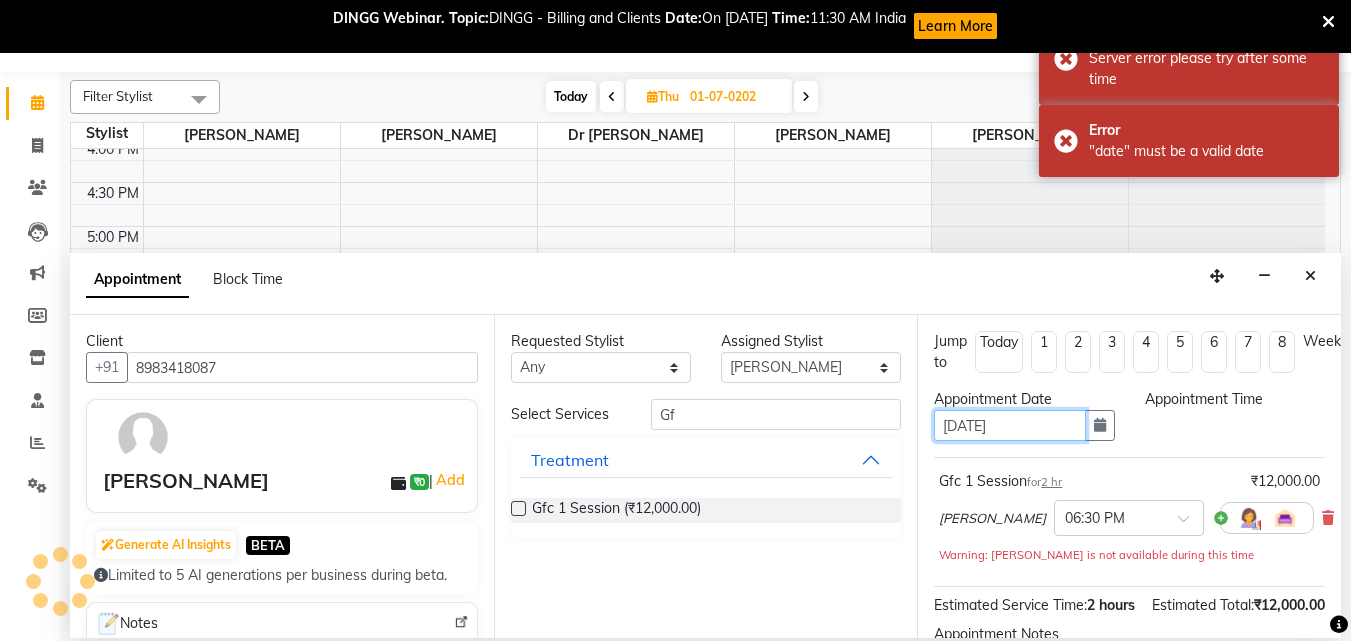 type on "[DATE]" 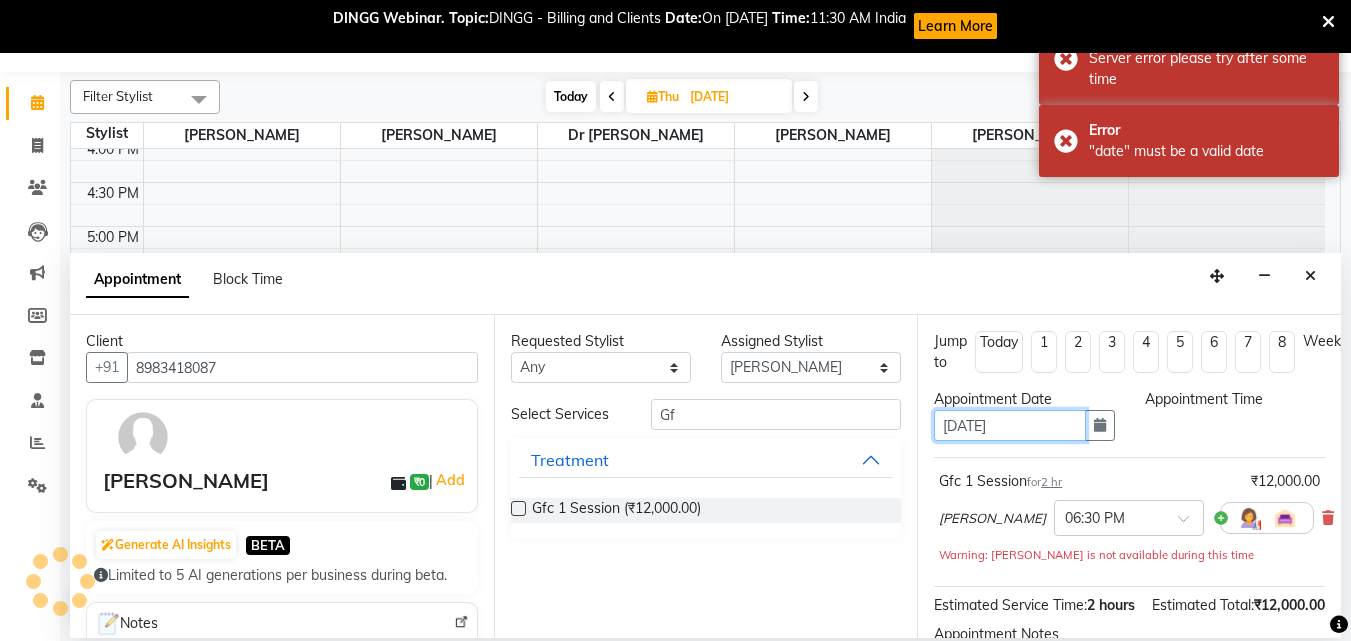 select on "1110" 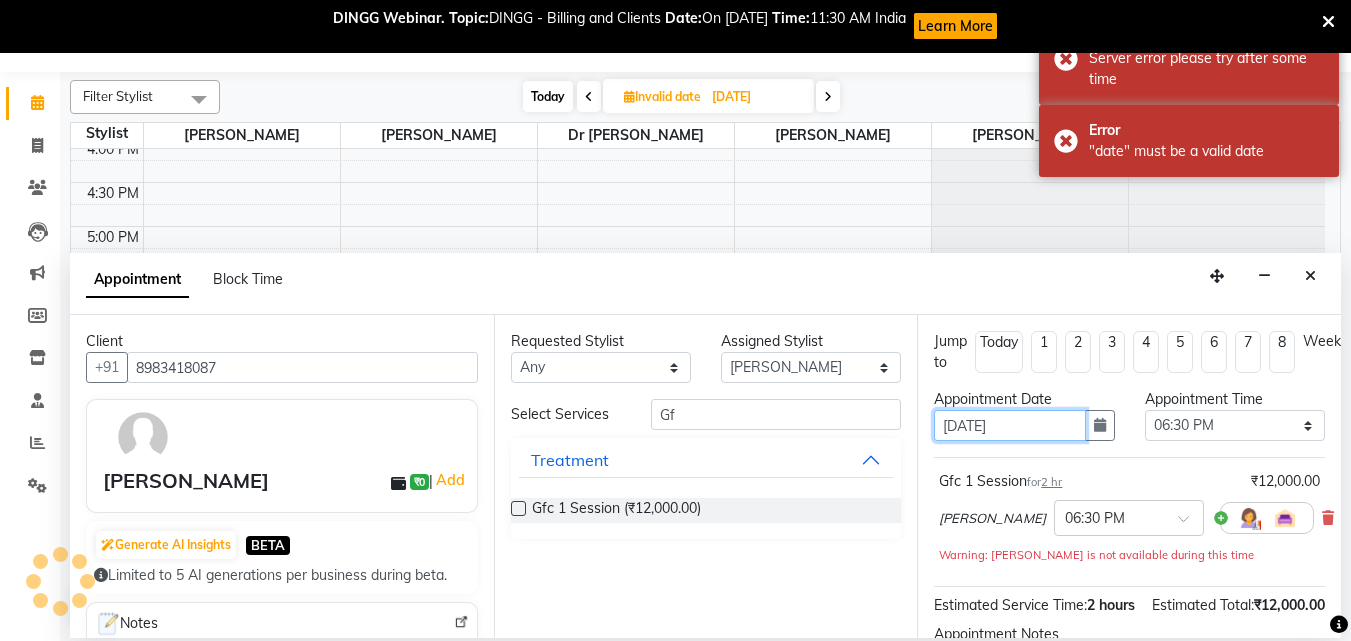 type on "01-07-0202" 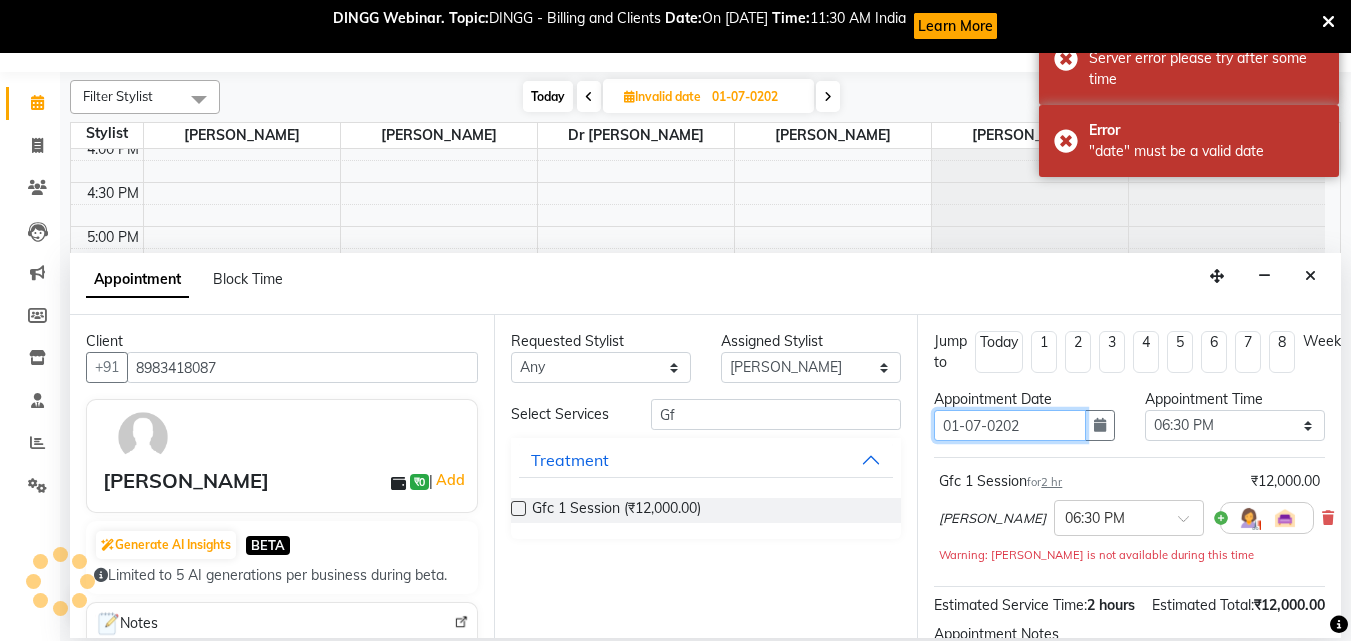 type on "[DATE]" 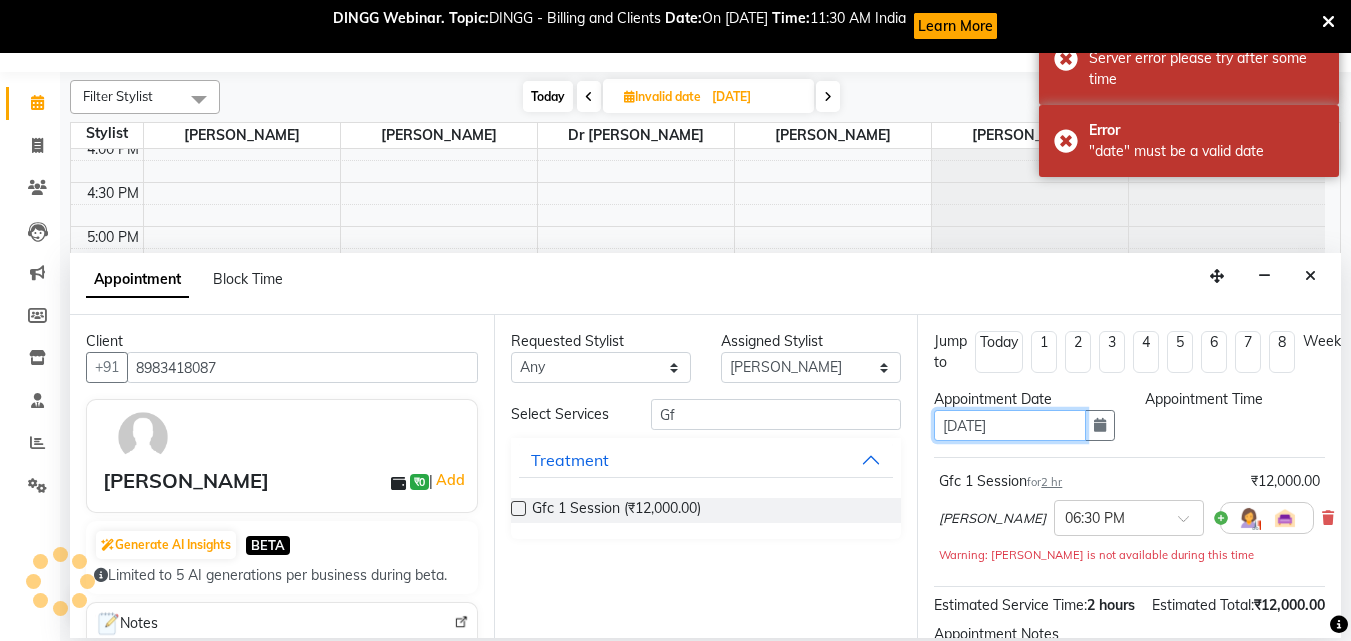 type on "01-07-0202" 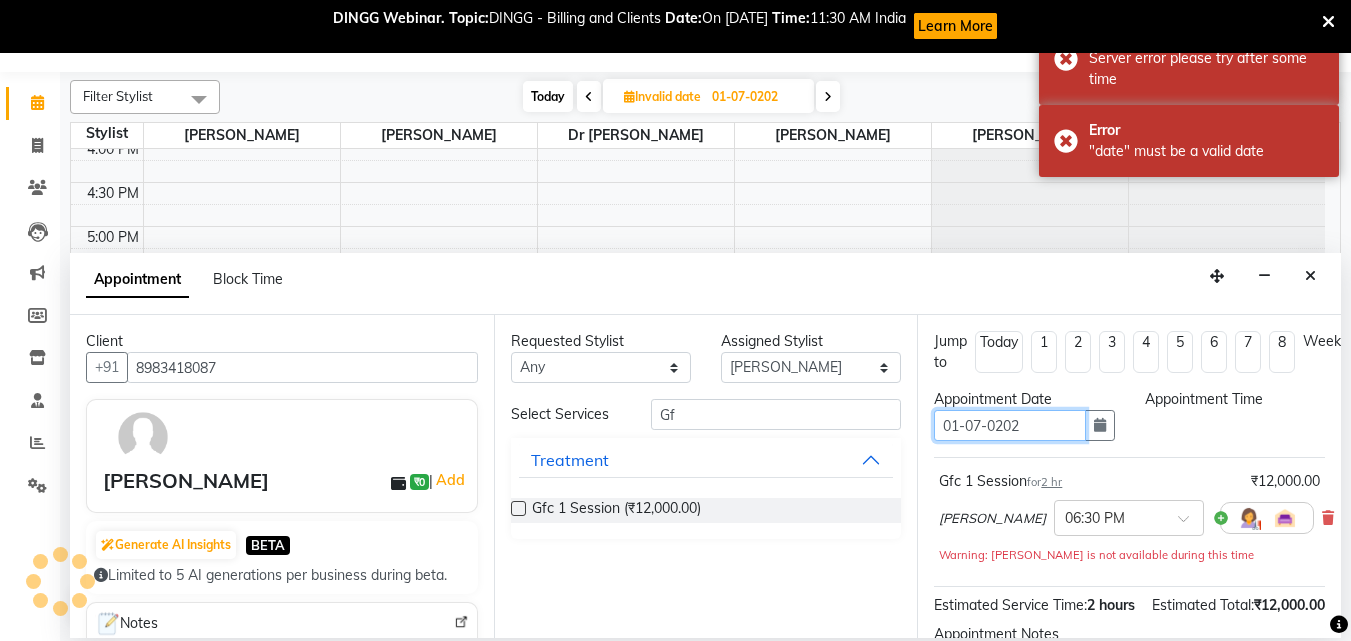 select on "1110" 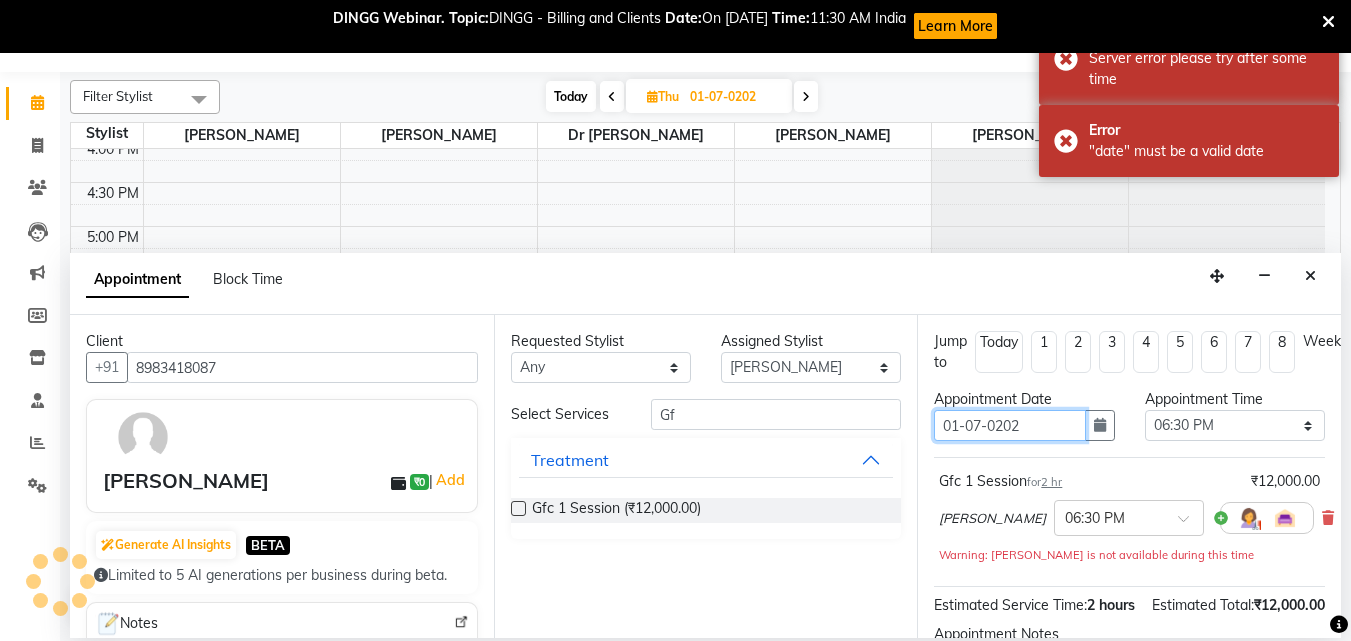 type on "[DATE]" 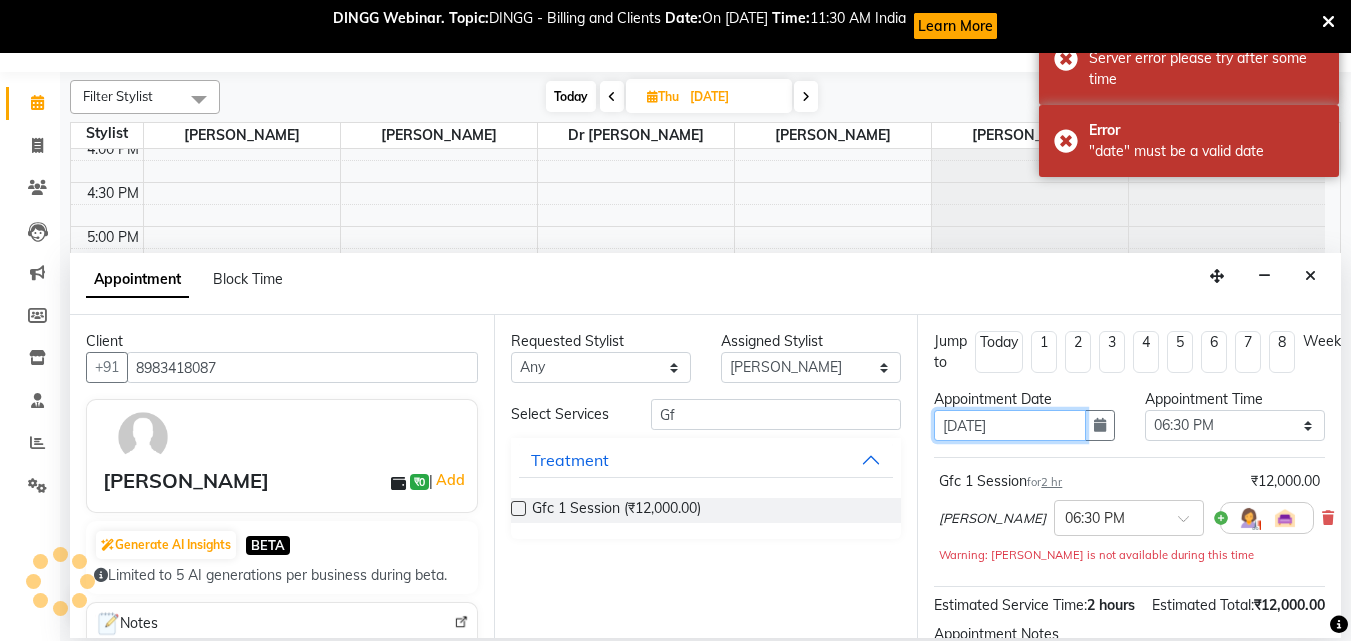type on "01-07-0202" 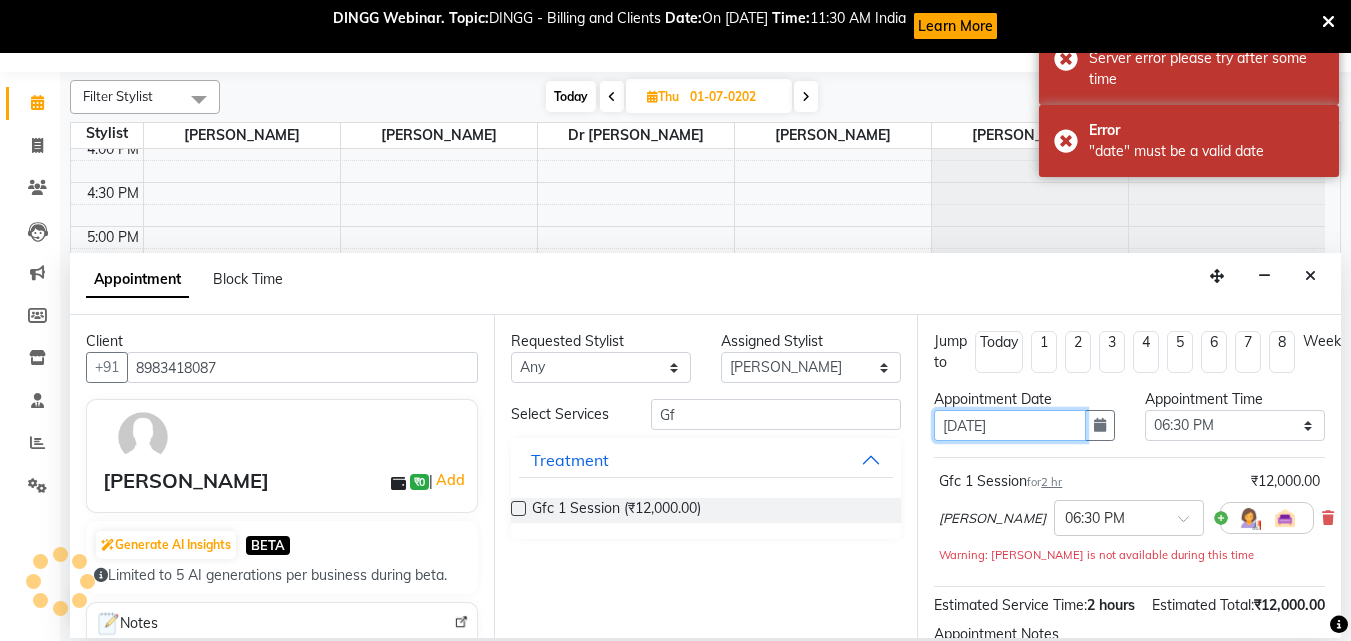 type on "01-07-0202" 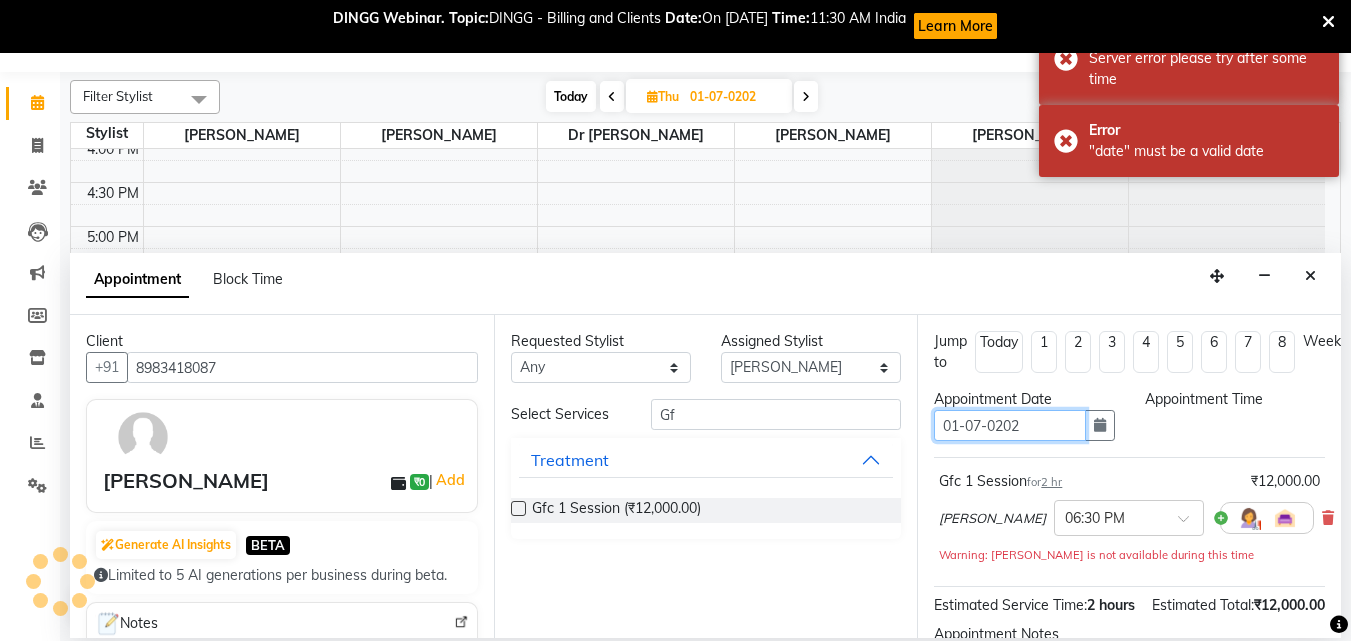 type on "[DATE]" 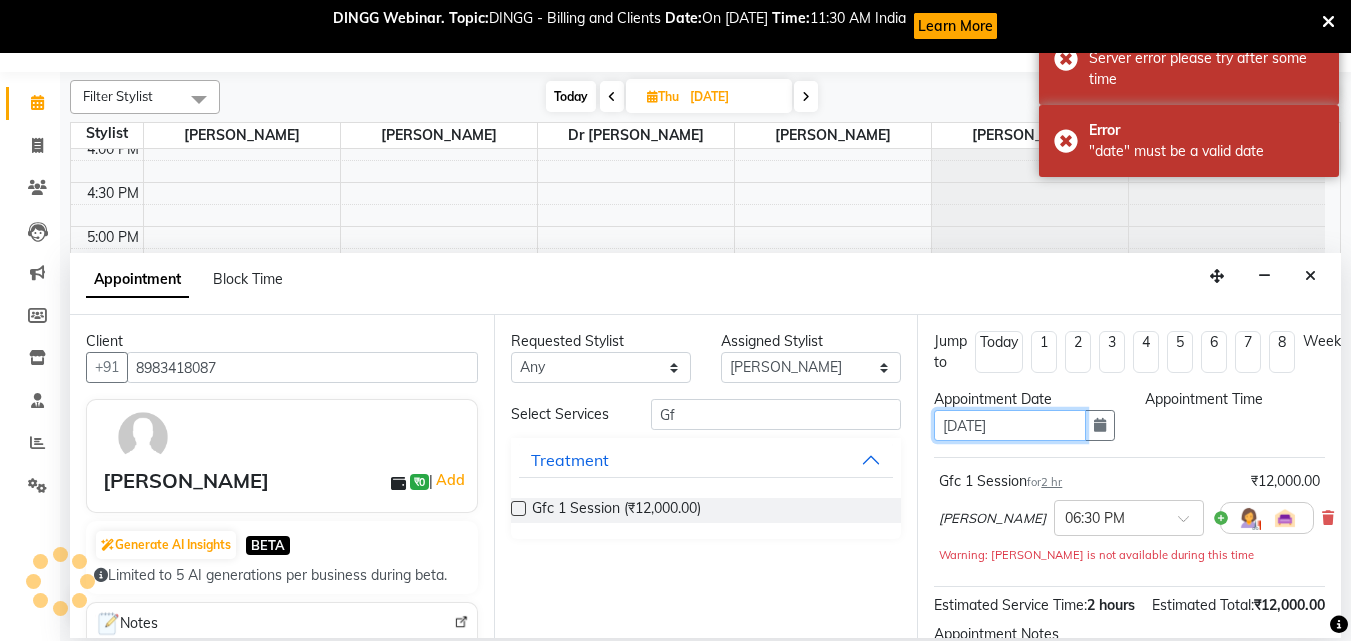 select on "1110" 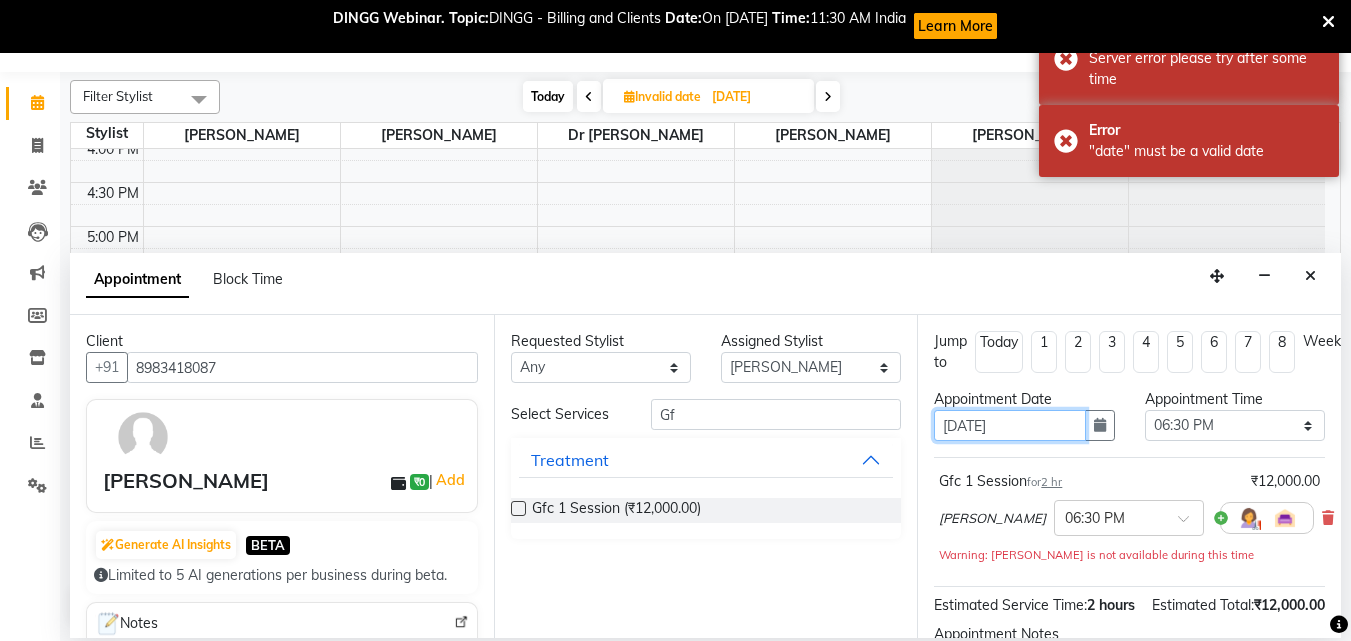 type on "01-07-0202" 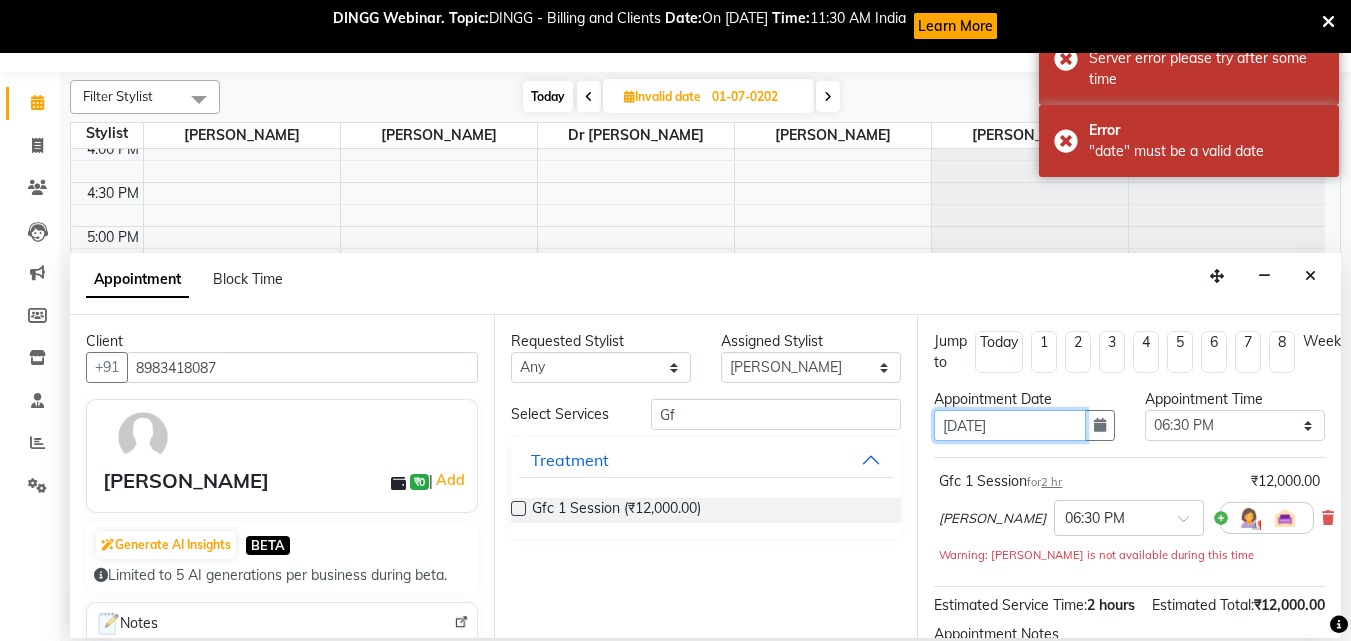 type on "01-07-0202" 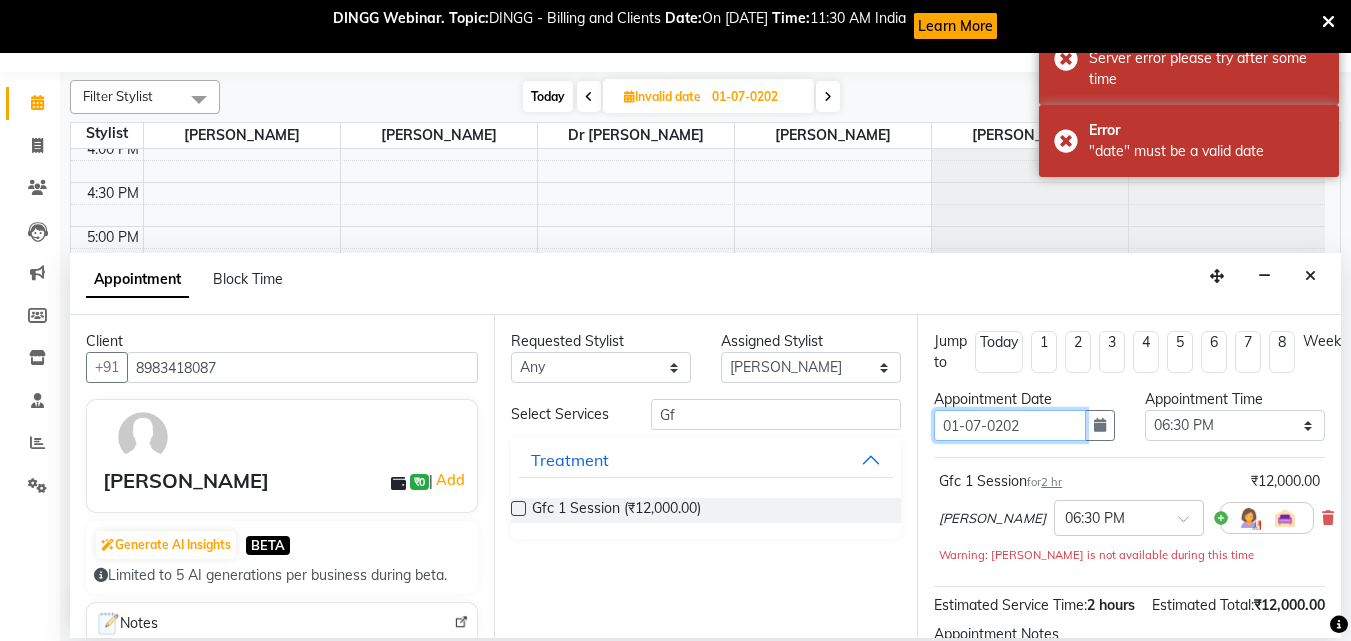 type on "01-07-0202" 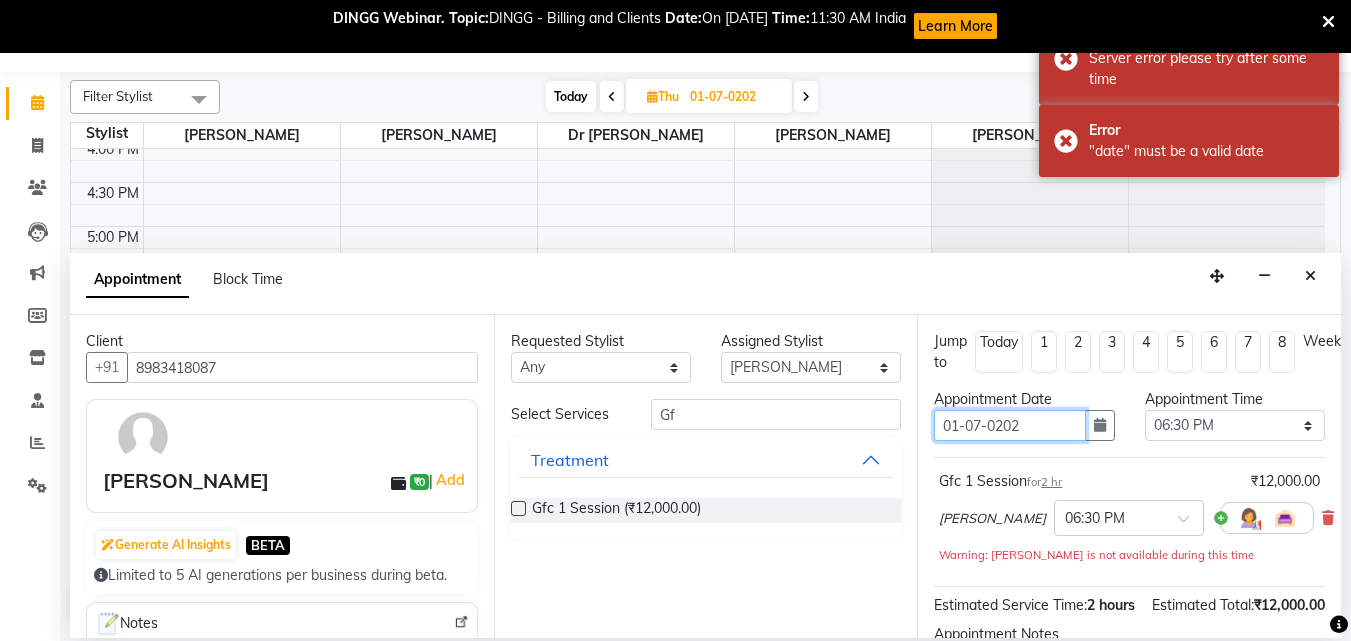 type on "[DATE]" 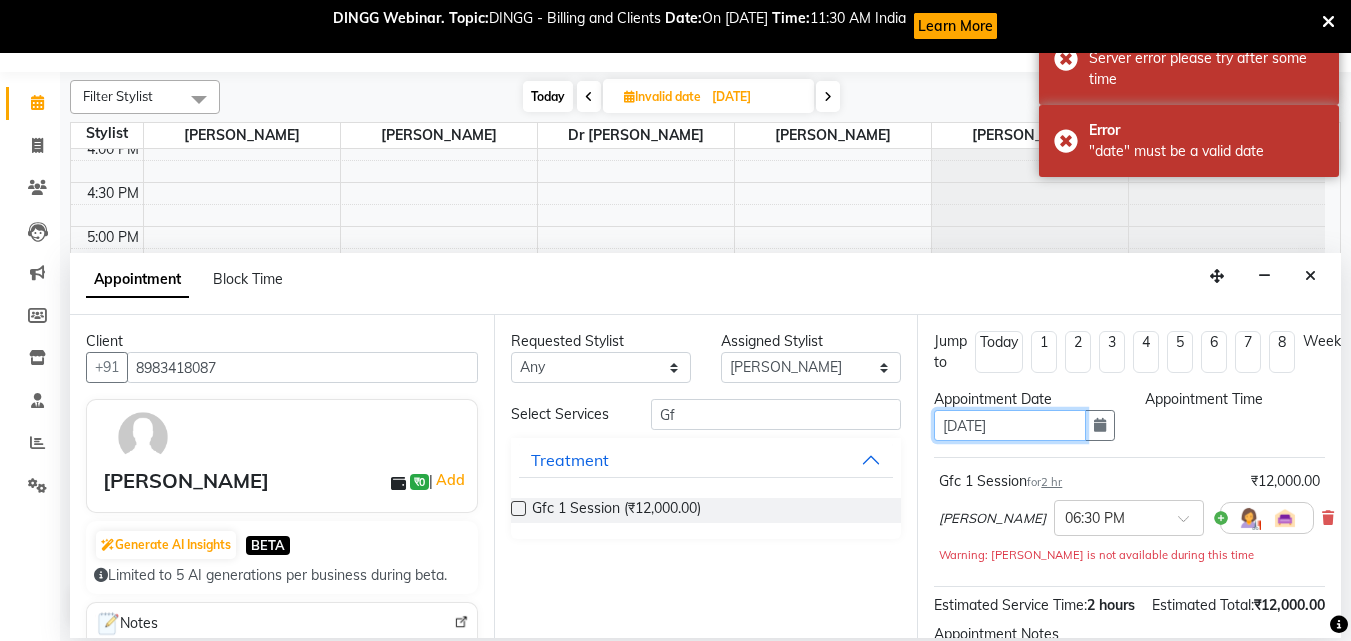 select on "1110" 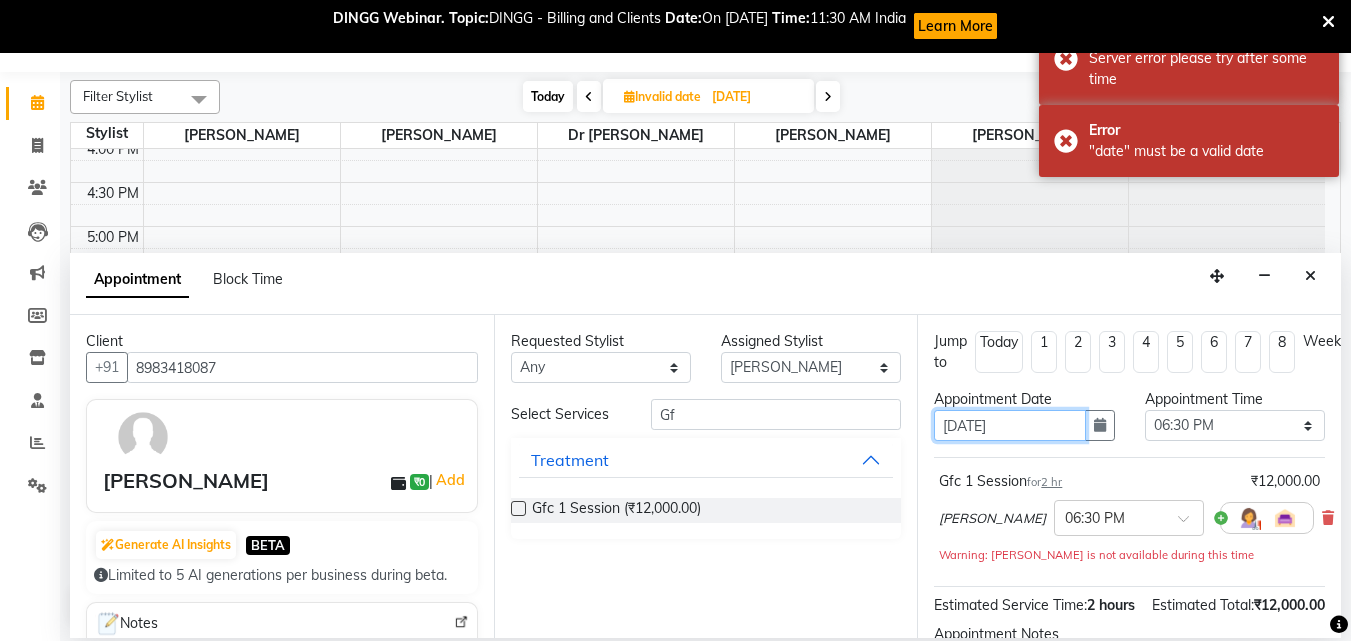 type on "01-07-0202" 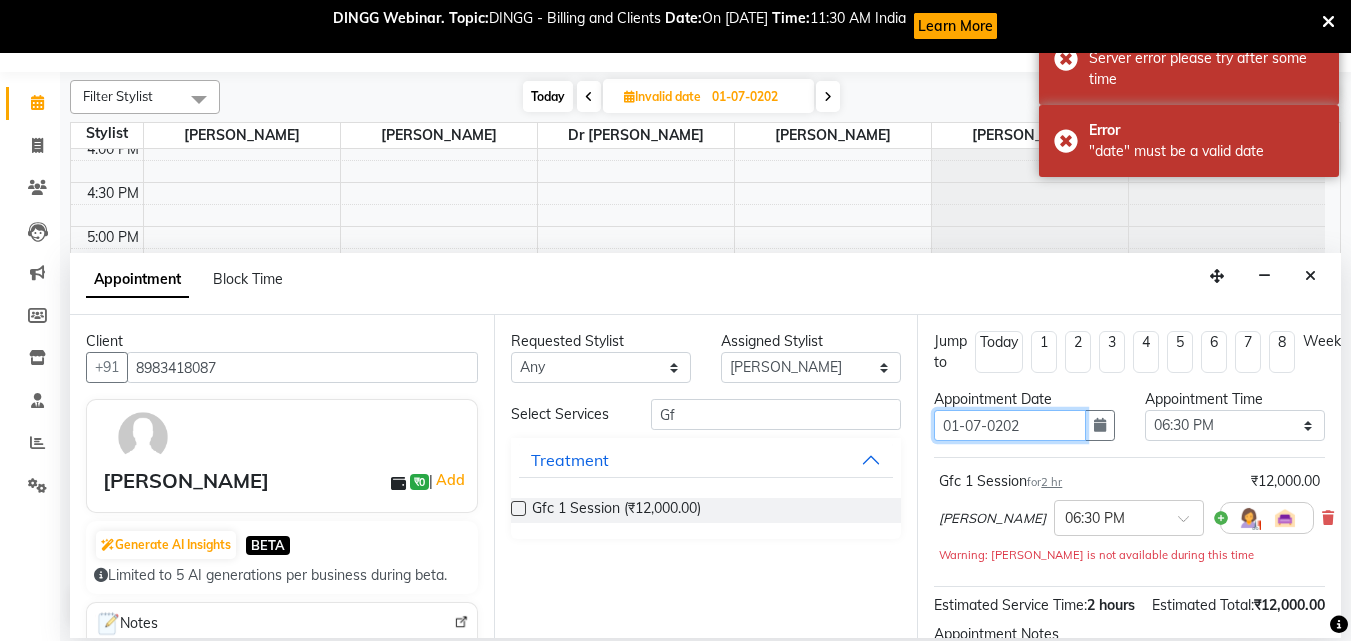select on "1110" 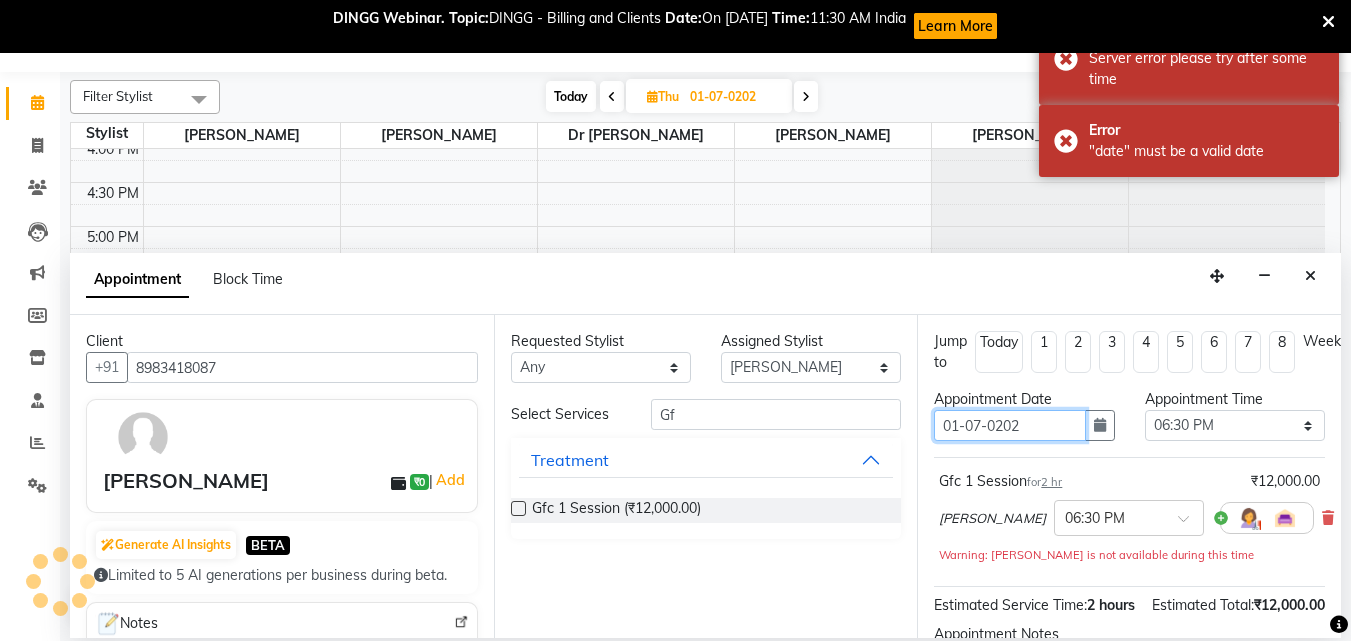 type on "[DATE]" 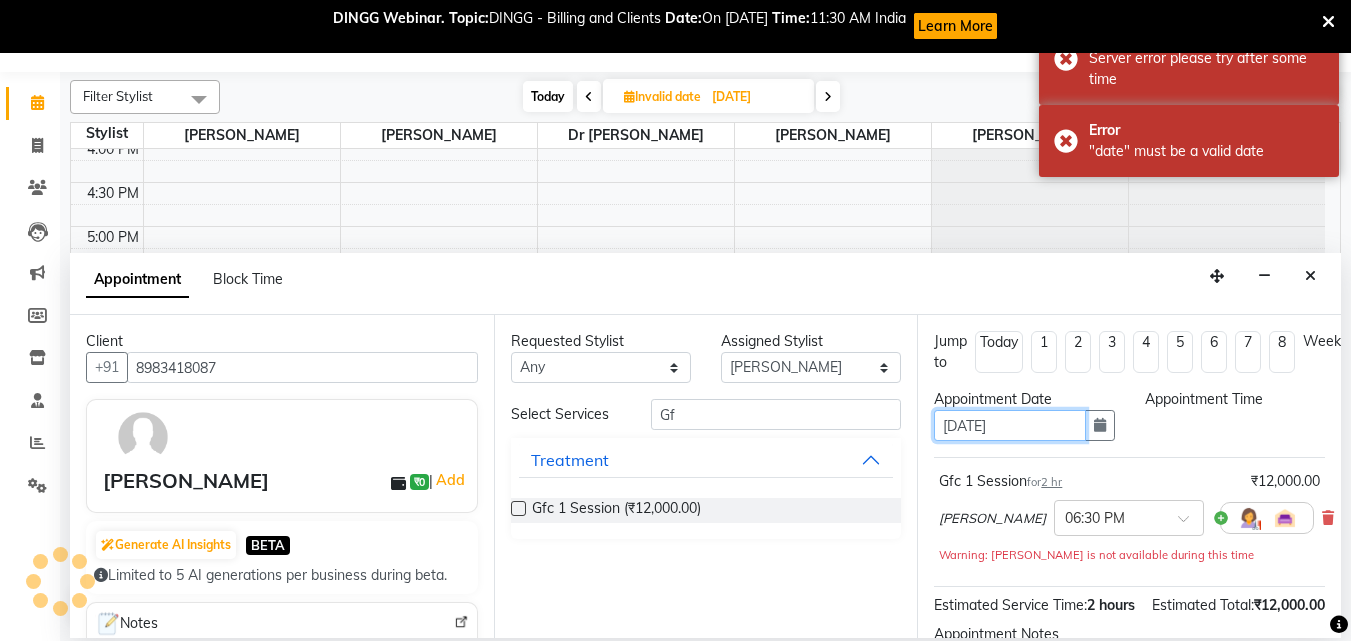 type on "01-07-0202" 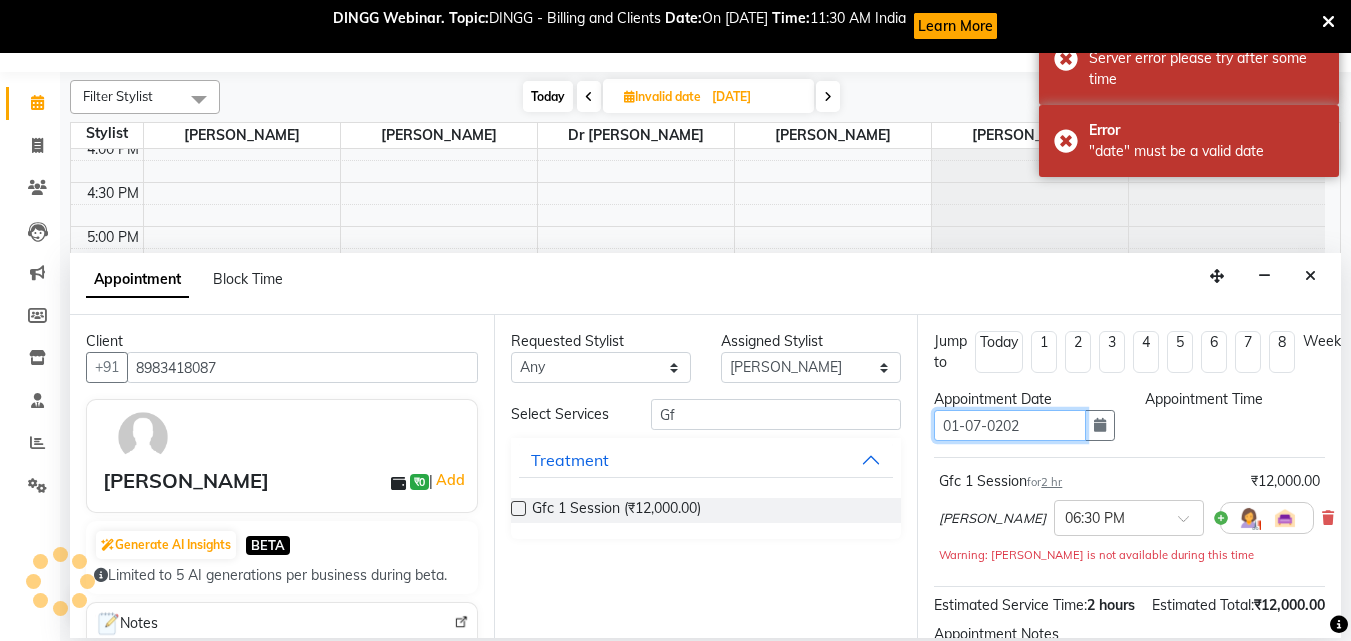 type on "01-07-0202" 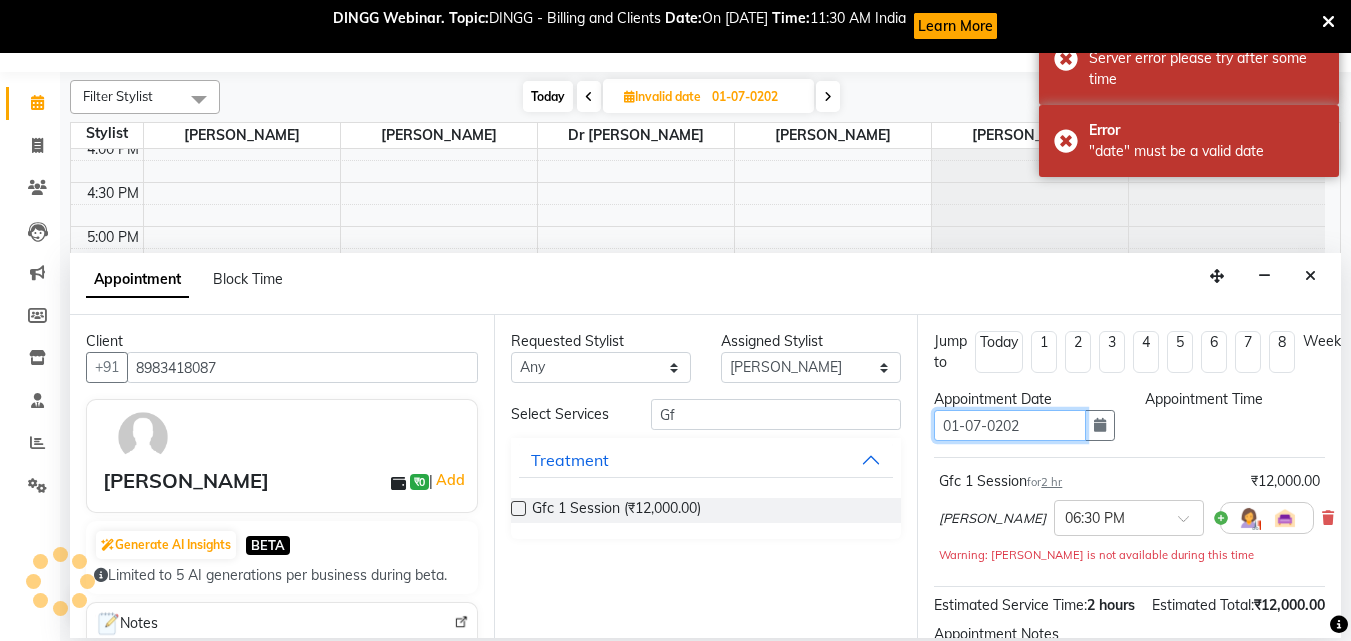select on "1110" 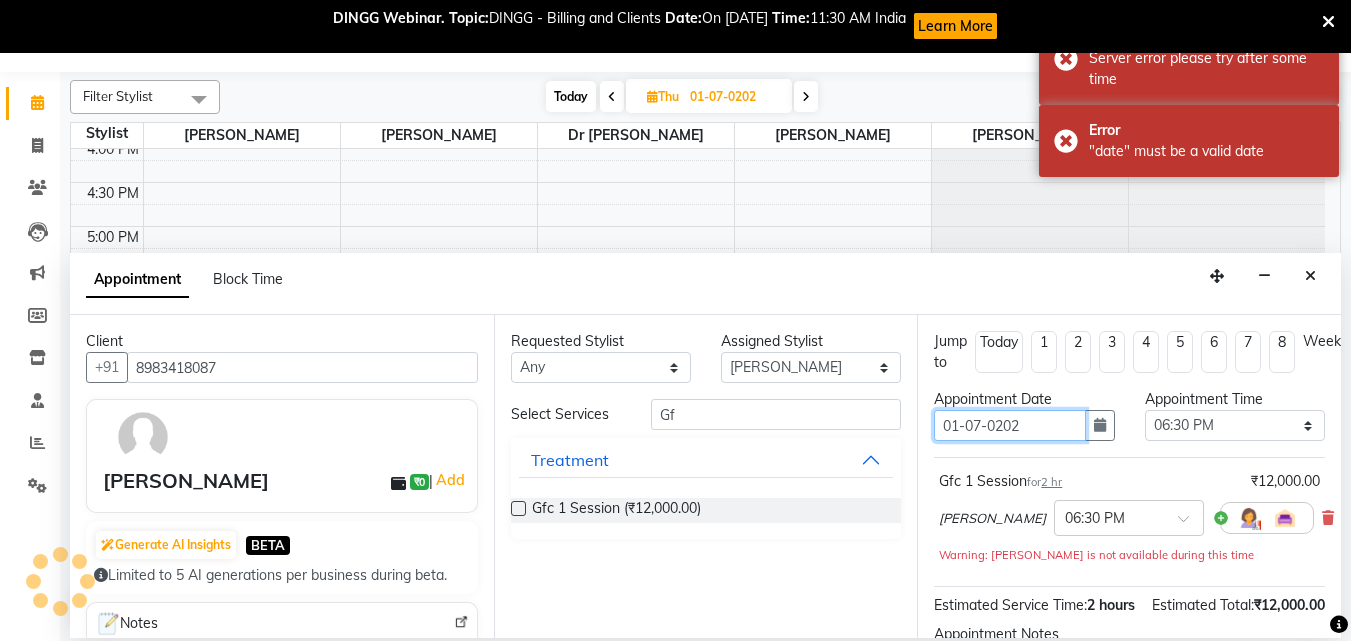 type on "[DATE]" 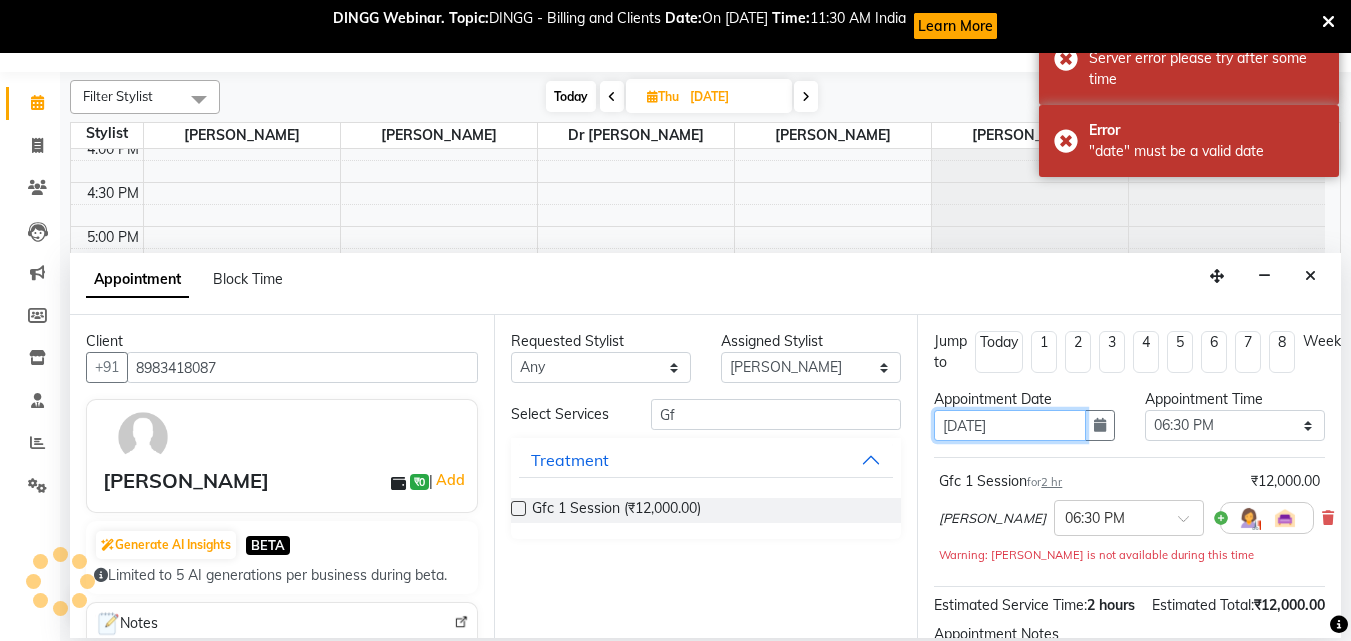 type on "01-07-0202" 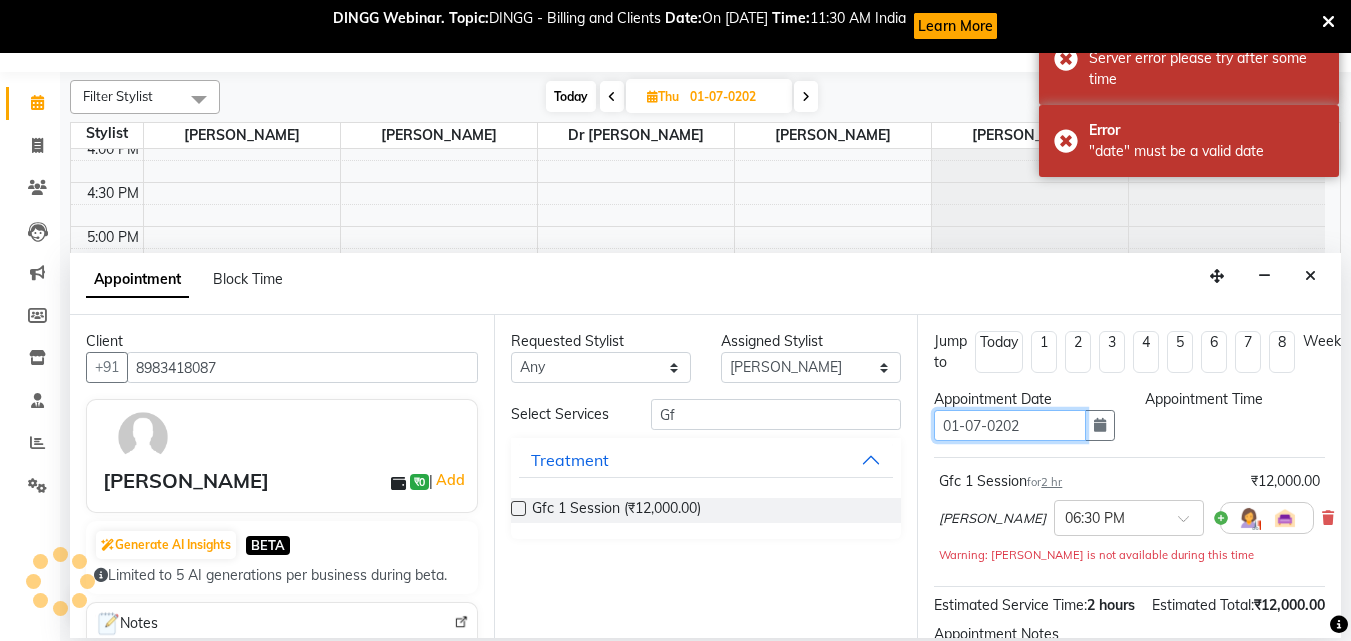 type on "[DATE]" 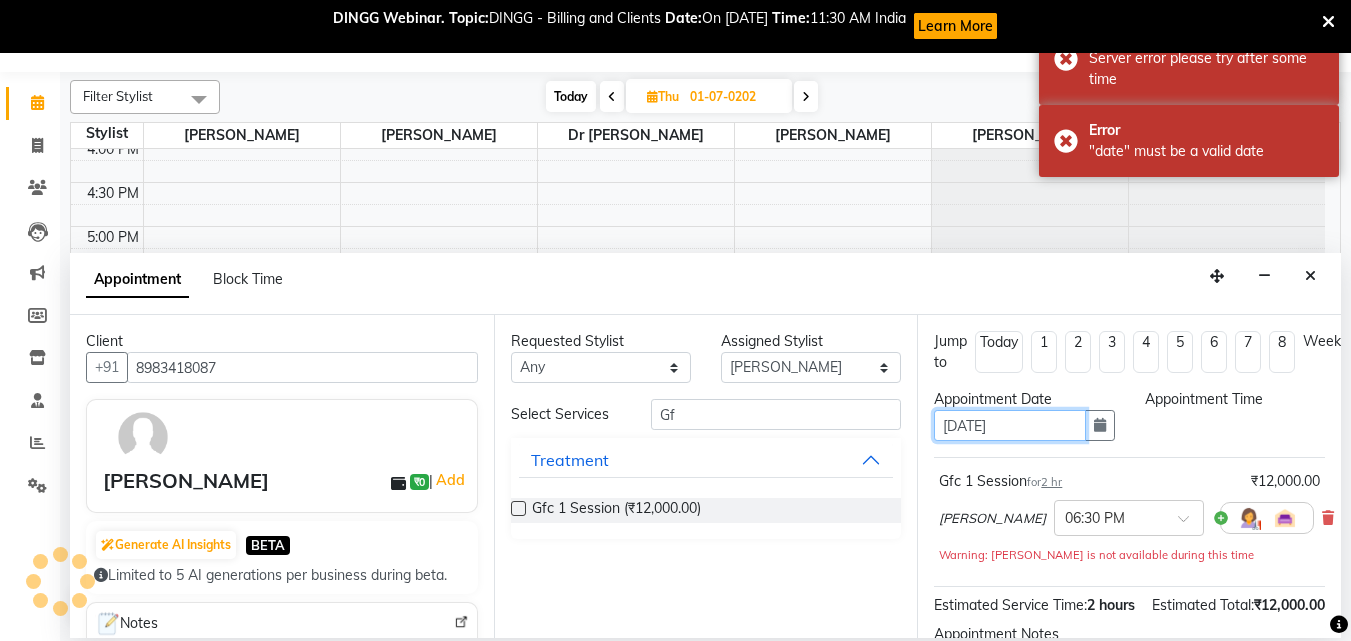 type on "[DATE]" 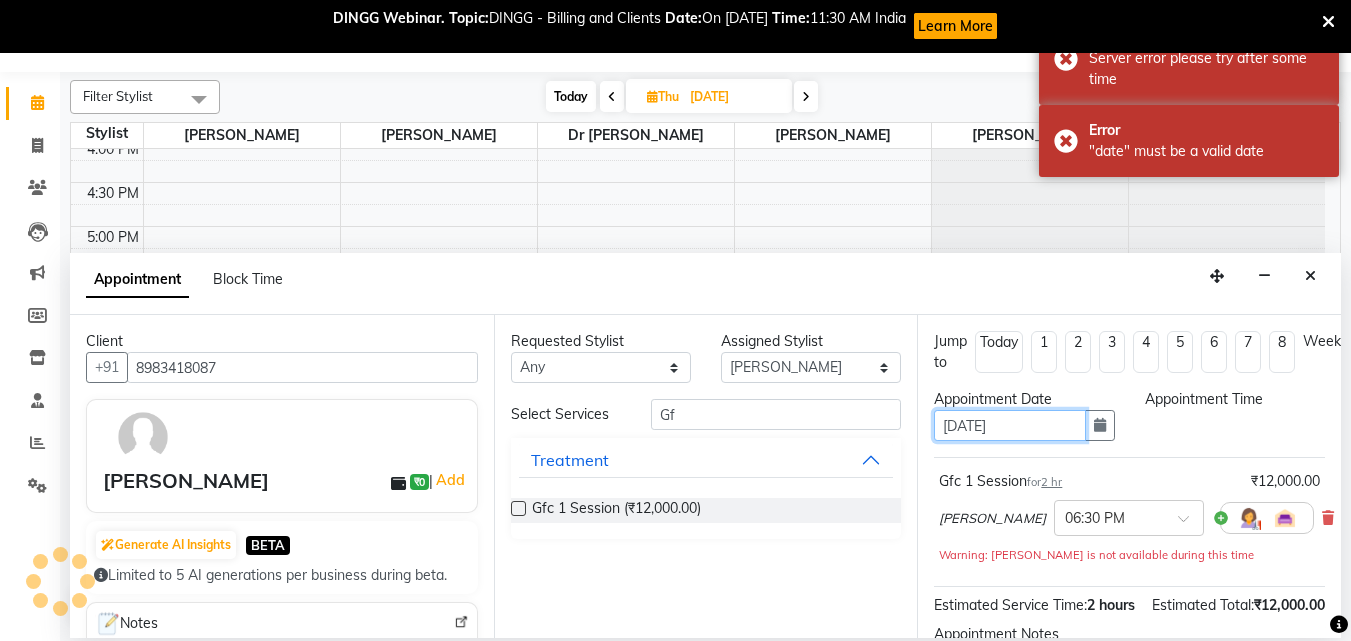 select on "1110" 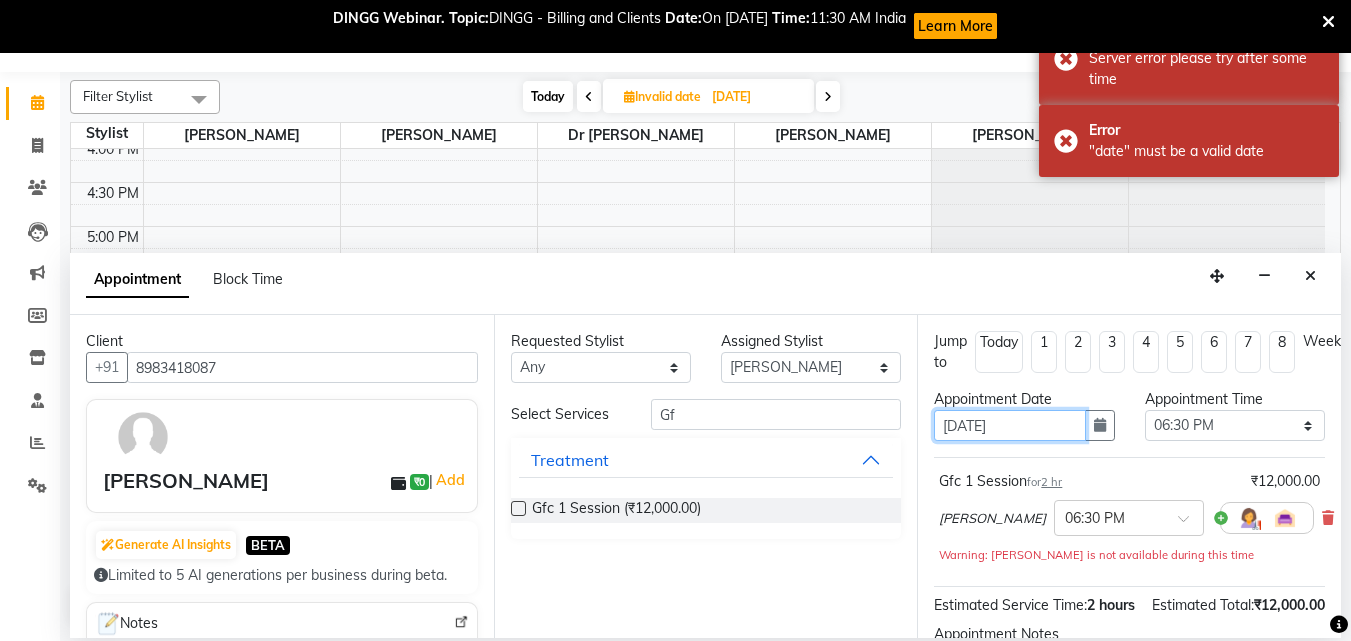 type on "01-07-0202" 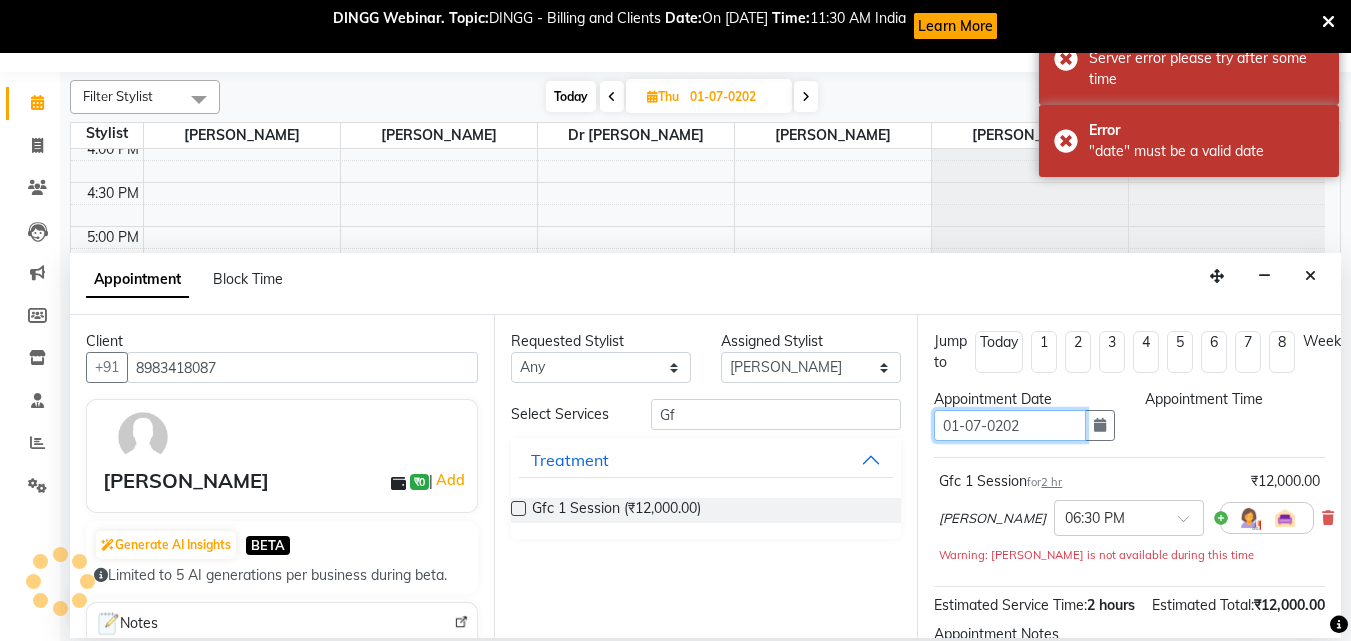select on "1110" 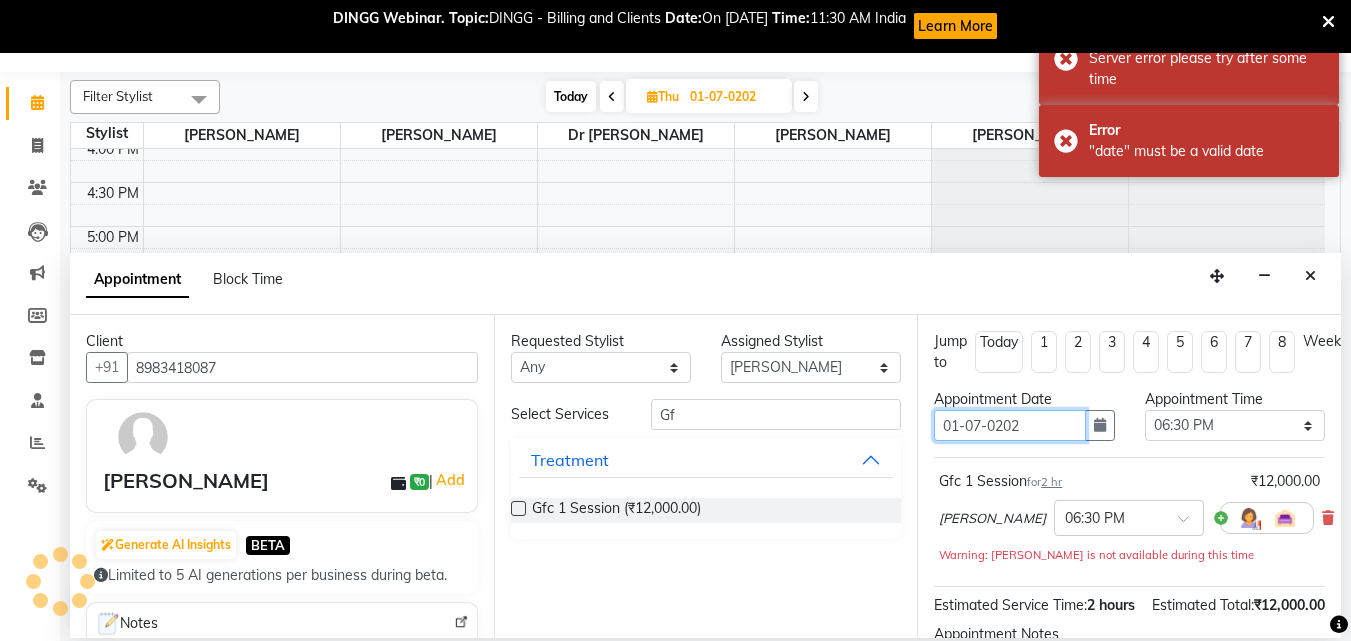 type on "[DATE]" 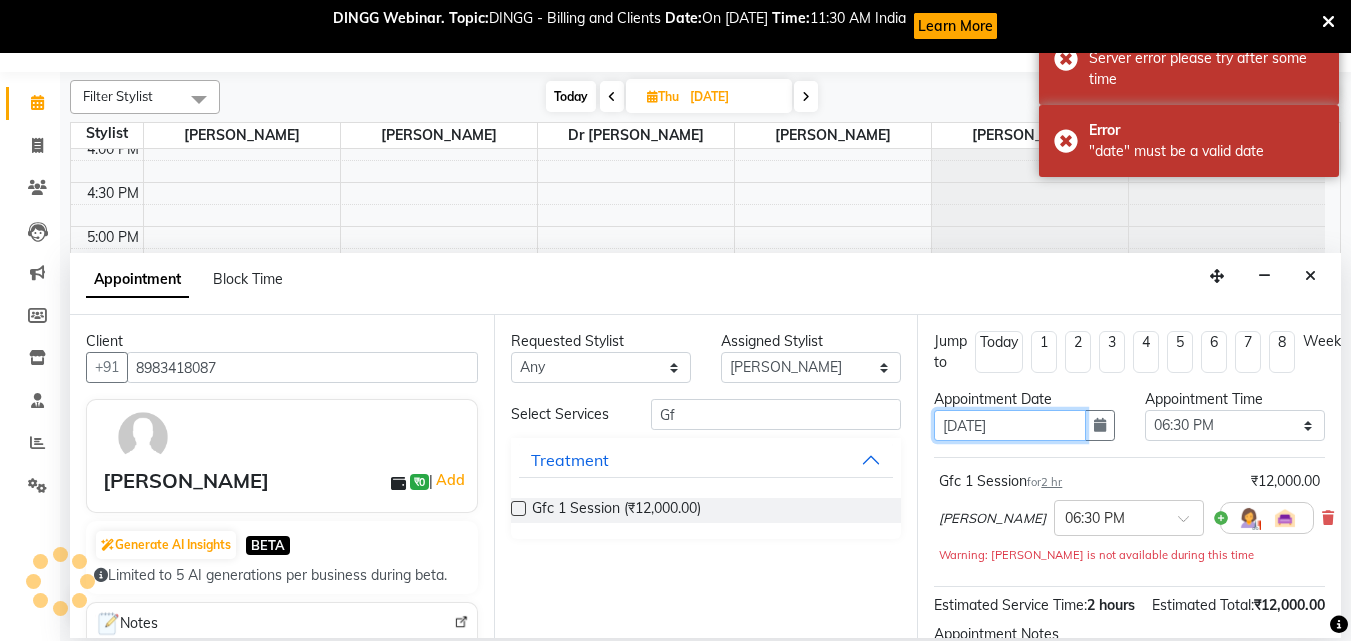 select on "1110" 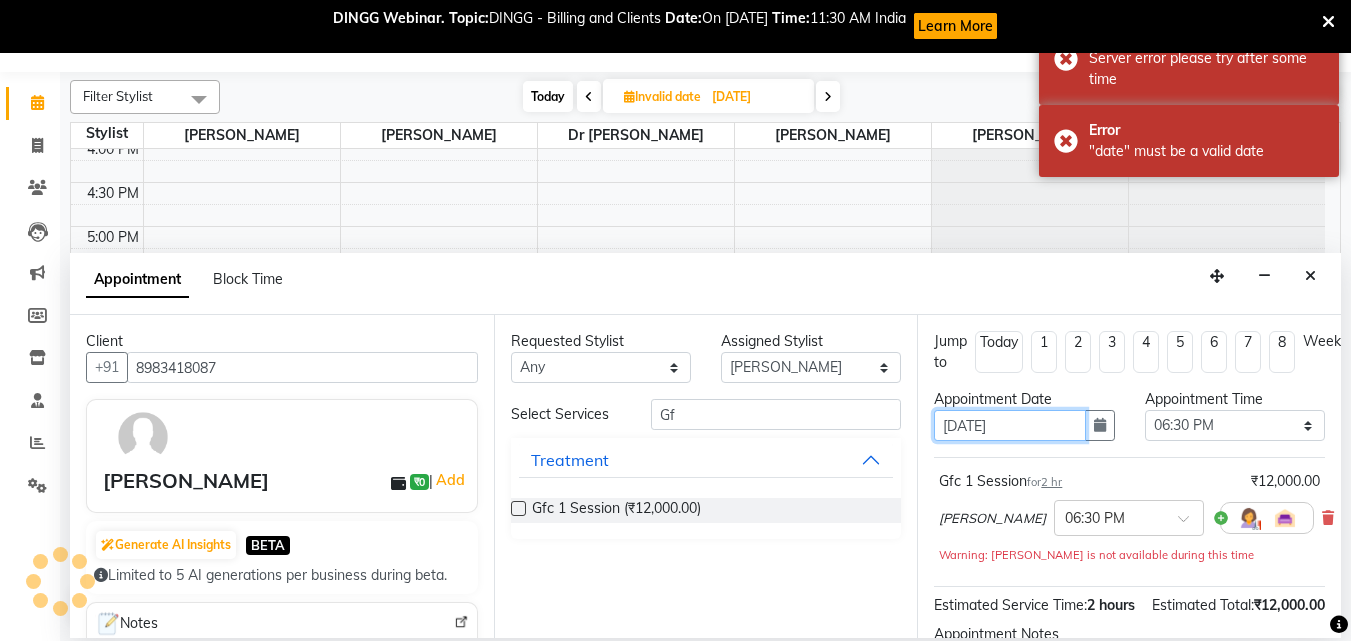 type on "01-07-0202" 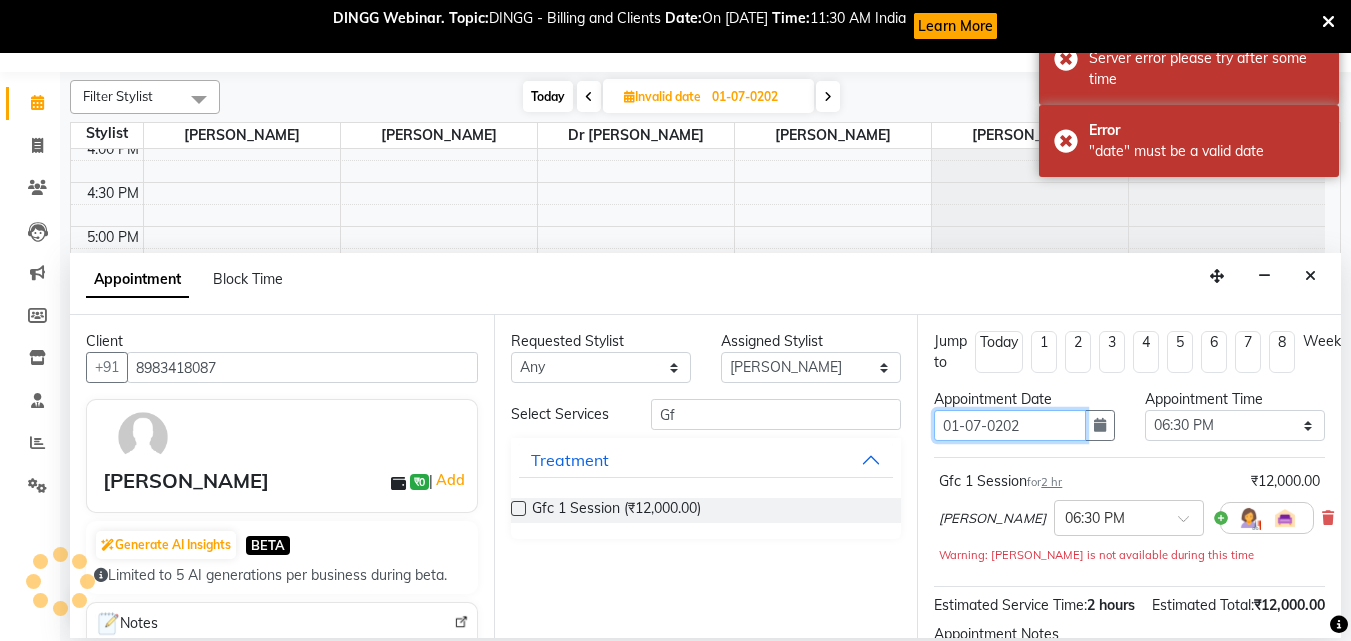 select on "1110" 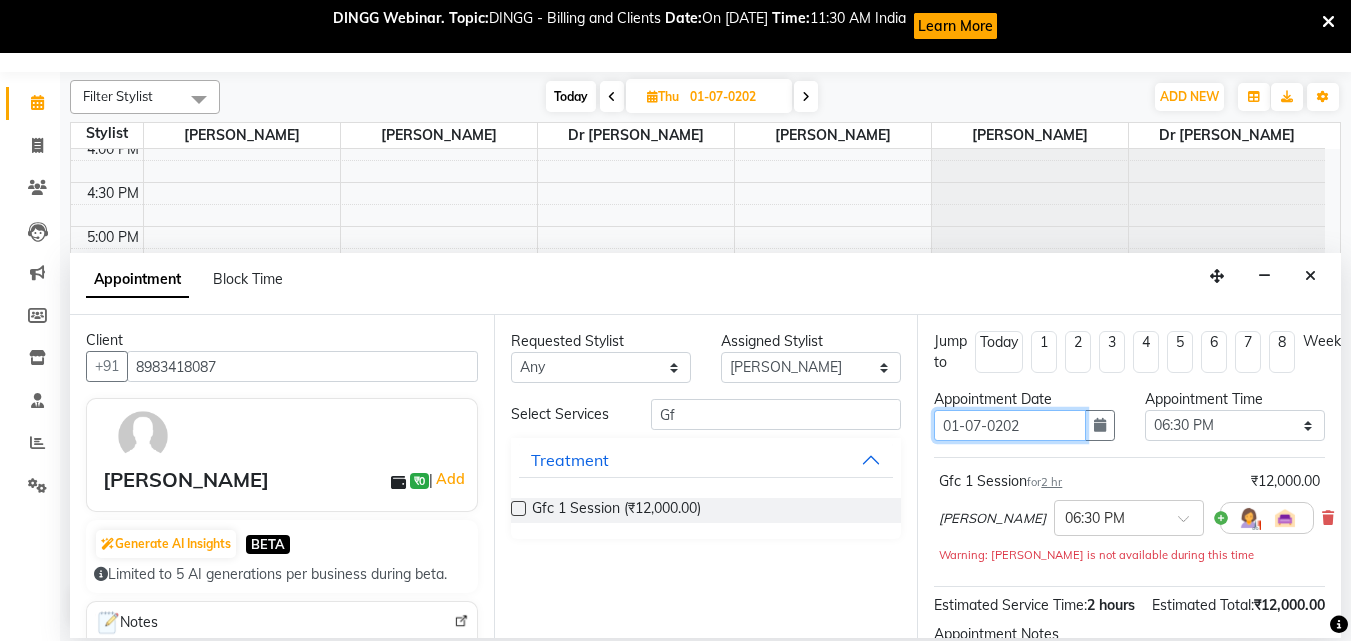 scroll, scrollTop: 0, scrollLeft: 0, axis: both 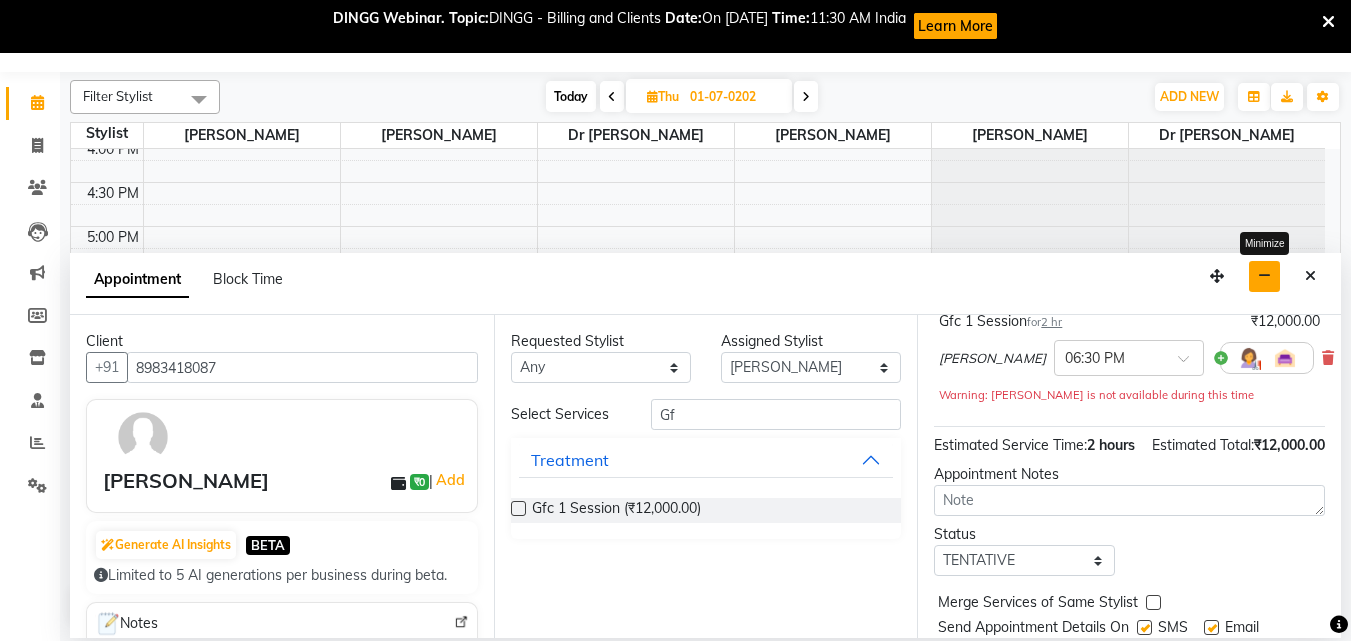 type on "01-07-0202" 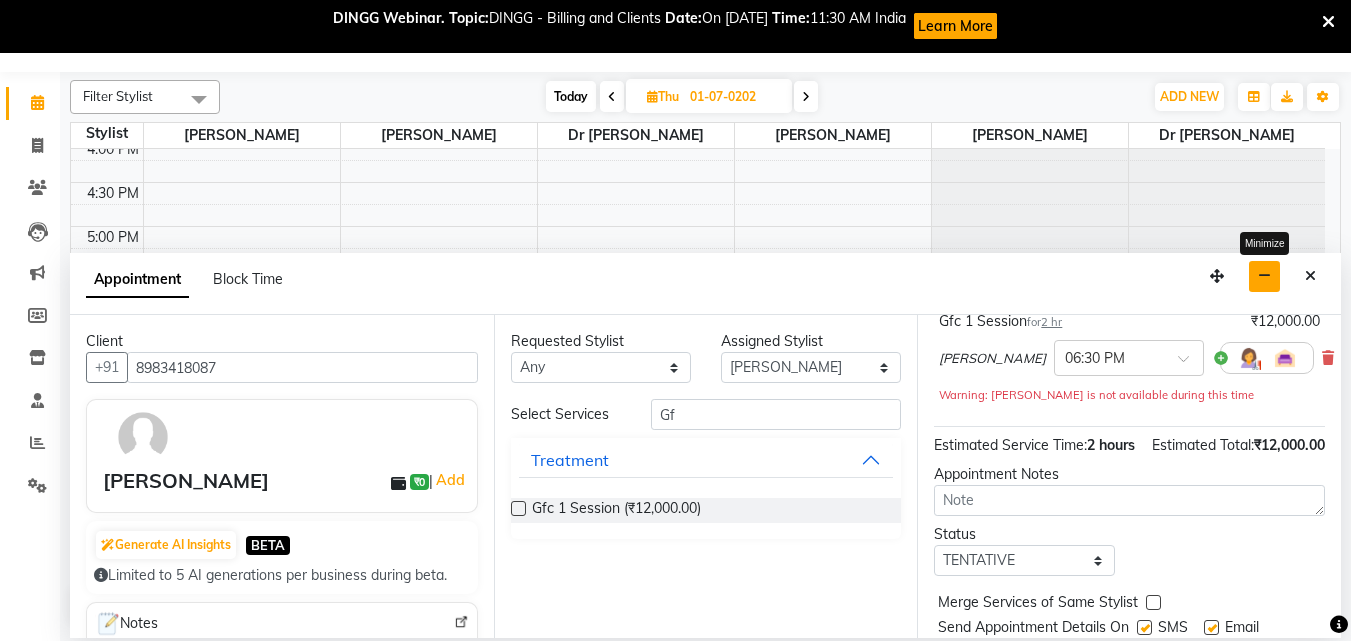 click at bounding box center (1264, 276) 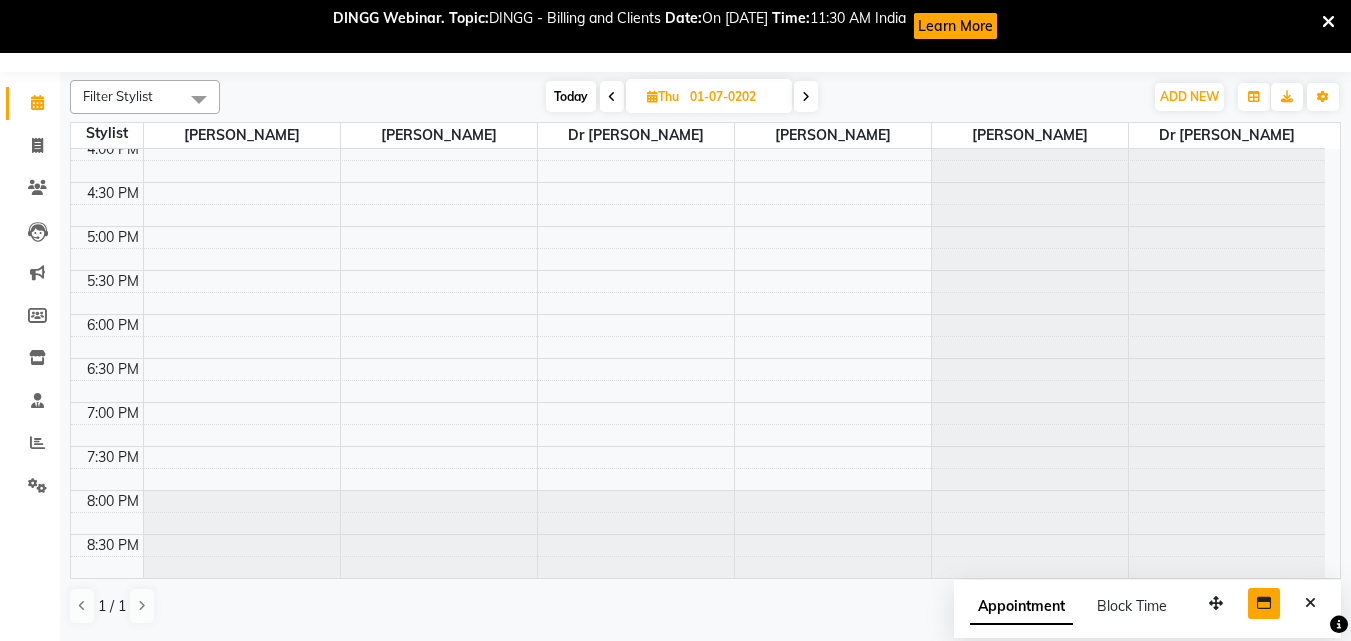 click on "6:30 PM" at bounding box center [113, 369] 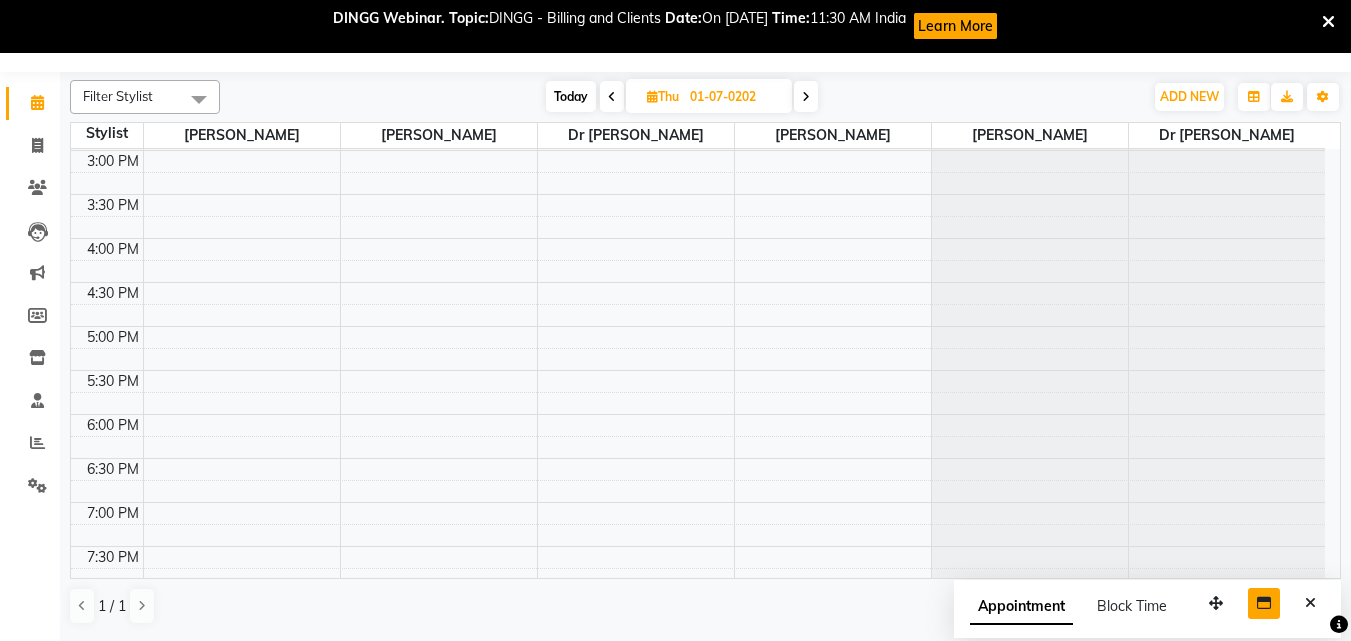 scroll, scrollTop: 538, scrollLeft: 0, axis: vertical 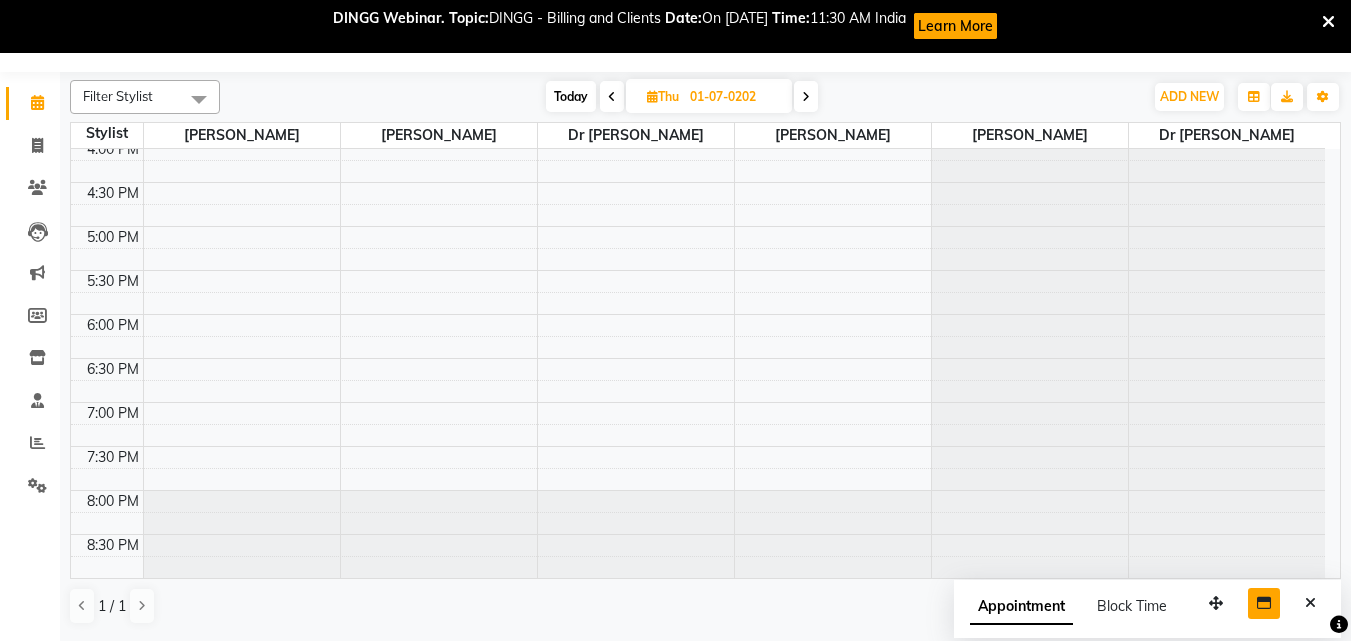 drag, startPoint x: 116, startPoint y: 377, endPoint x: 183, endPoint y: 406, distance: 73.00685 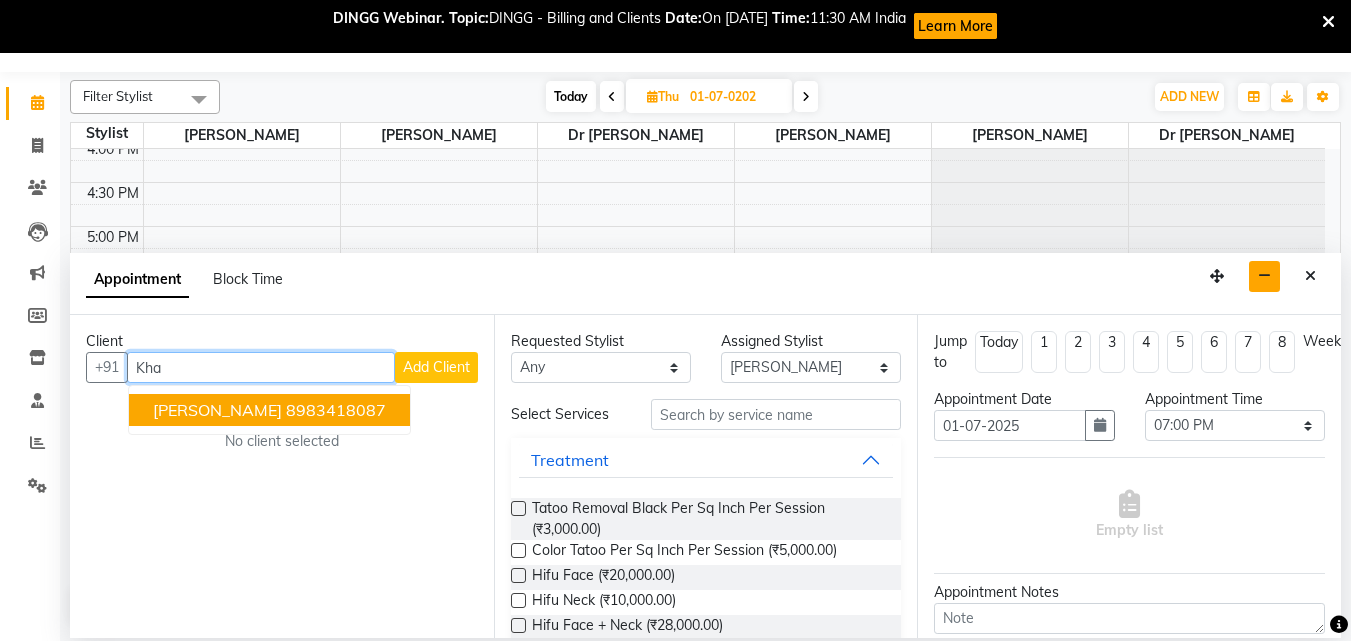 click on "8983418087" at bounding box center [336, 410] 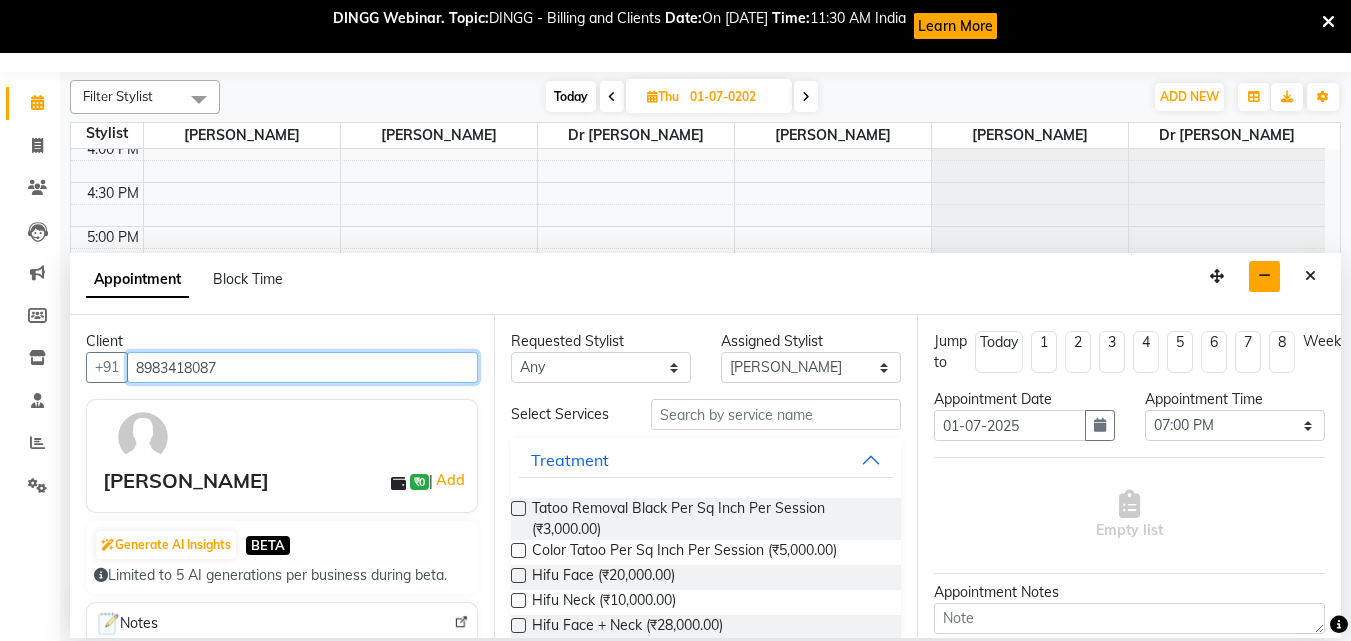 type on "8983418087" 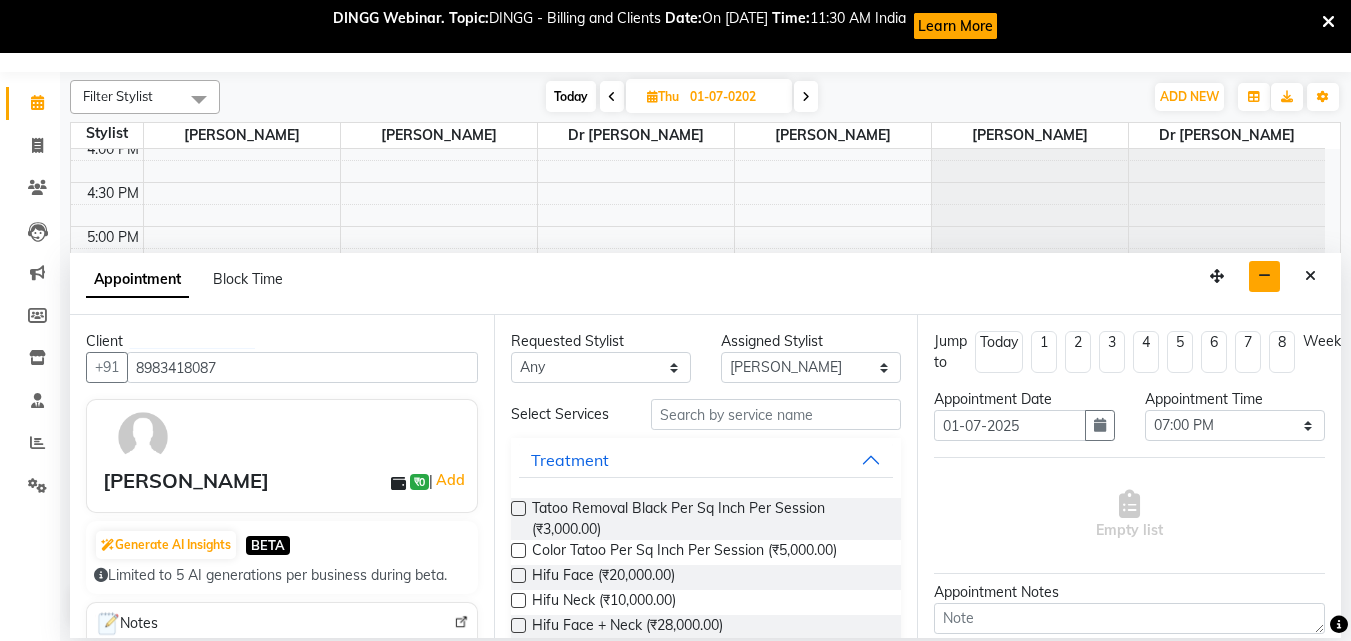 click at bounding box center (612, 97) 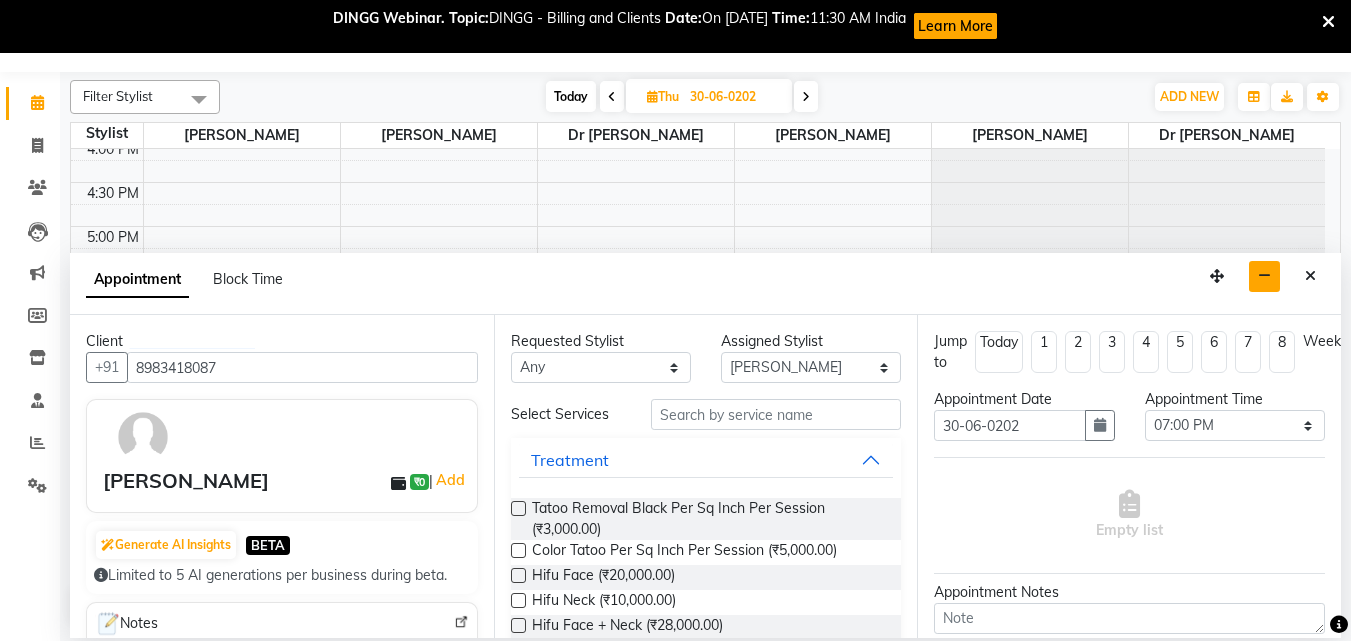 select on "1140" 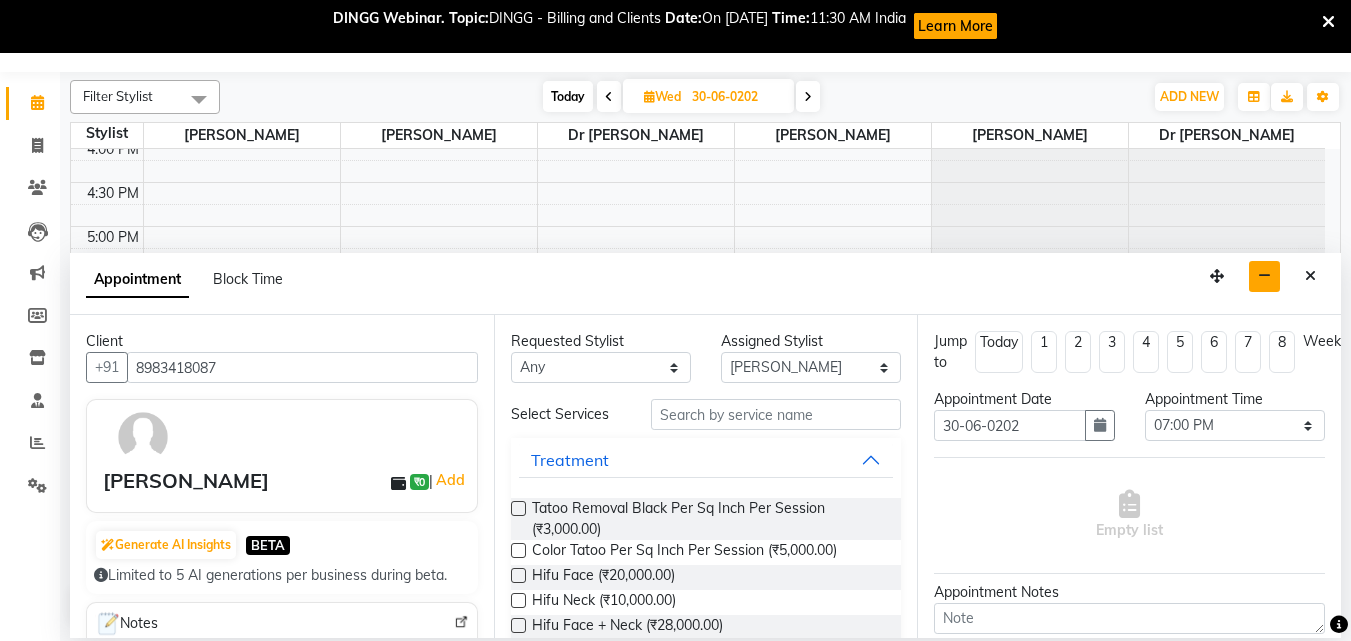 click at bounding box center [609, 97] 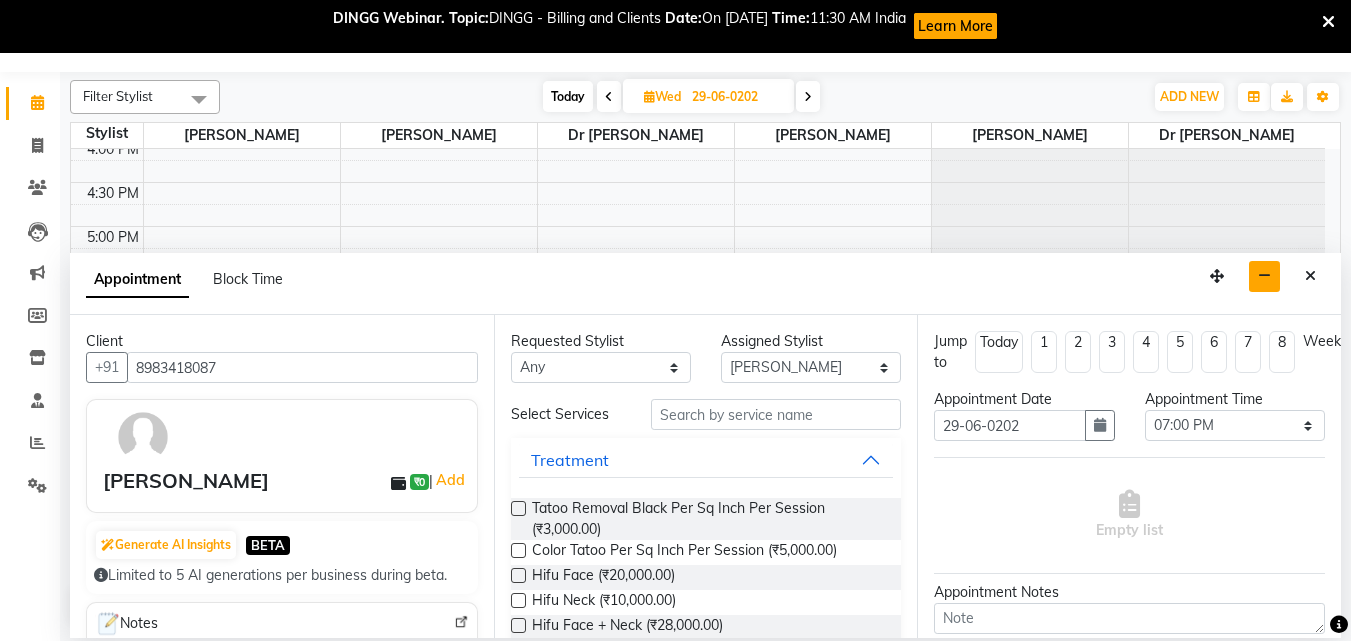 select on "1140" 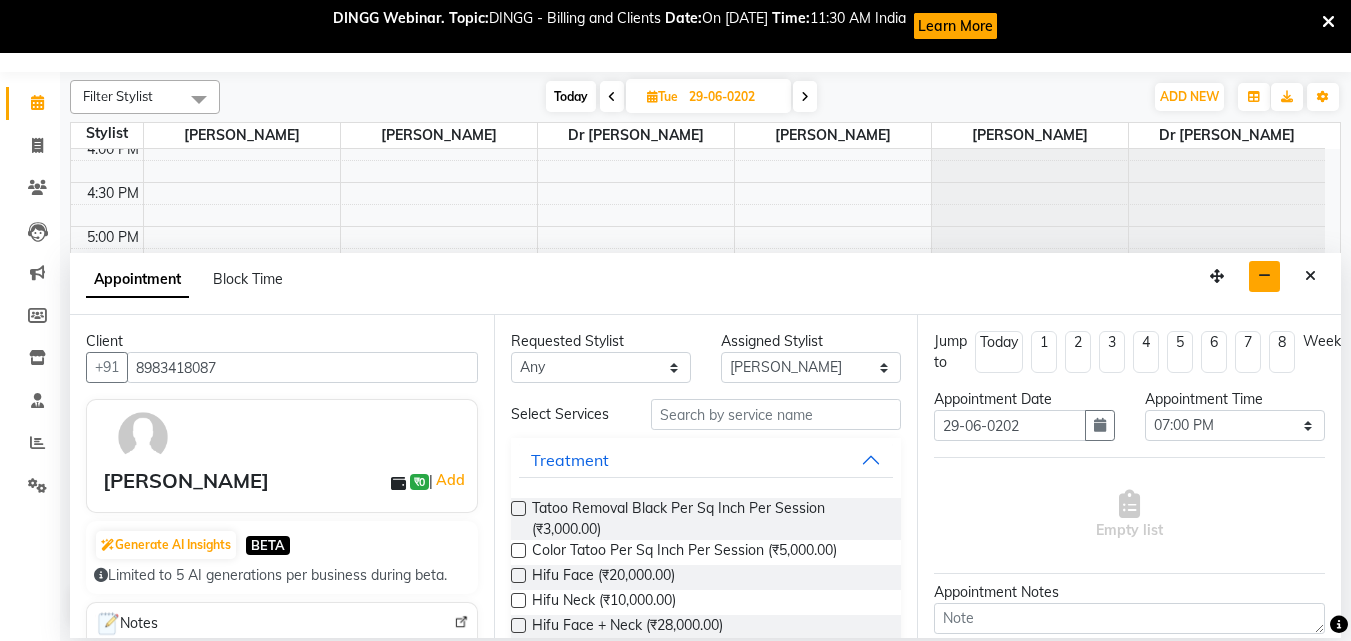 click at bounding box center (612, 97) 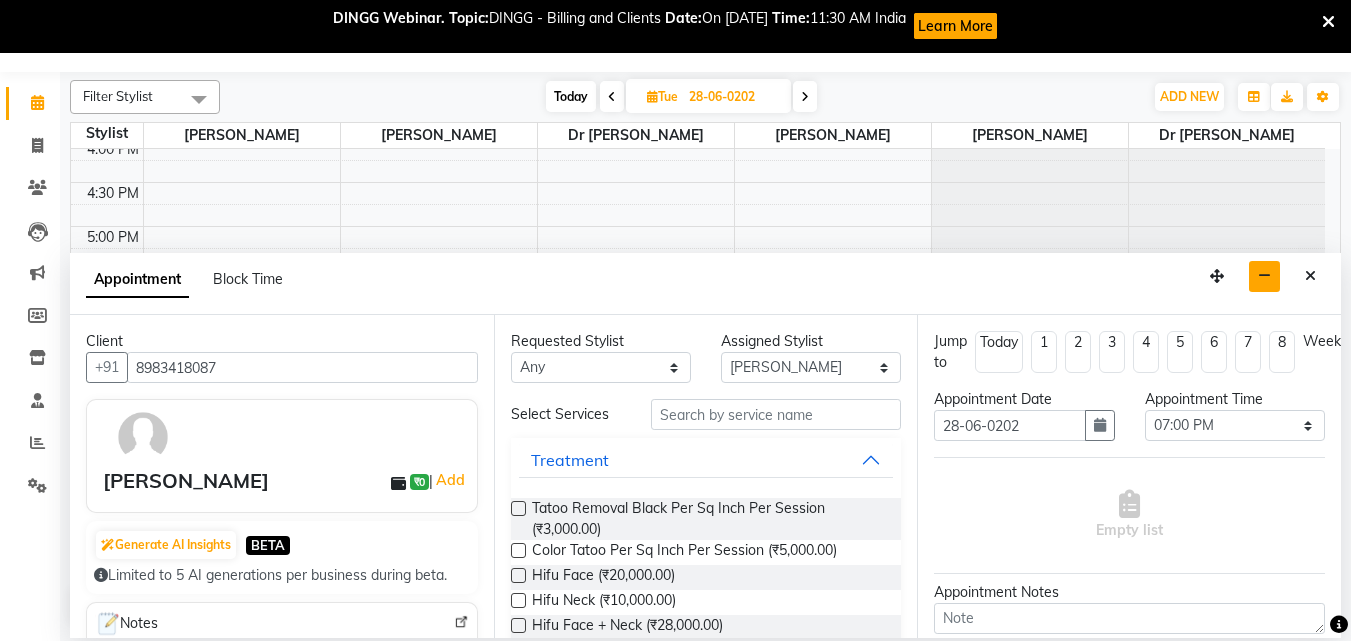 select on "1140" 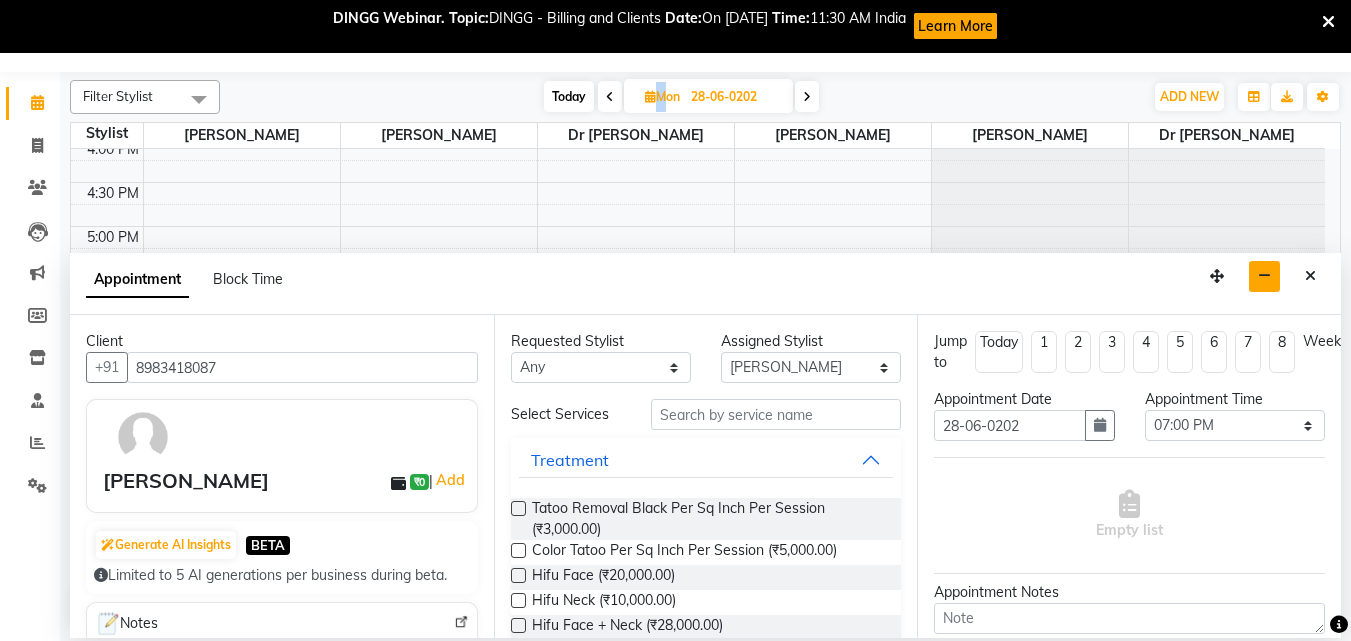 click at bounding box center (610, 97) 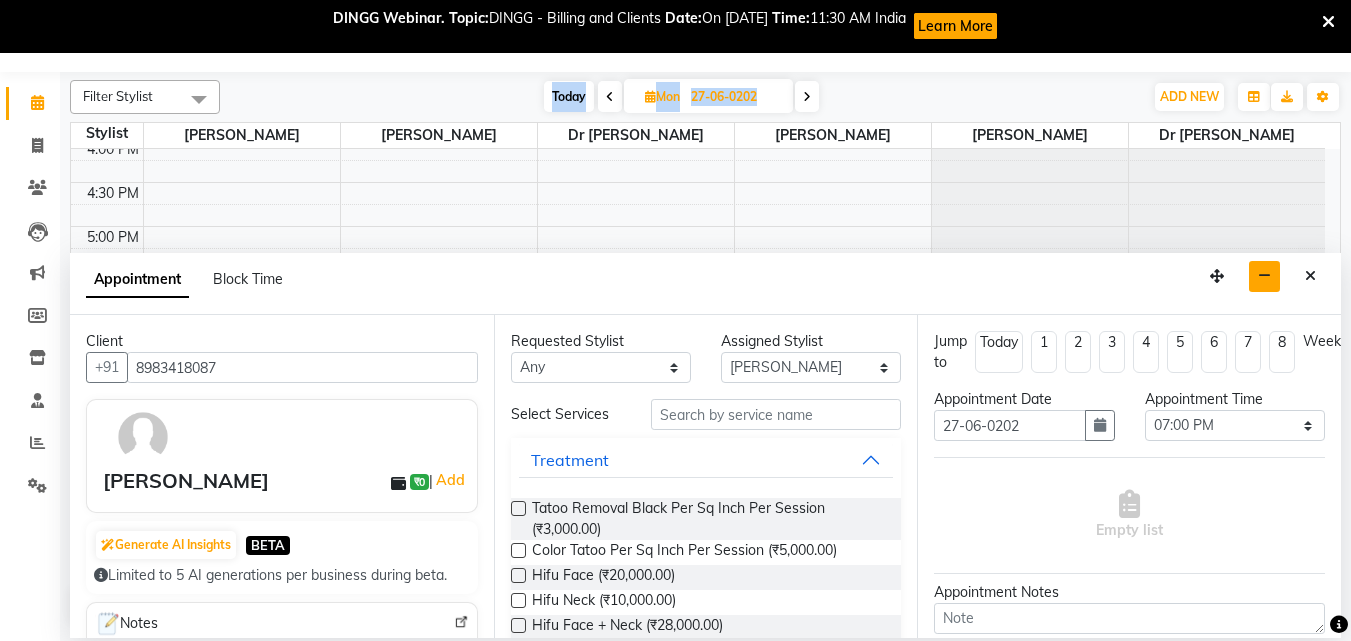 select on "1140" 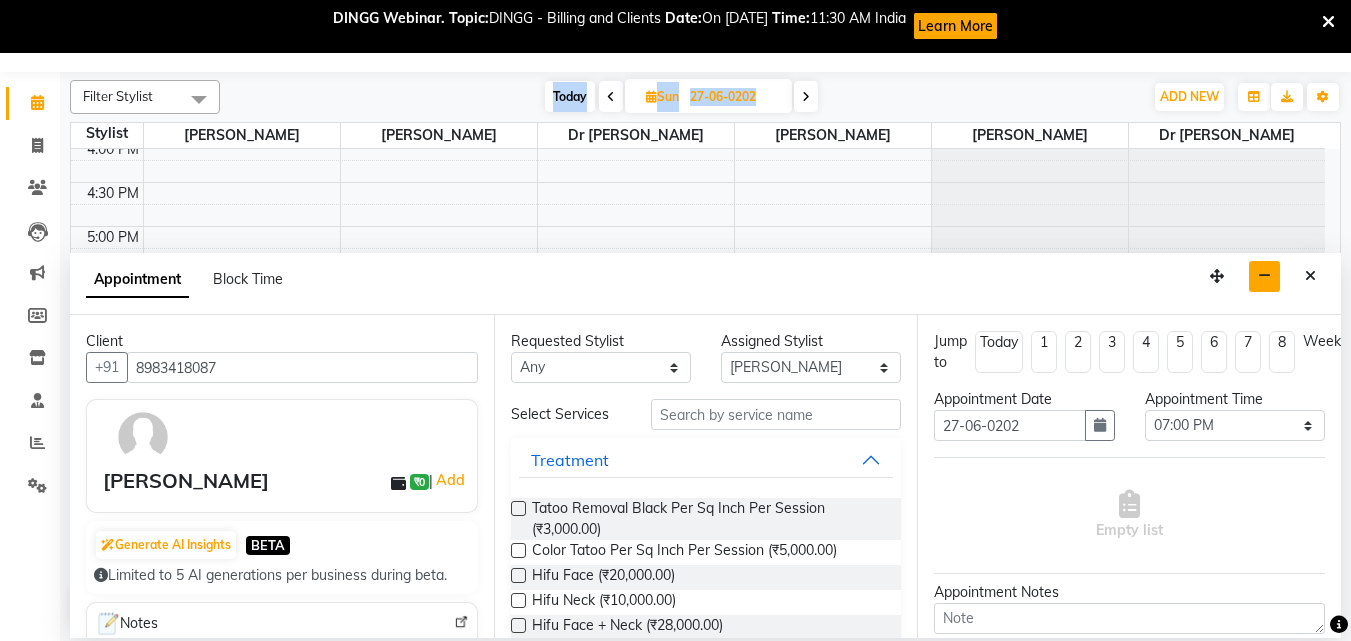 click at bounding box center (611, 97) 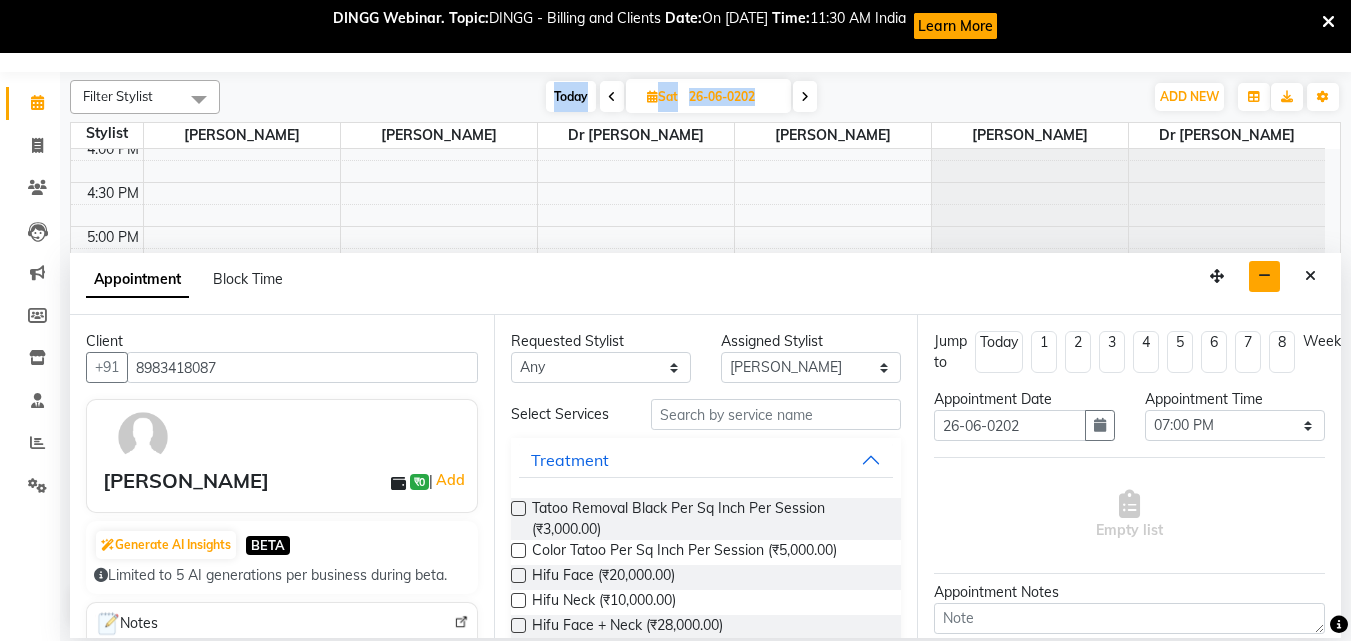 click at bounding box center [612, 97] 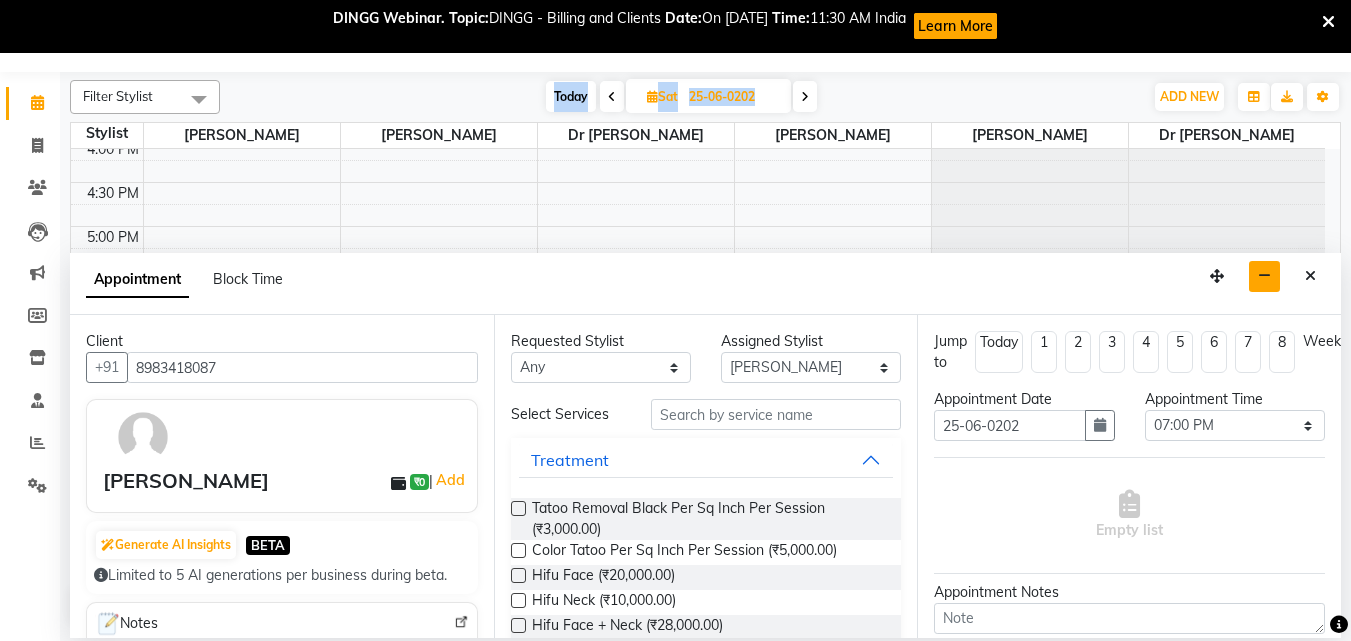 select on "1140" 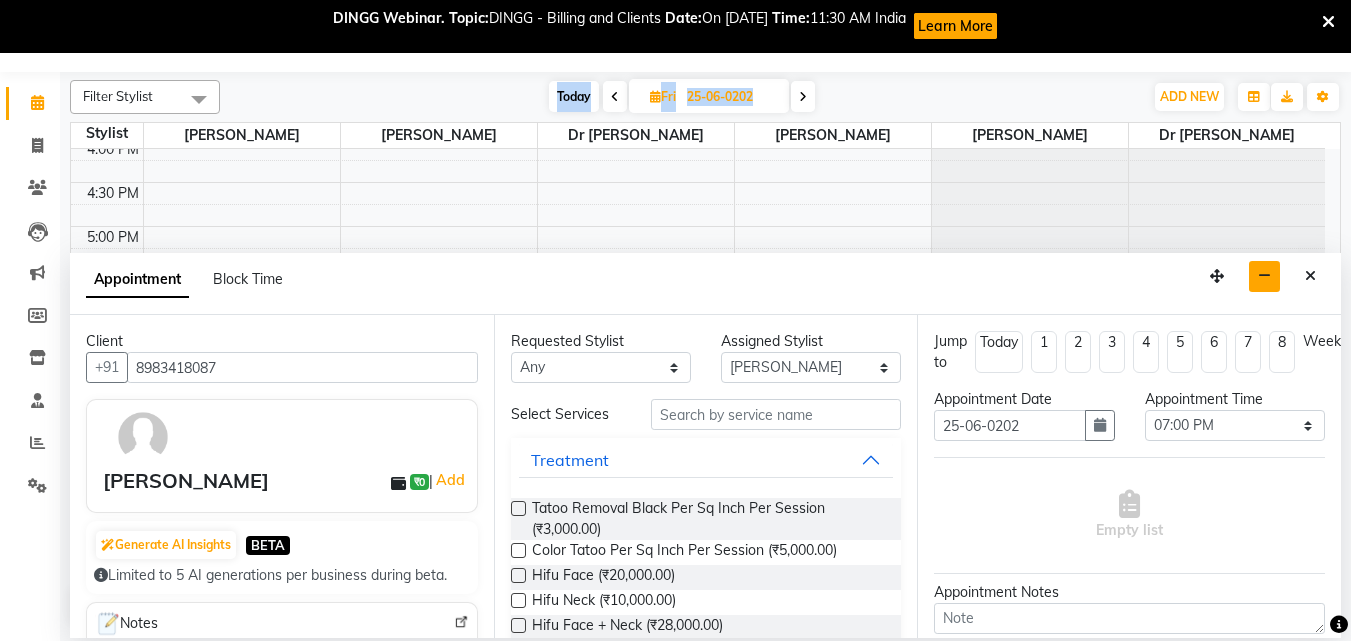 click at bounding box center (615, 96) 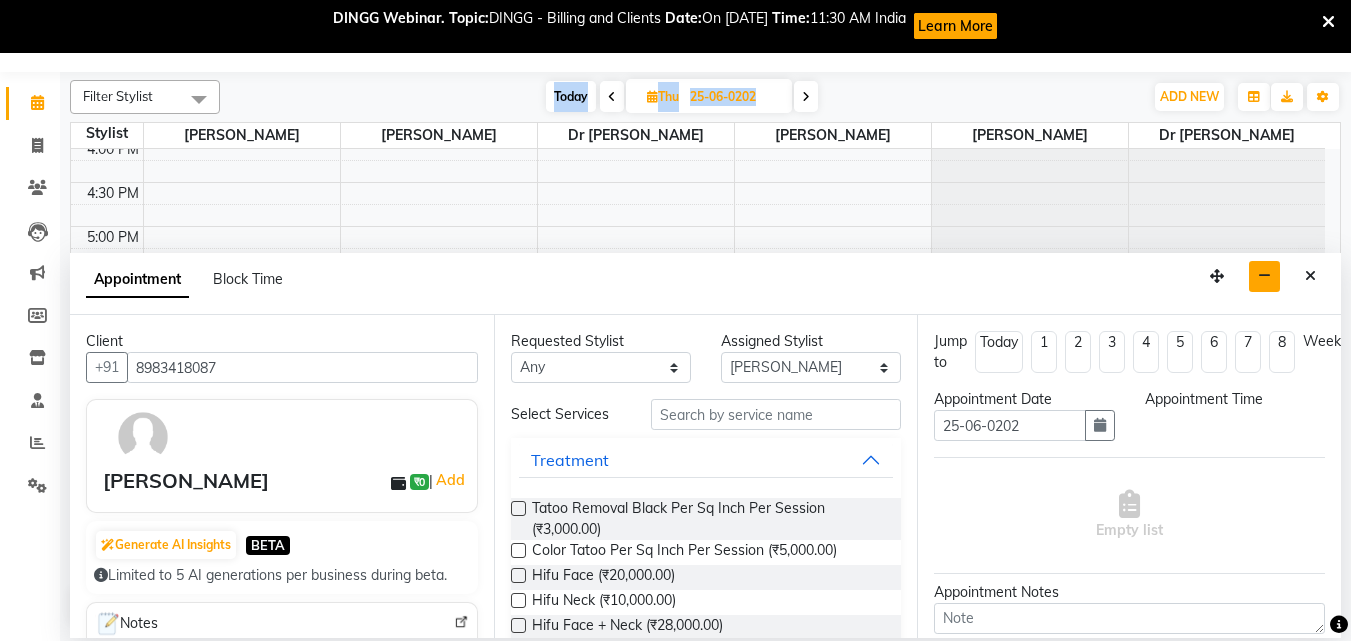 type on "24-06-0202" 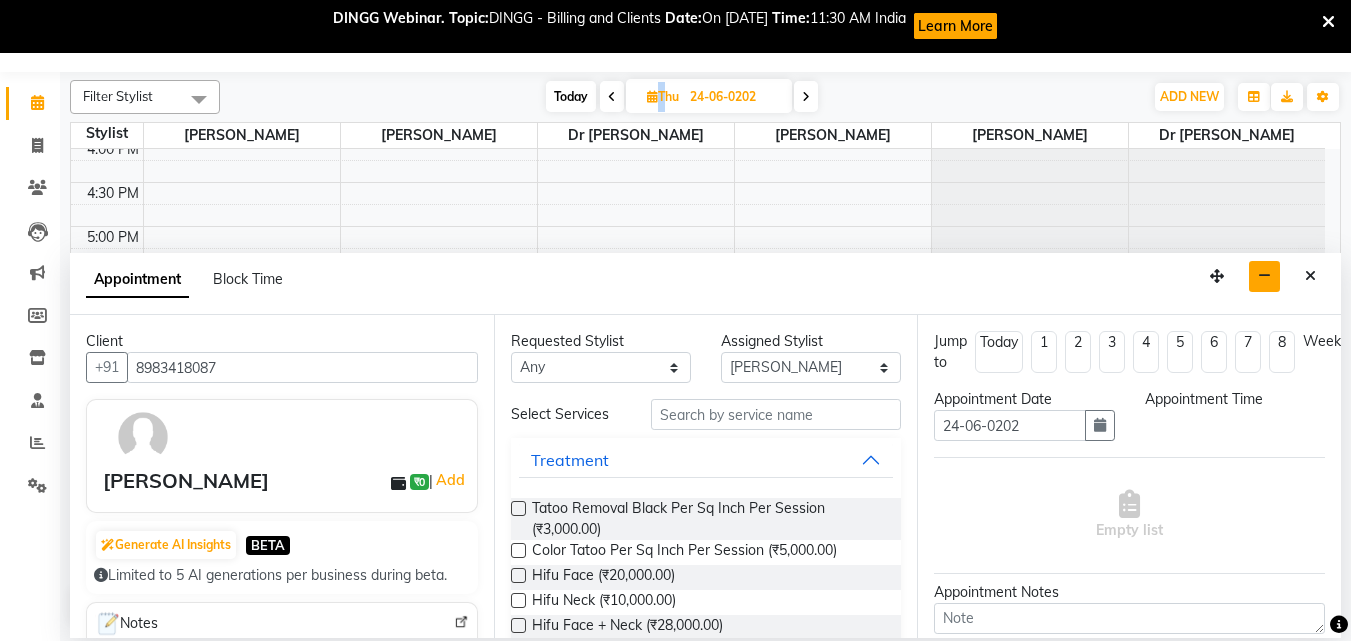 click at bounding box center [612, 97] 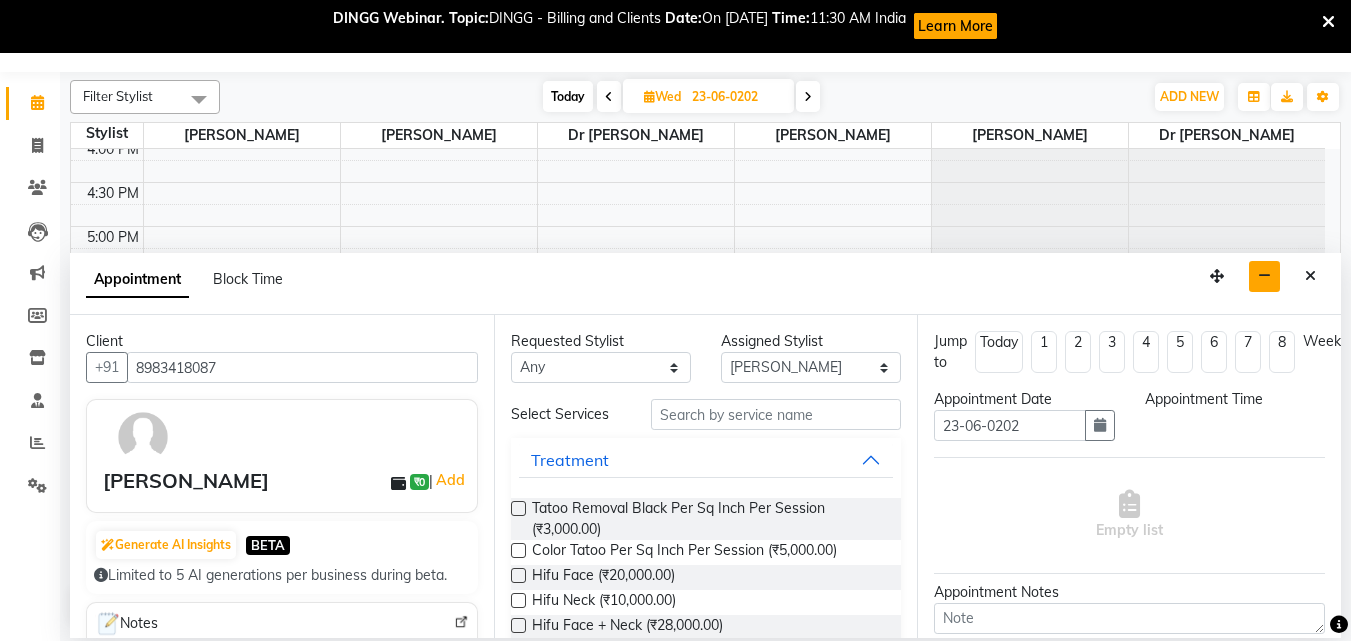 select on "1140" 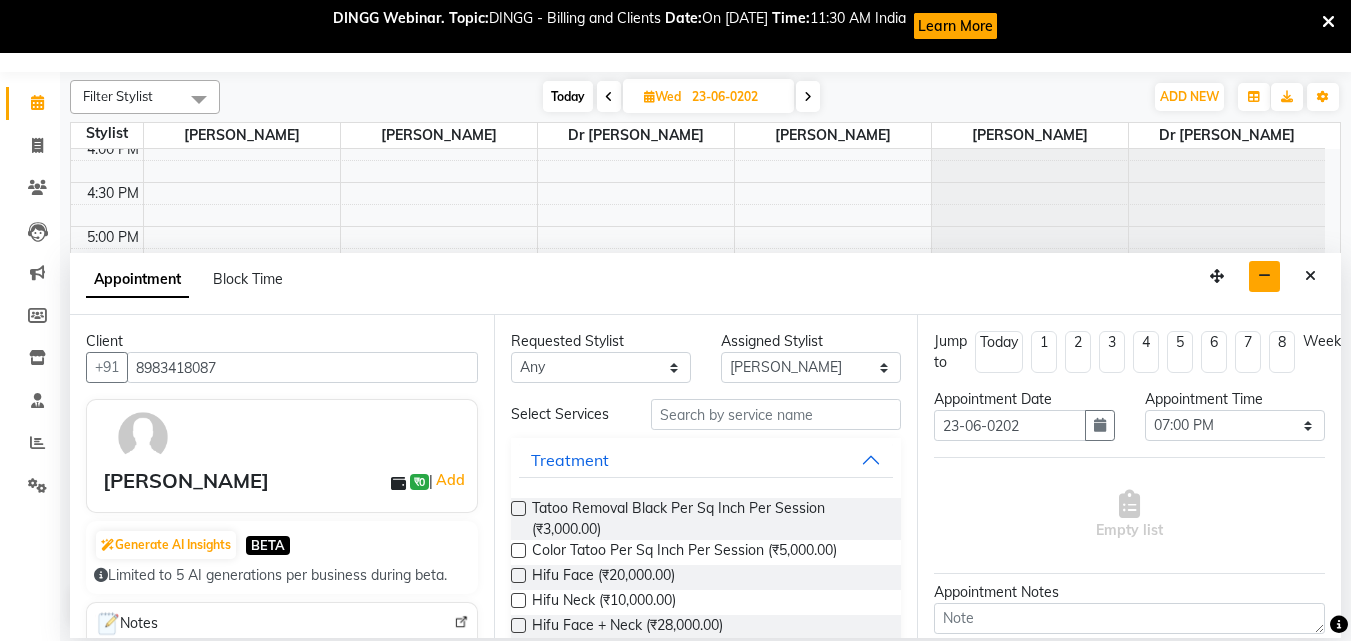 click at bounding box center [609, 97] 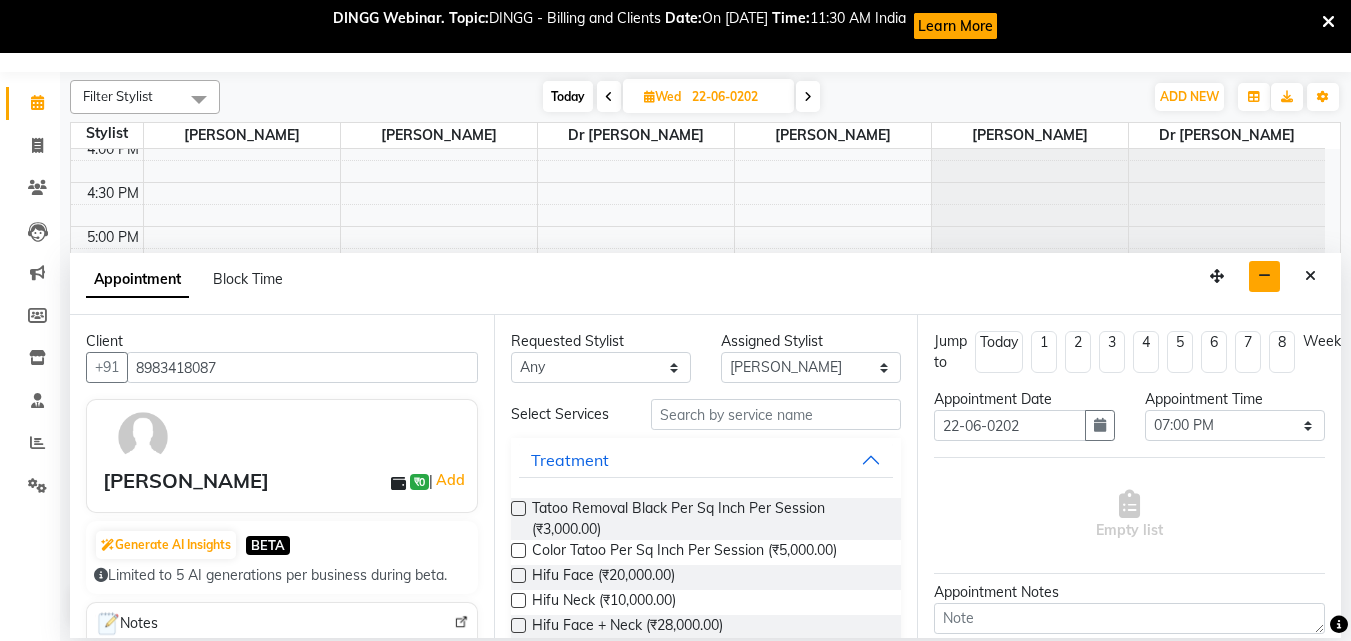 select on "1140" 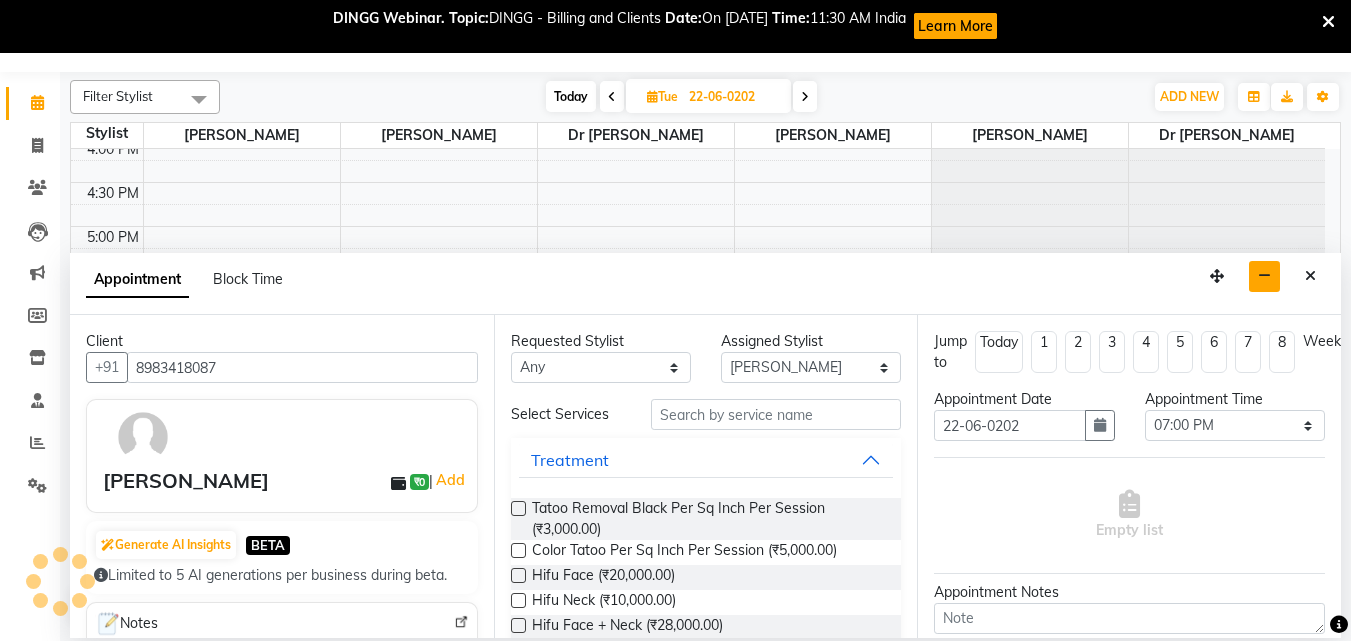 click at bounding box center (612, 96) 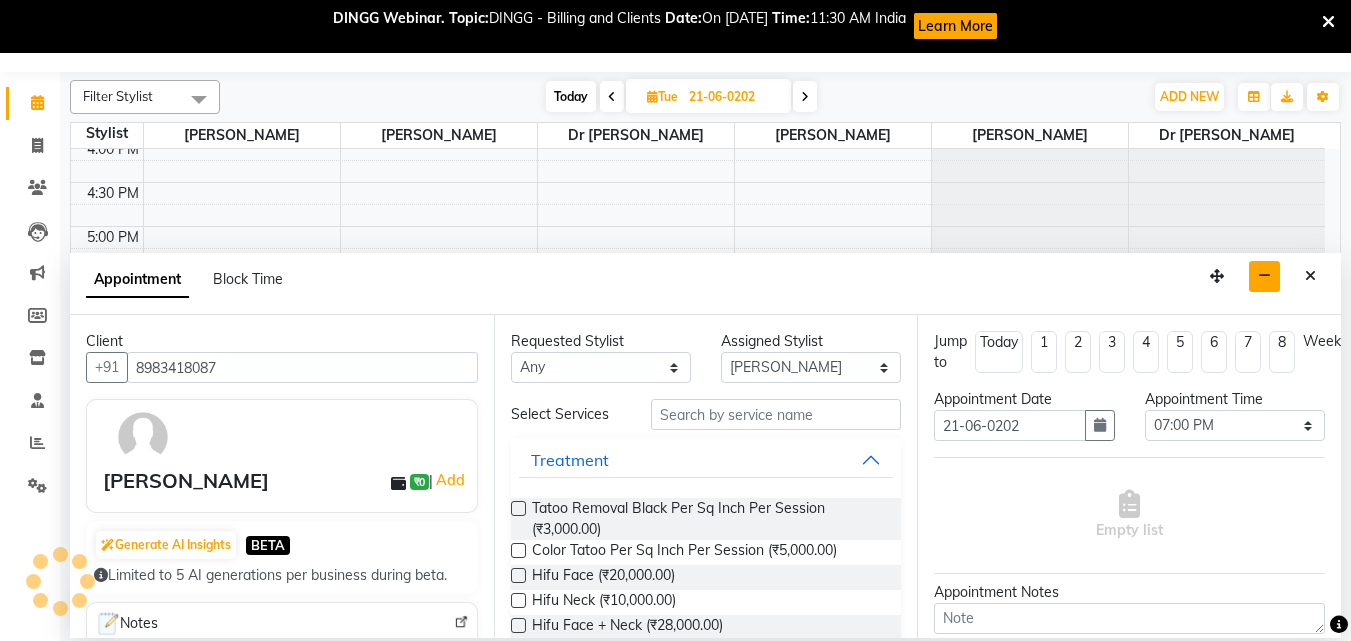 select on "1140" 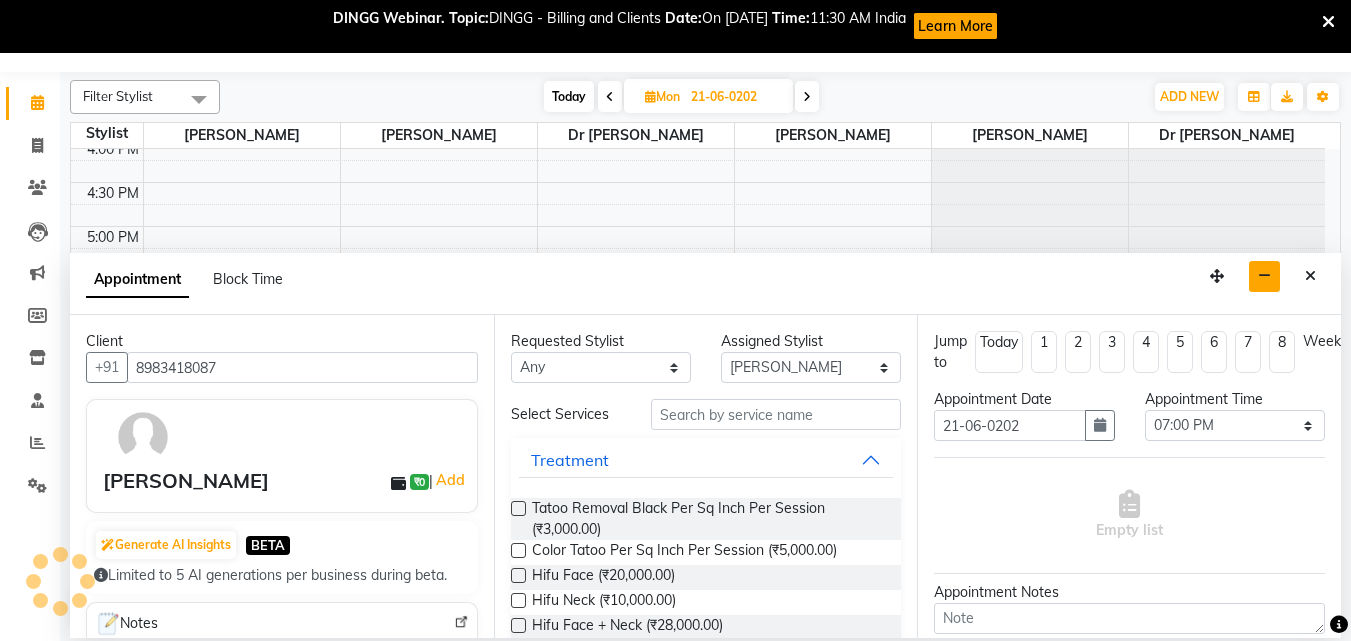 click at bounding box center (610, 97) 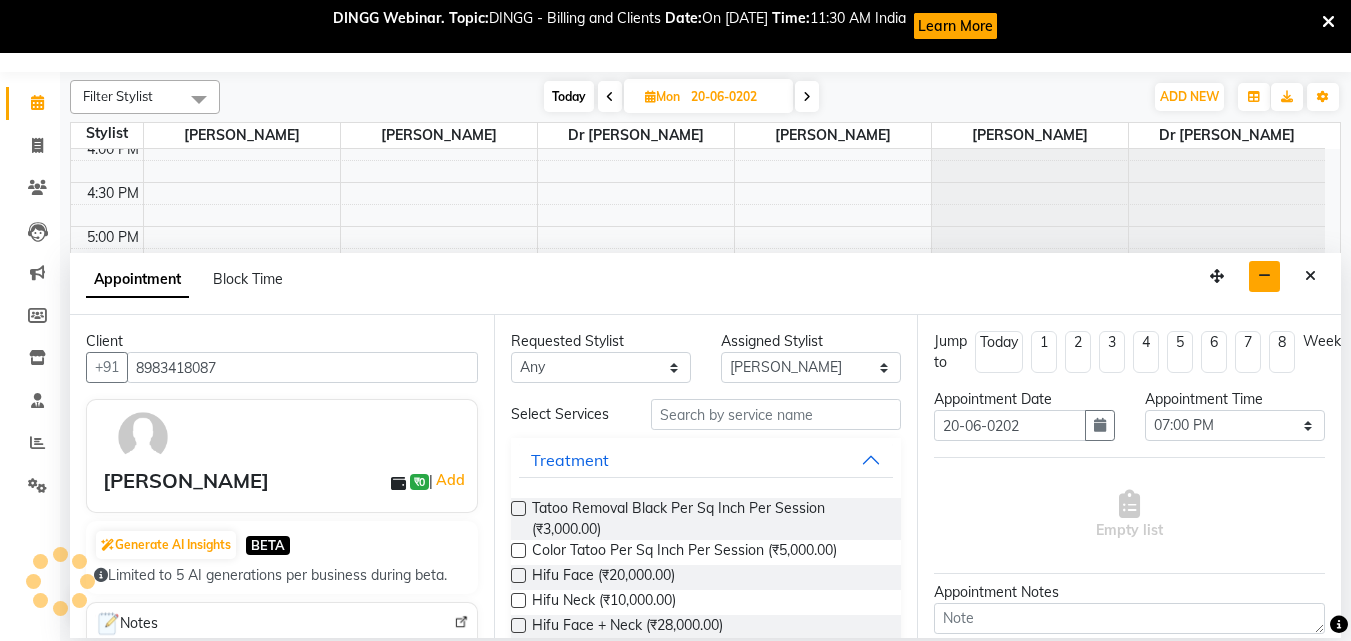 click at bounding box center (610, 97) 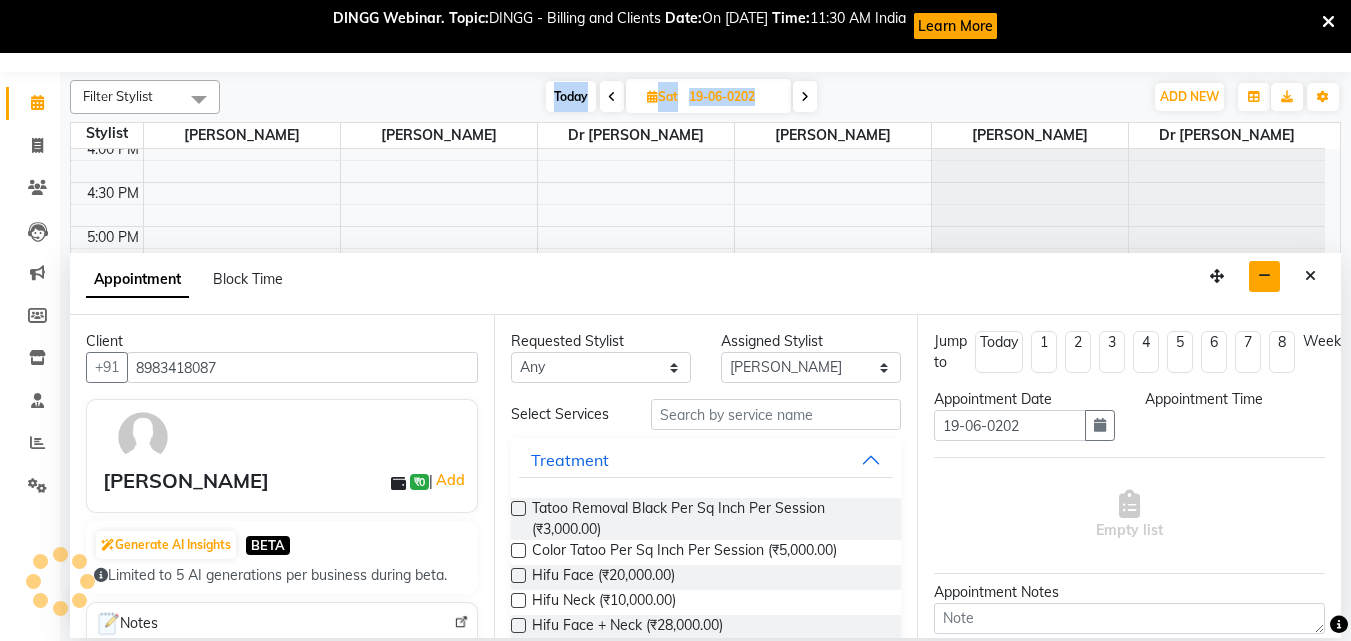 click at bounding box center (612, 97) 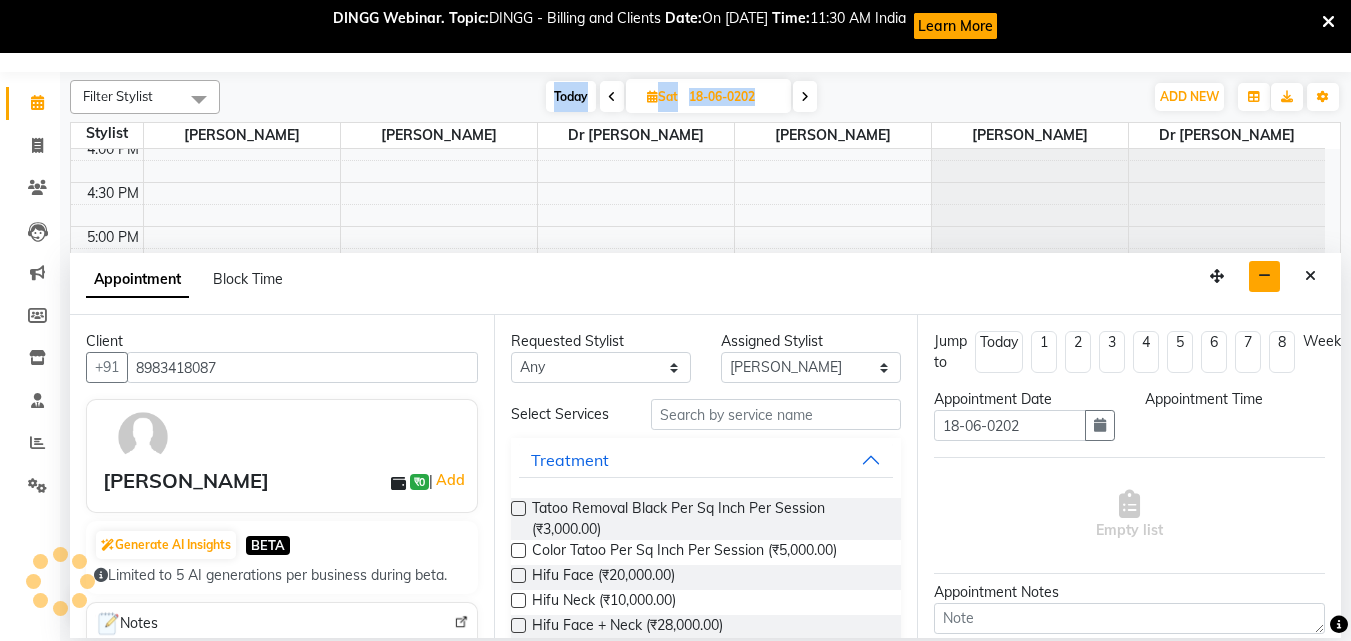 select on "1140" 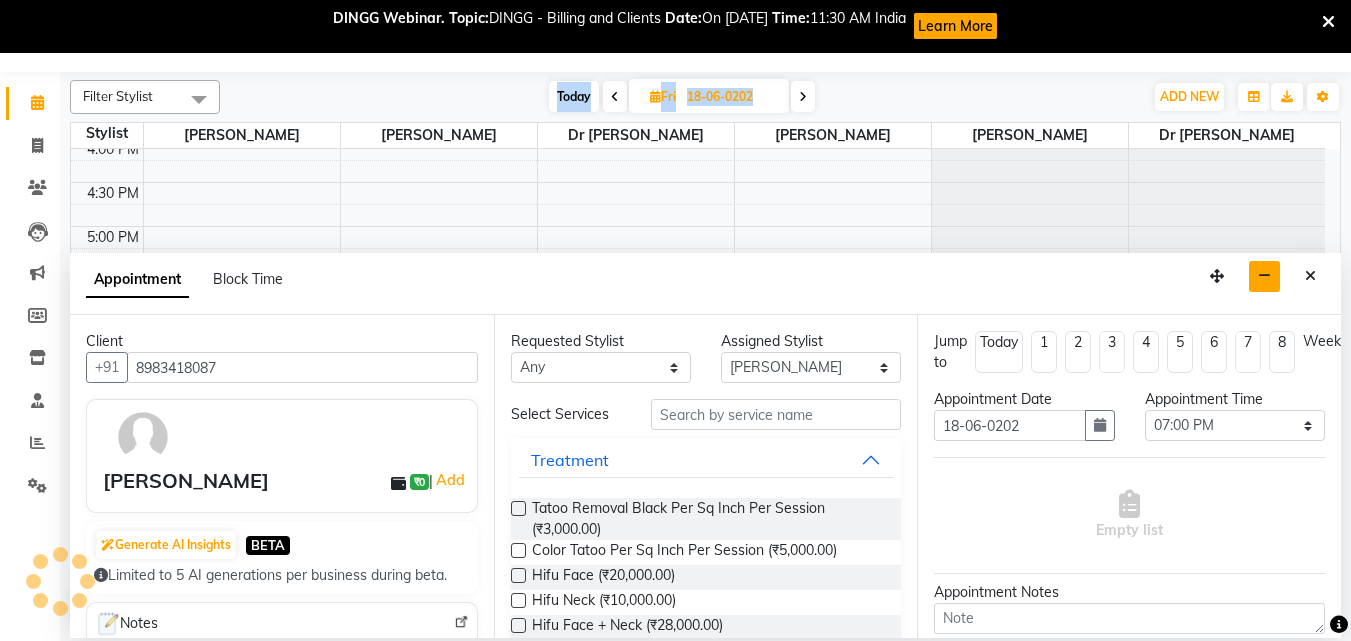 click at bounding box center (615, 97) 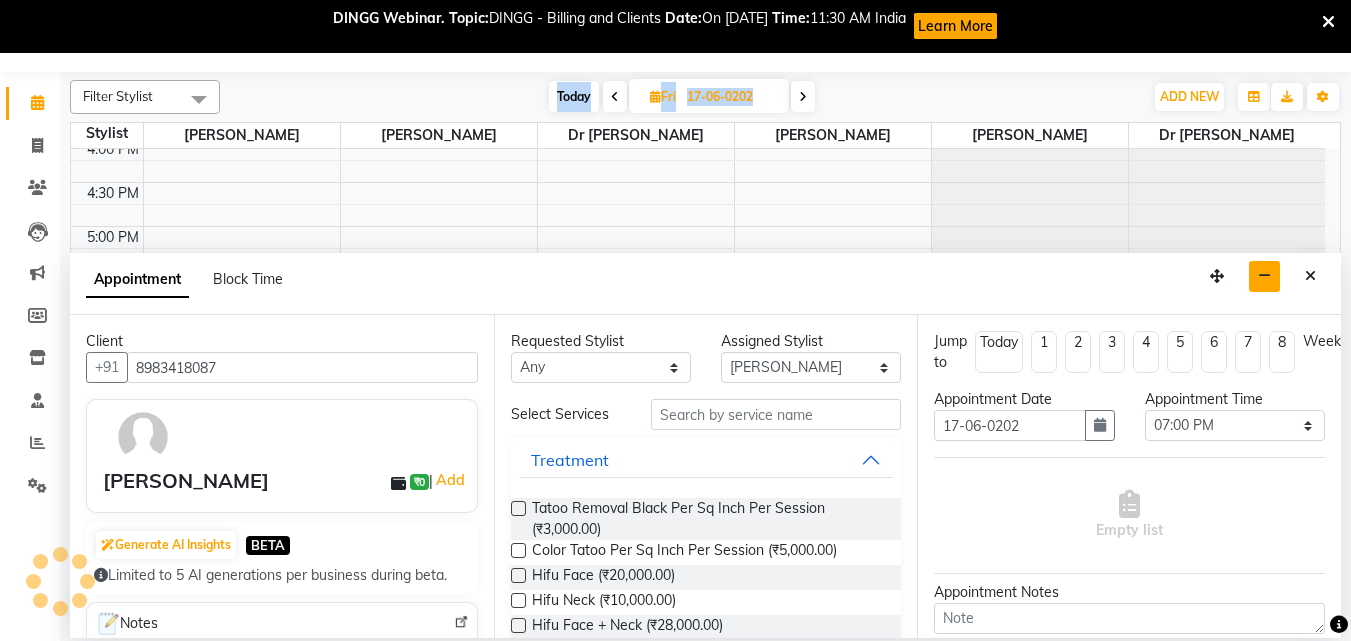 select on "1140" 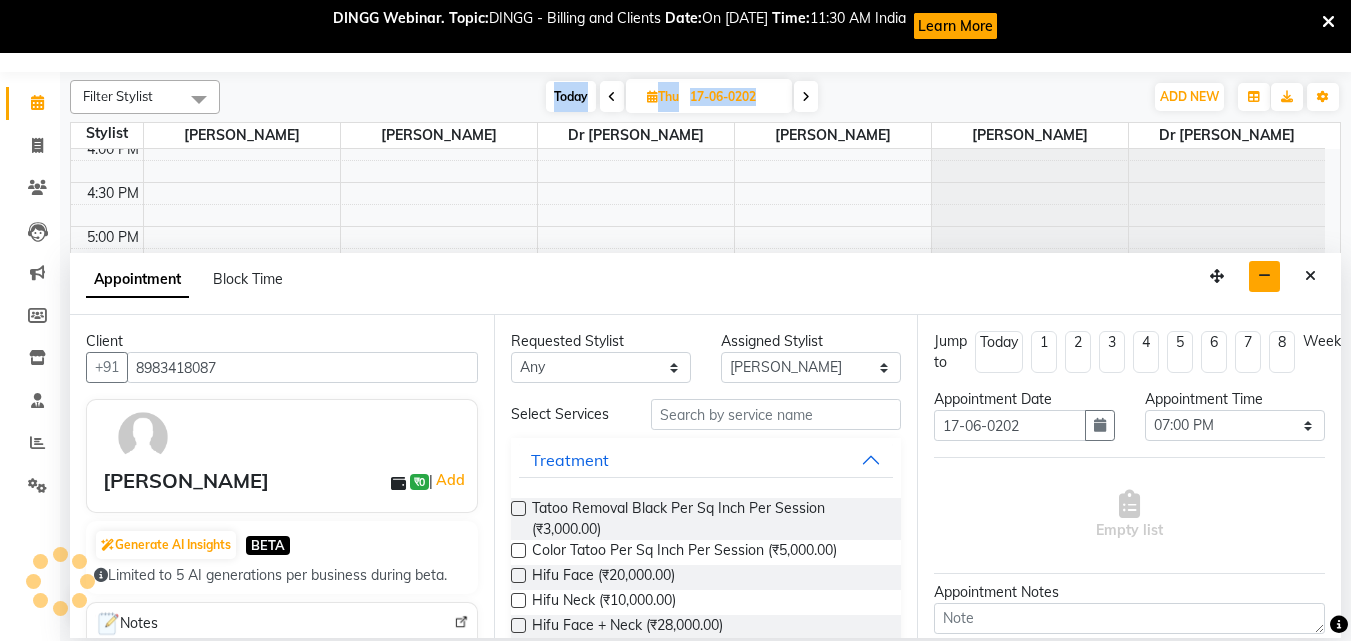 click at bounding box center [612, 97] 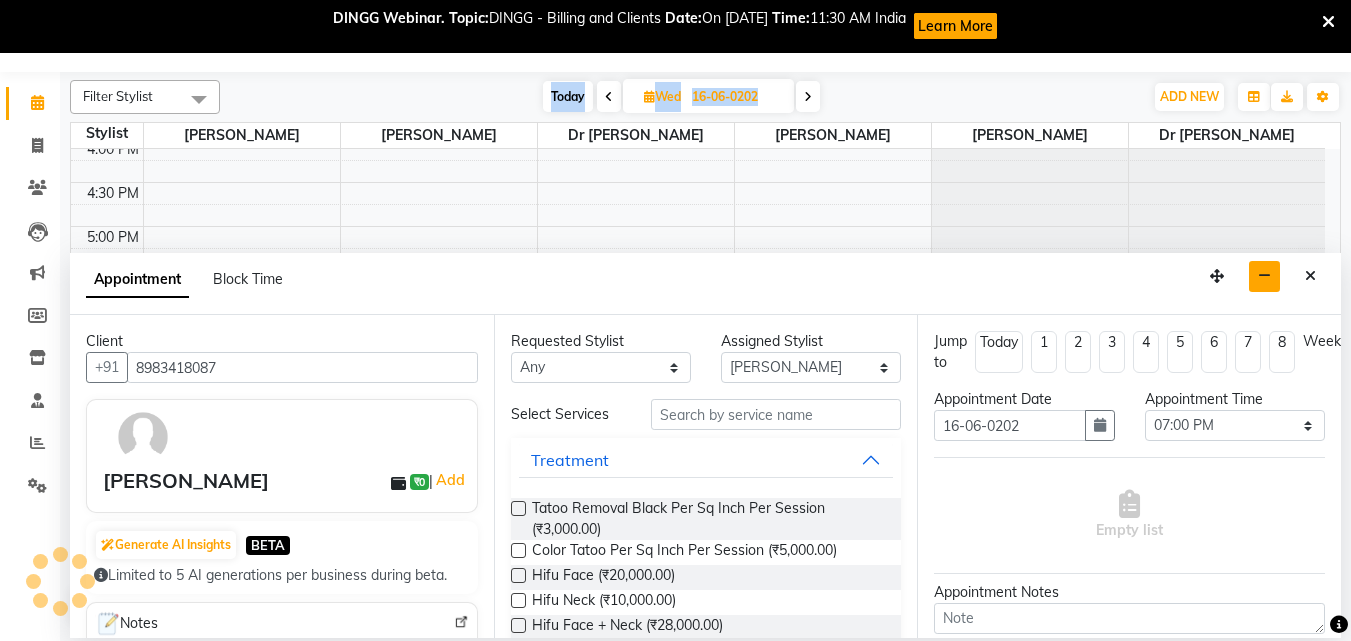 click at bounding box center (609, 96) 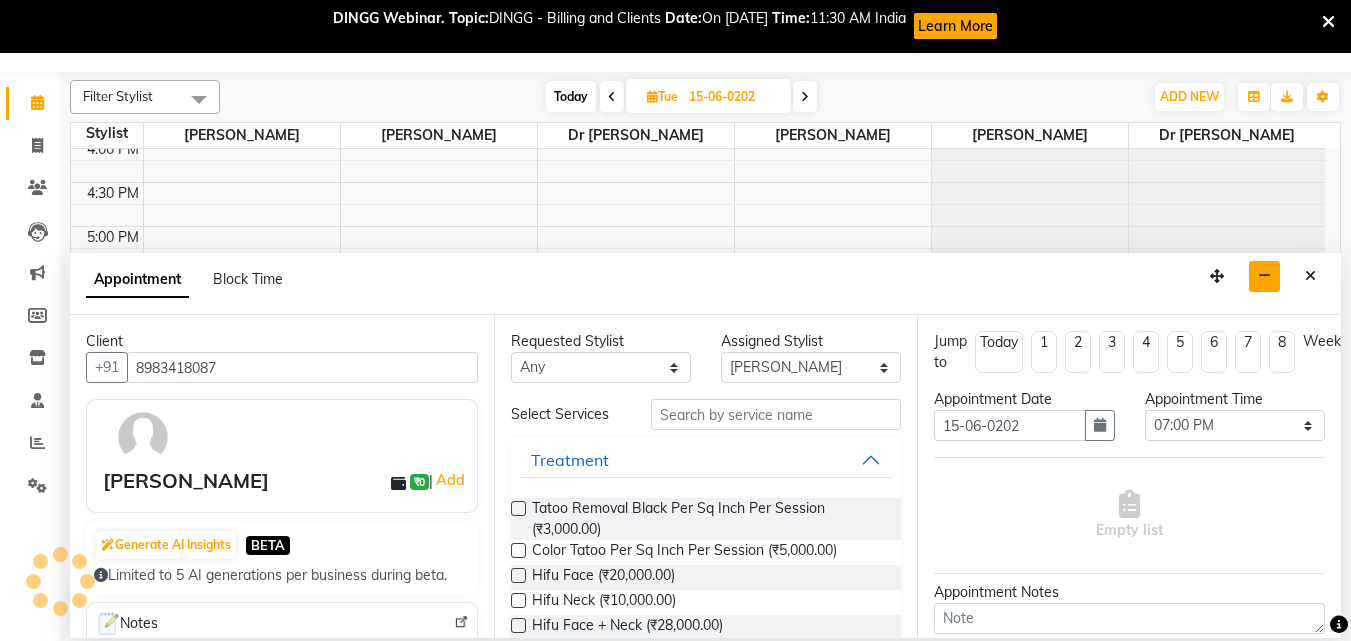 click at bounding box center [612, 97] 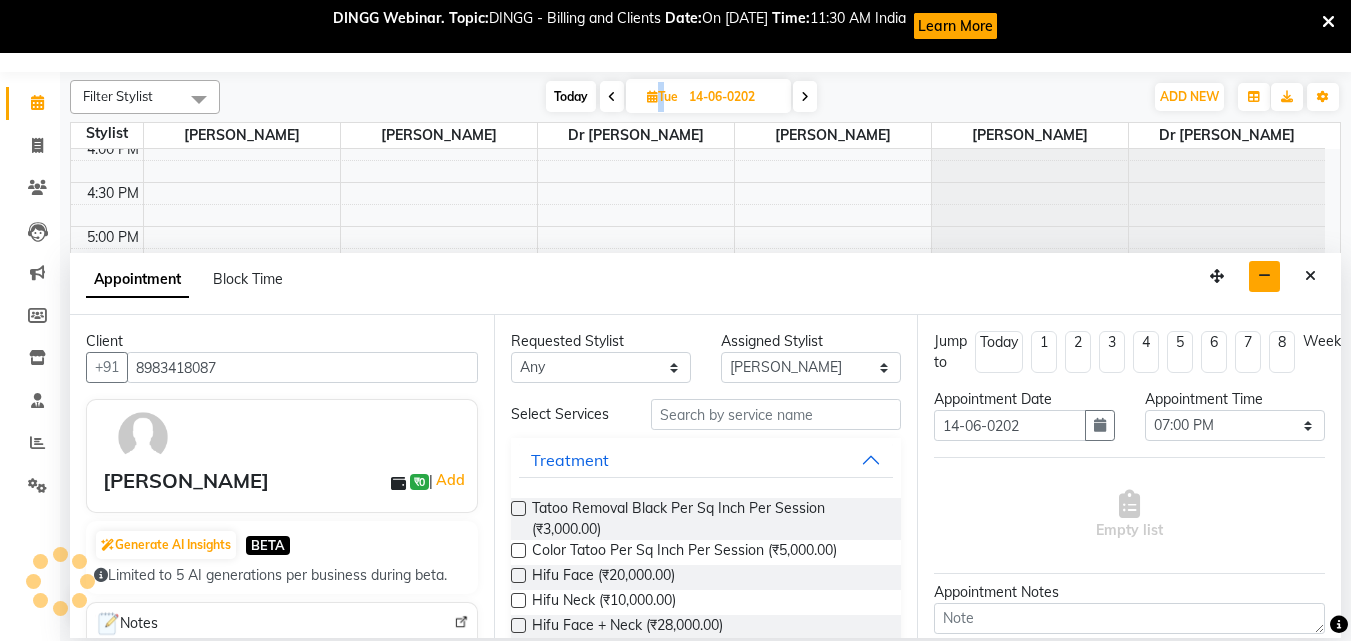 click at bounding box center (612, 97) 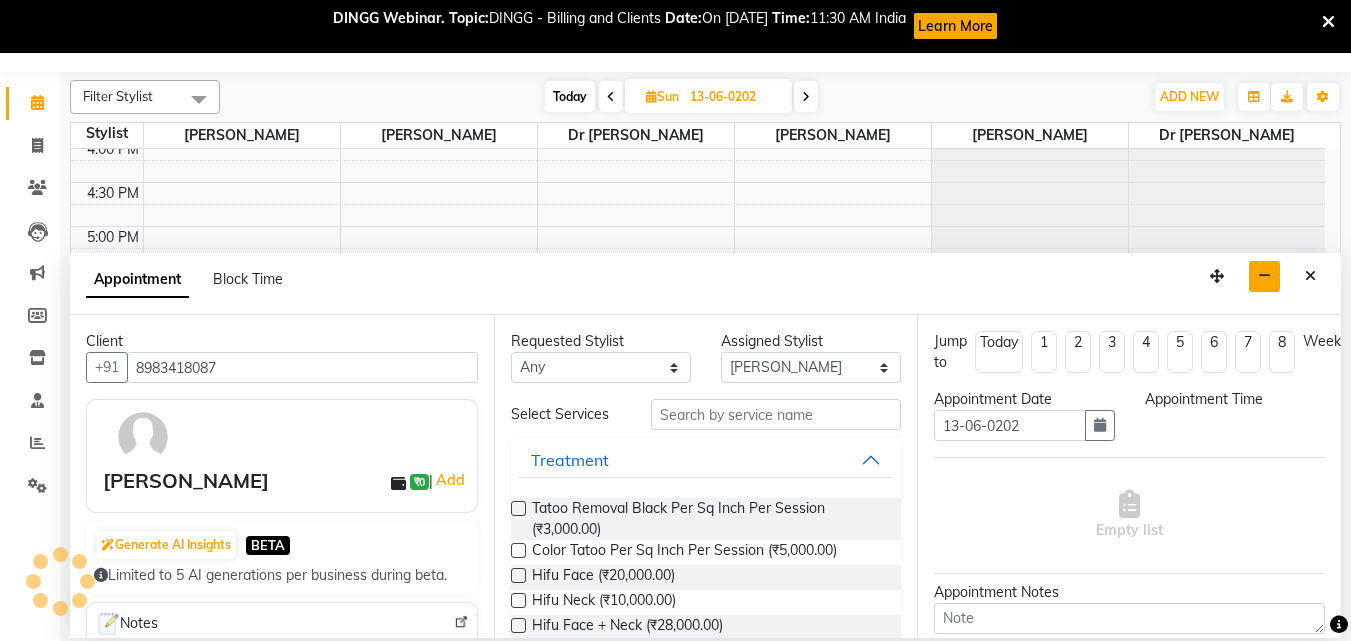 click at bounding box center [611, 96] 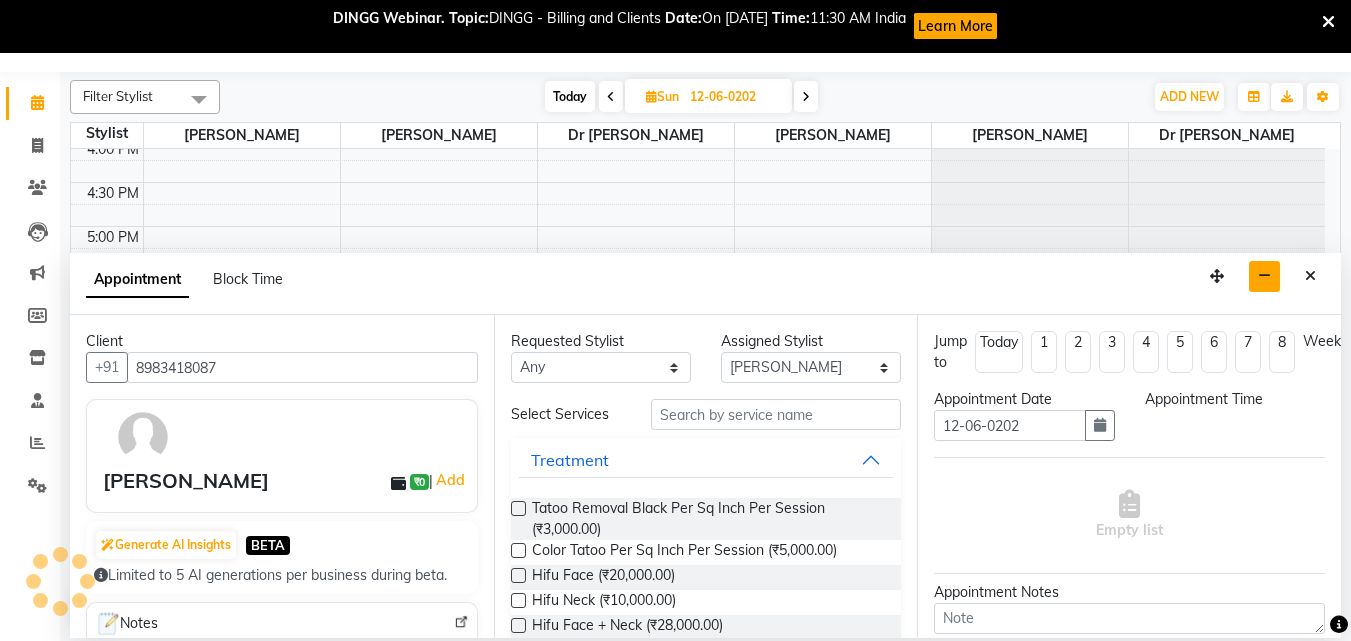 select on "1140" 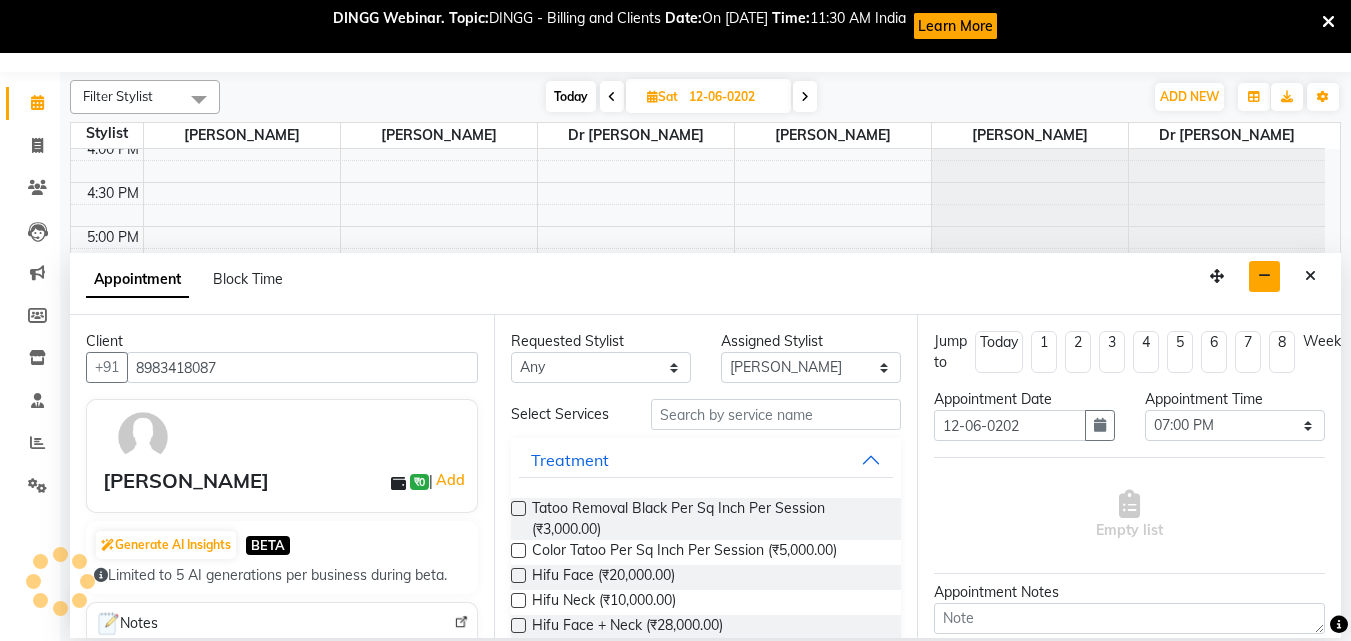 click at bounding box center [612, 96] 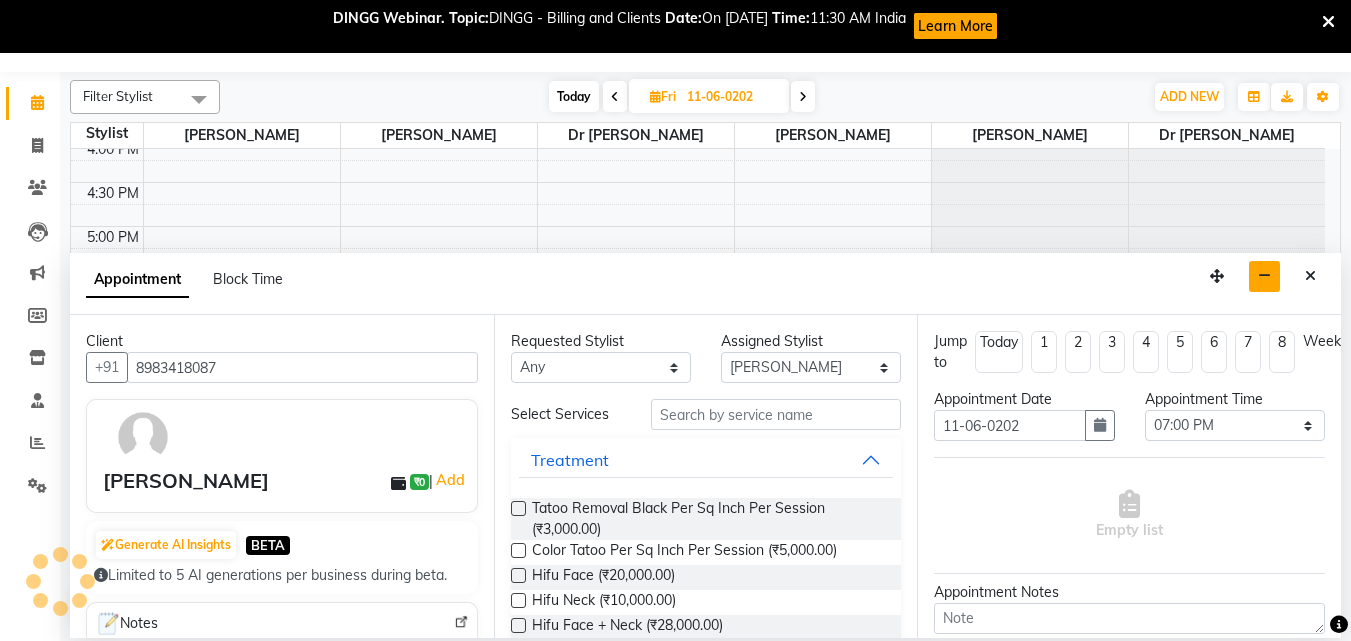 click at bounding box center (615, 97) 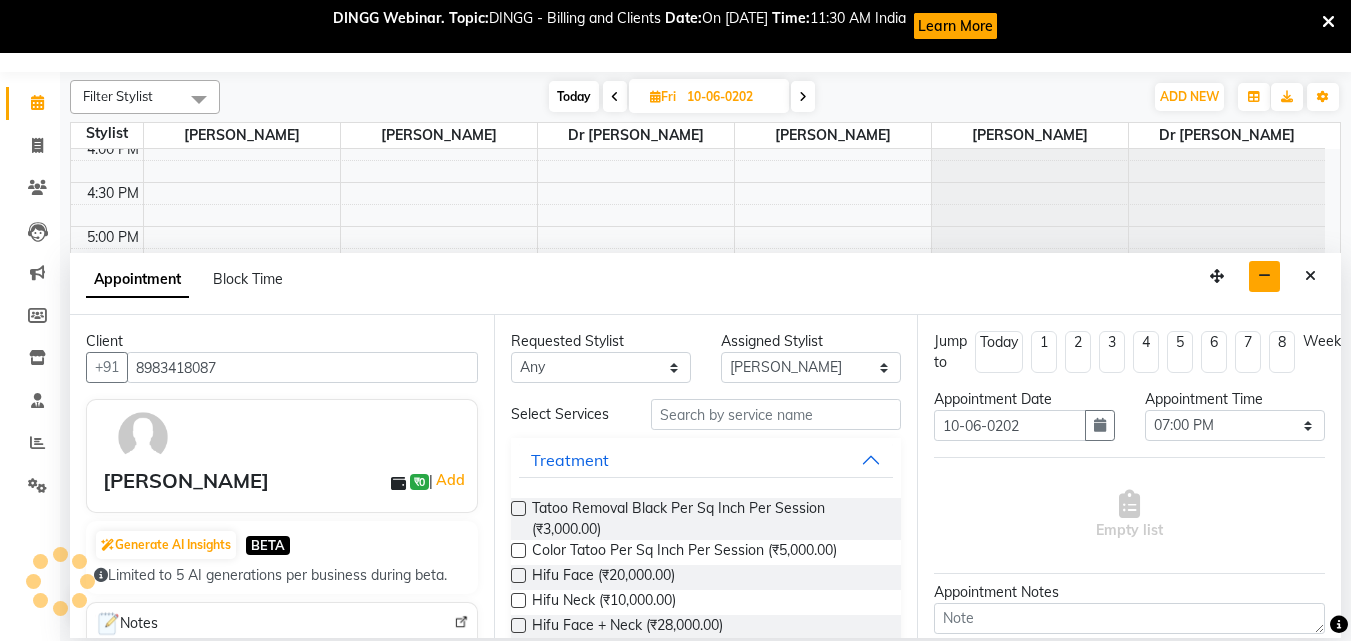 click at bounding box center [615, 96] 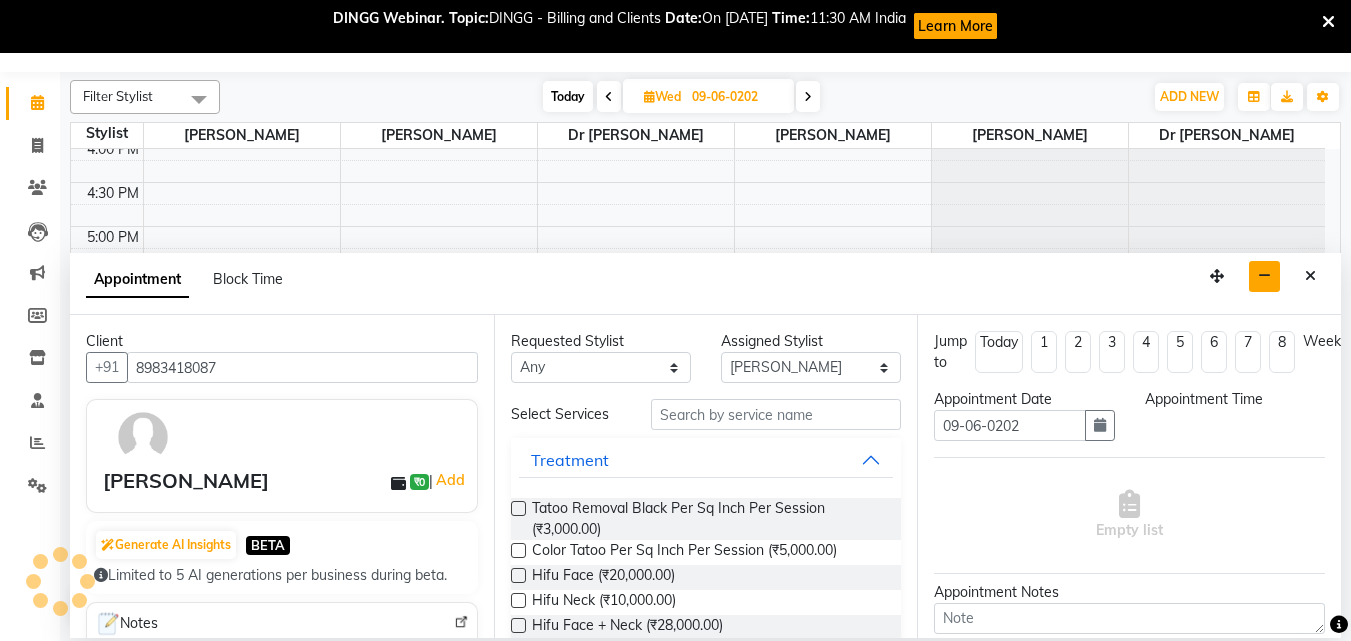 click on "[DATE]  Wed 09-06-0202" at bounding box center (681, 97) 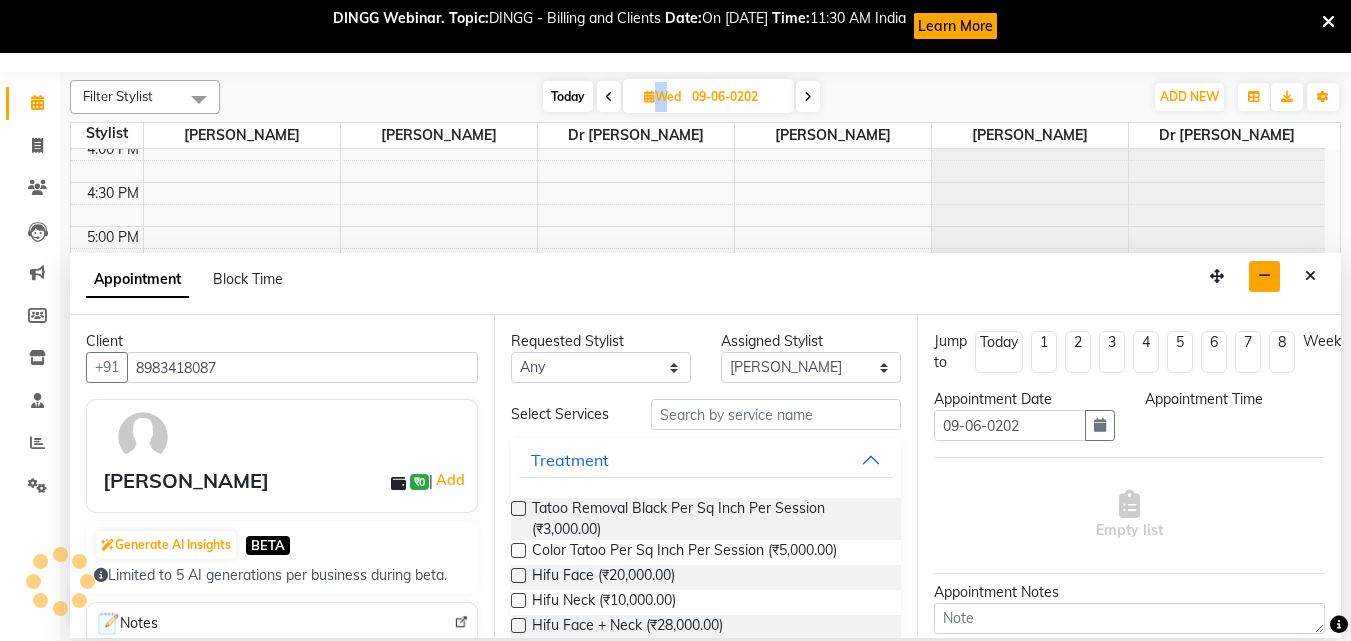 select on "1140" 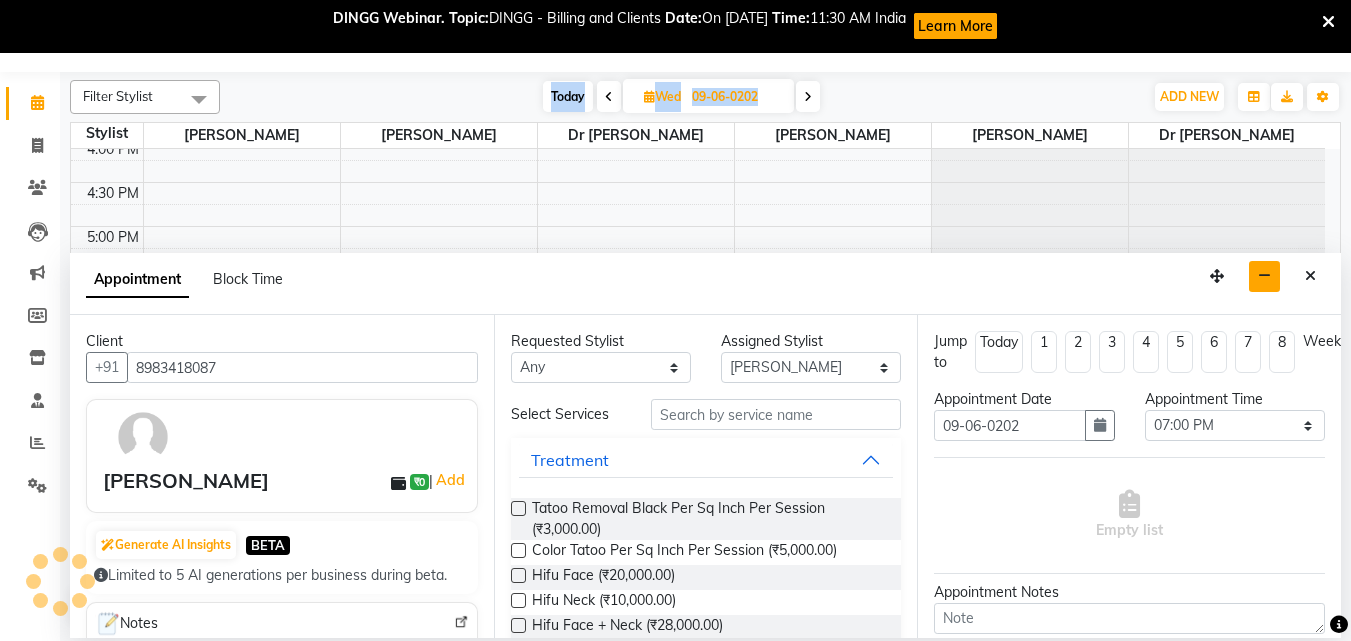click on "[DATE]  Wed 09-06-0202" at bounding box center [681, 97] 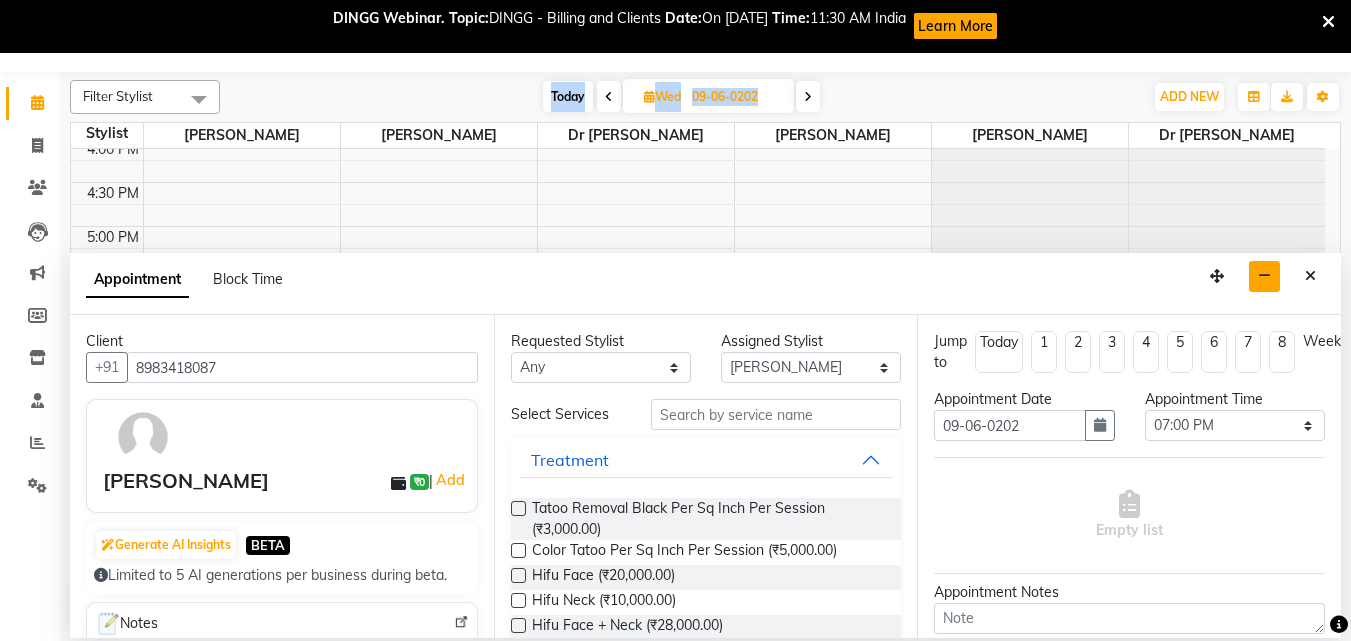 click at bounding box center (808, 96) 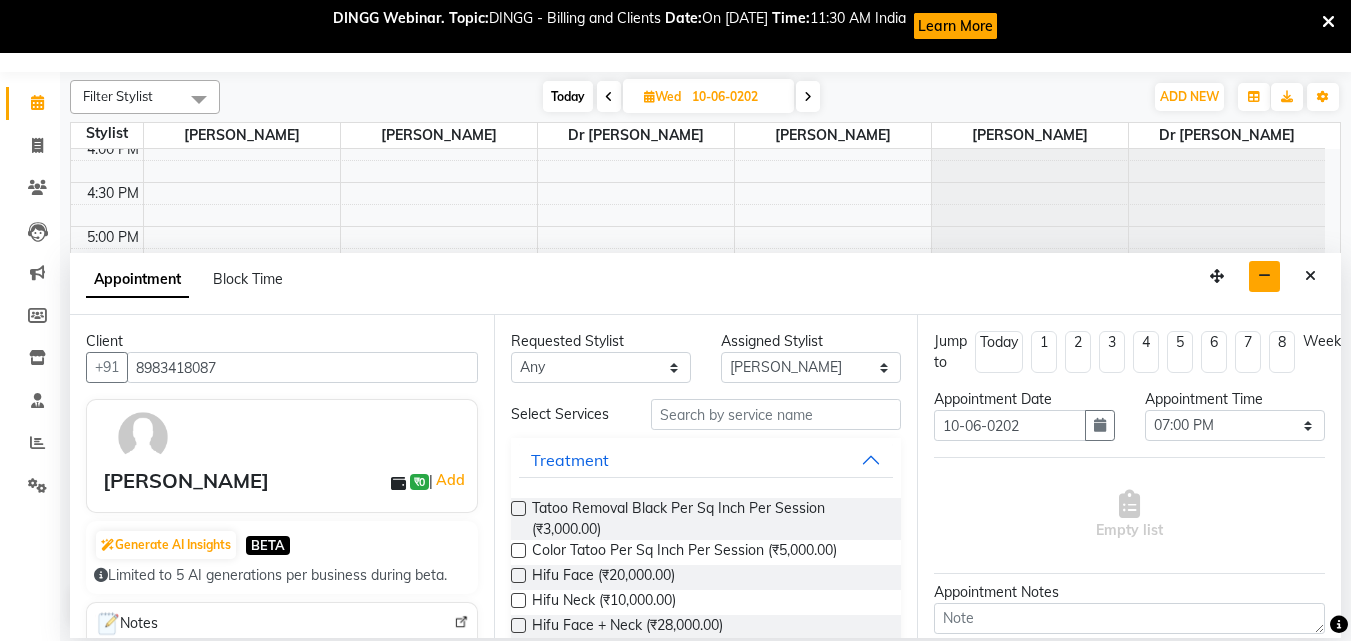 select on "1140" 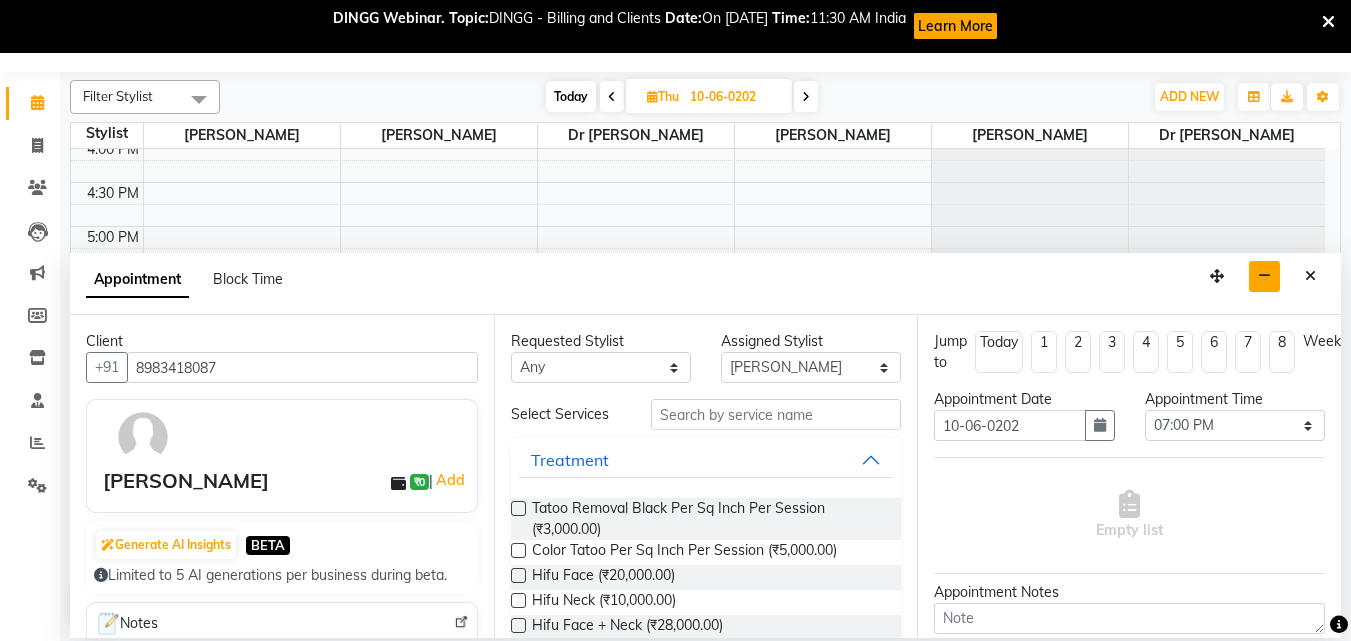 click at bounding box center [806, 96] 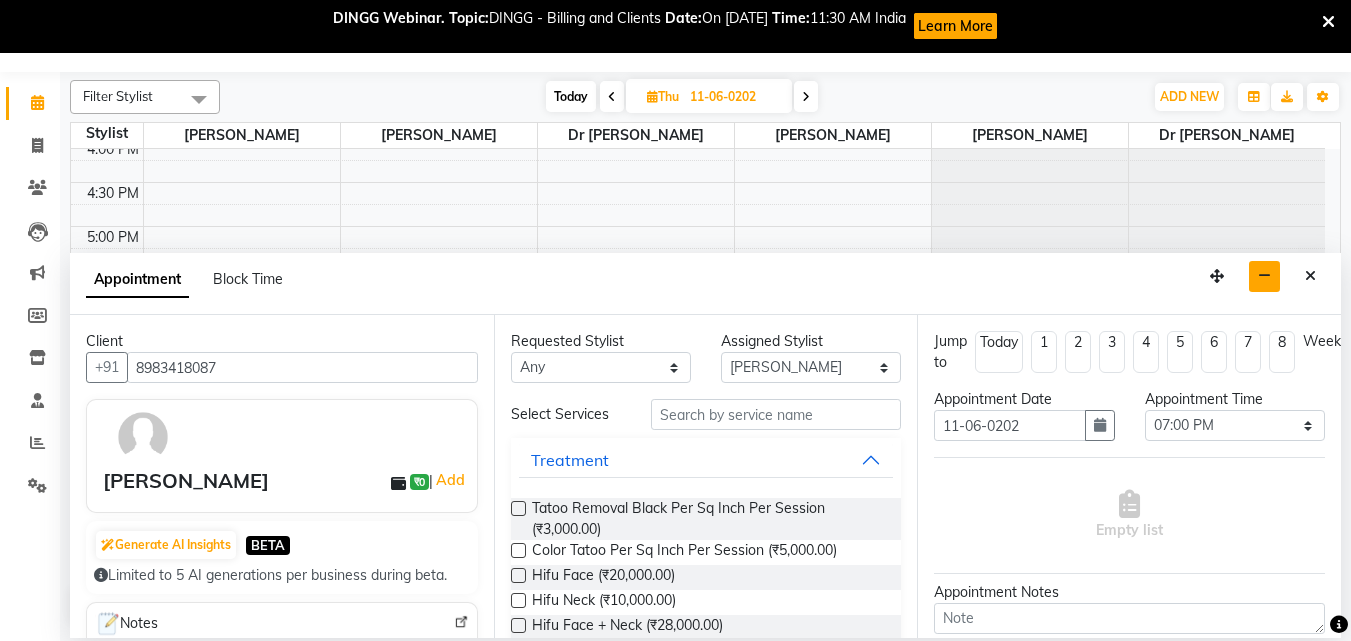 select on "1140" 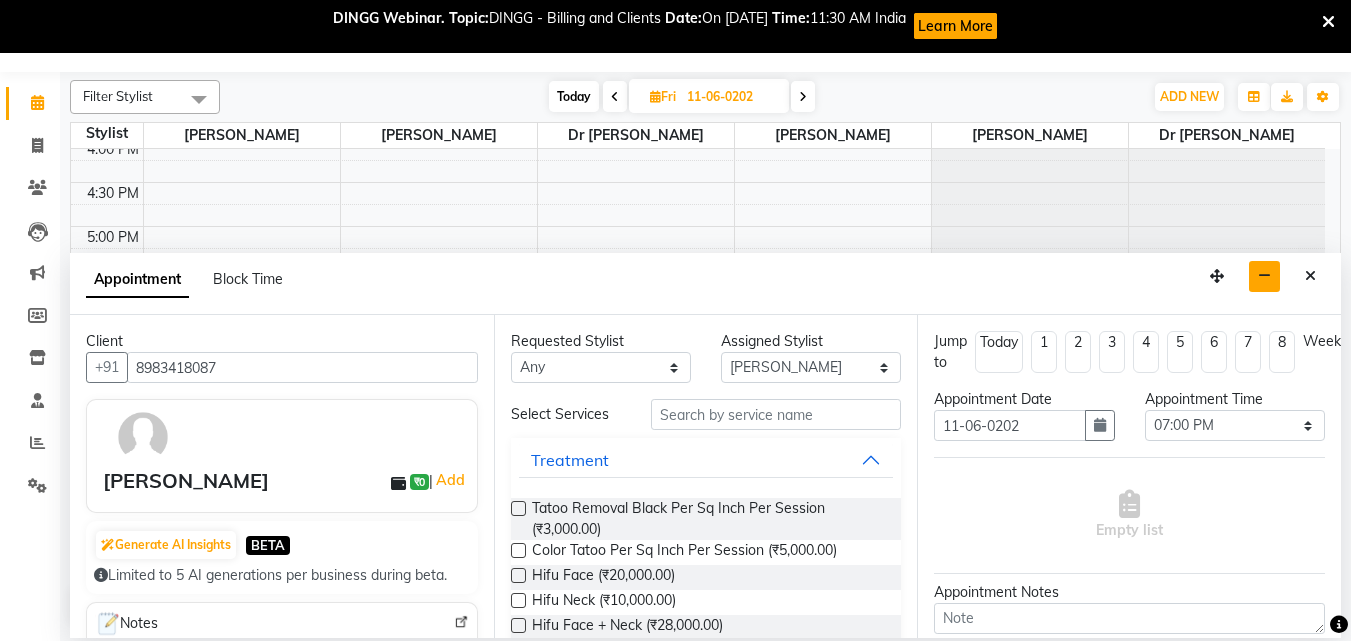click at bounding box center (615, 97) 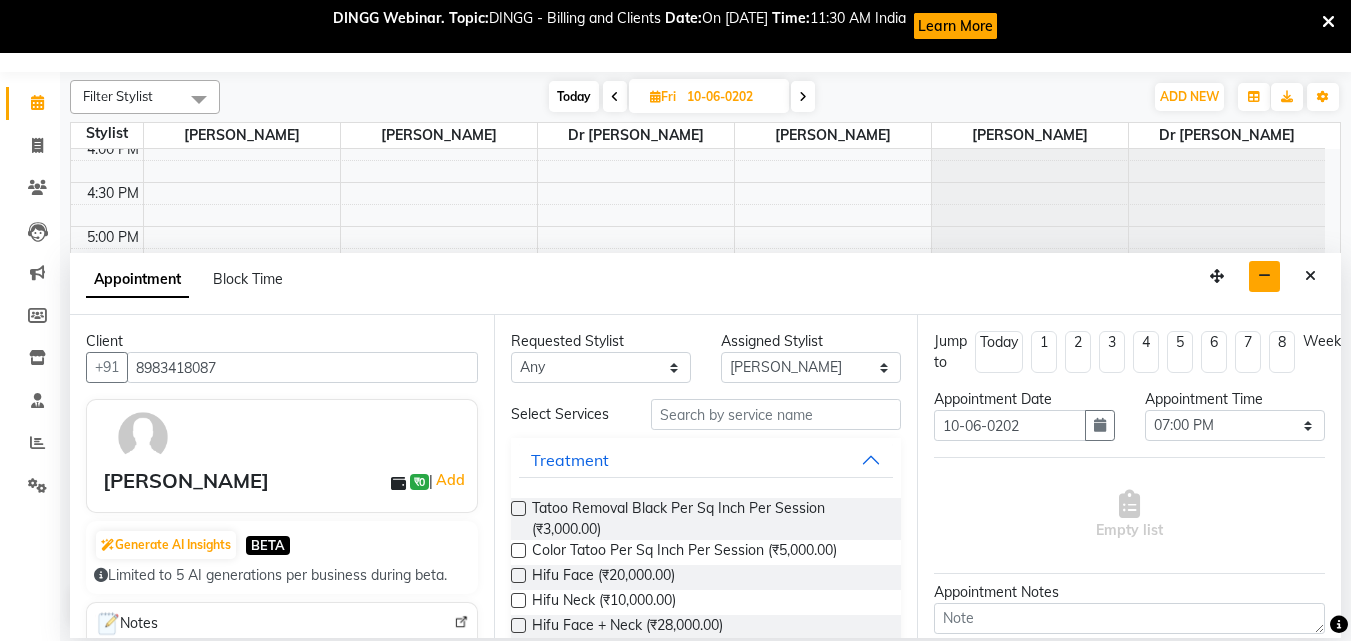 select on "1140" 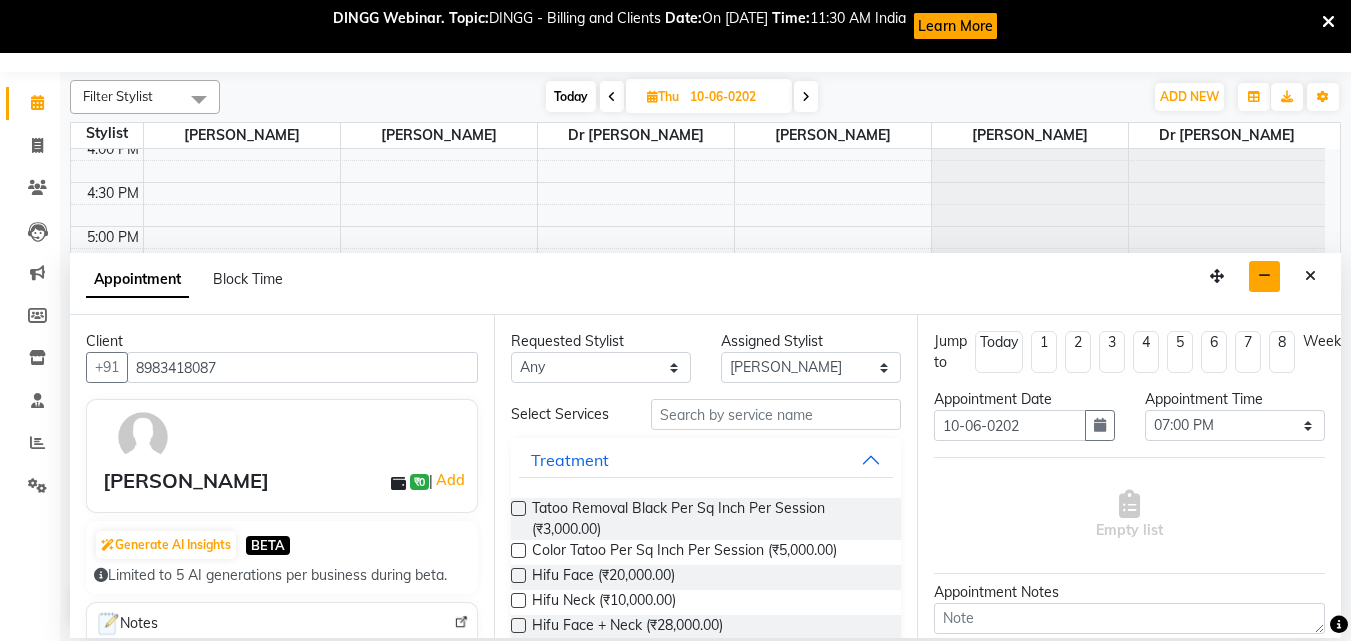 click at bounding box center [806, 96] 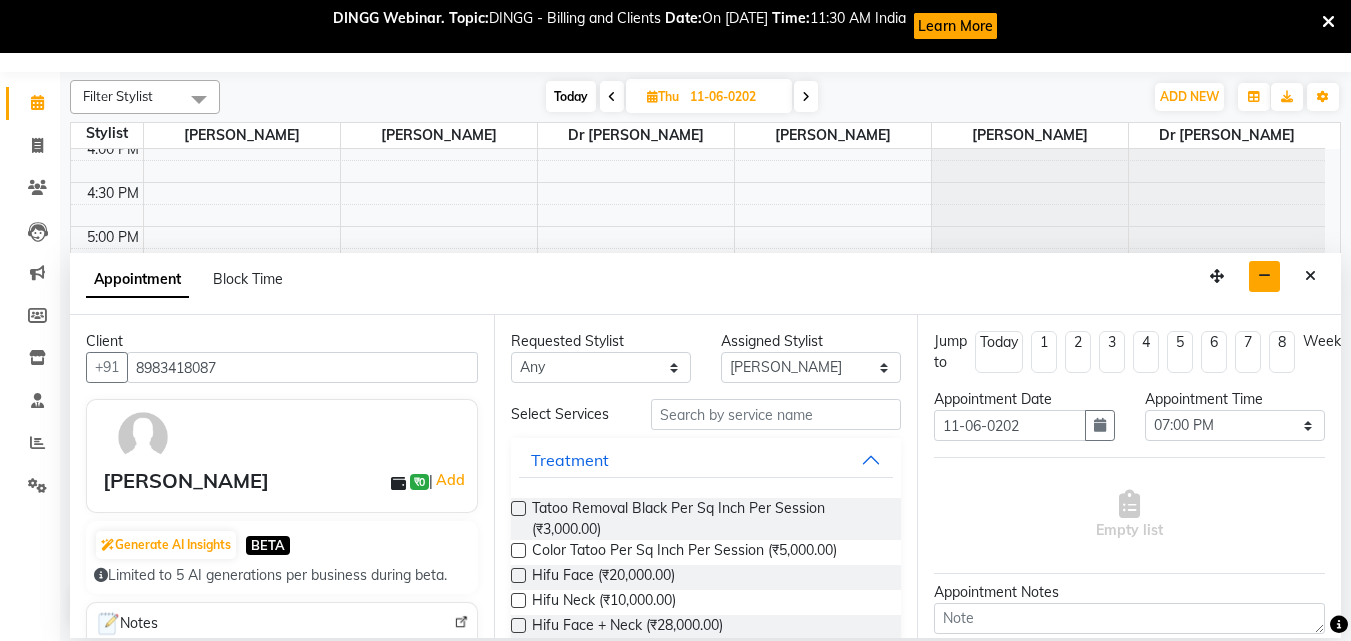 click at bounding box center (806, 96) 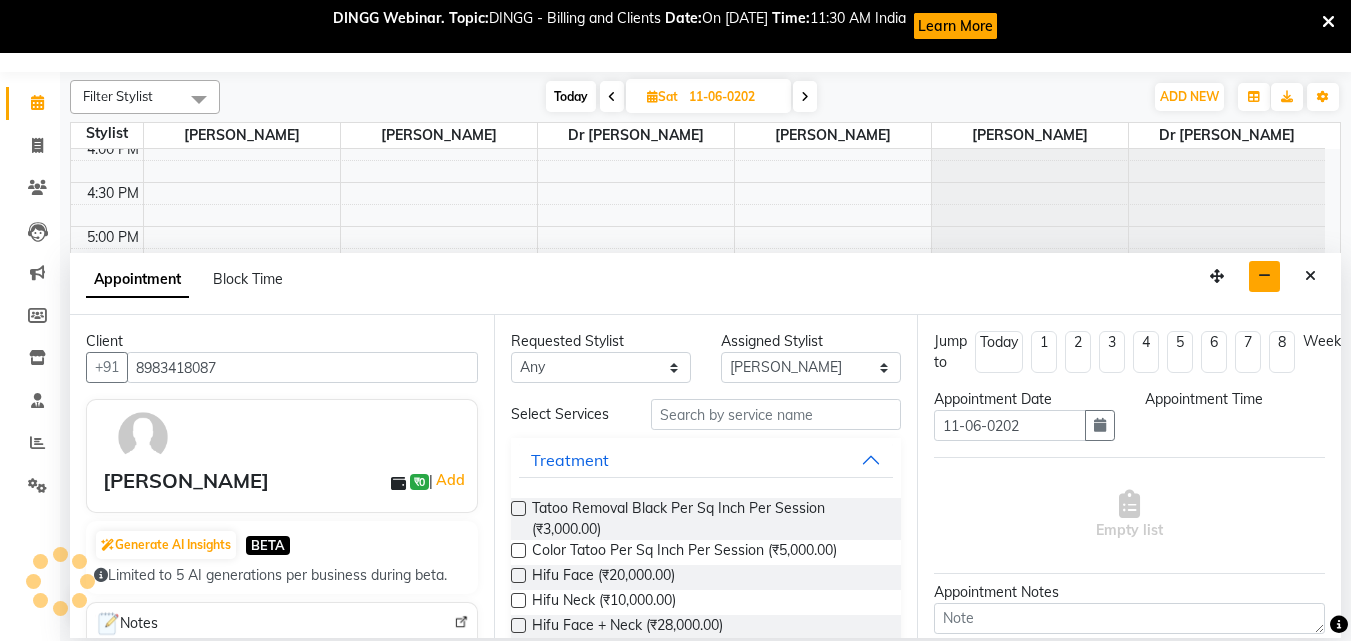 type on "12-06-0202" 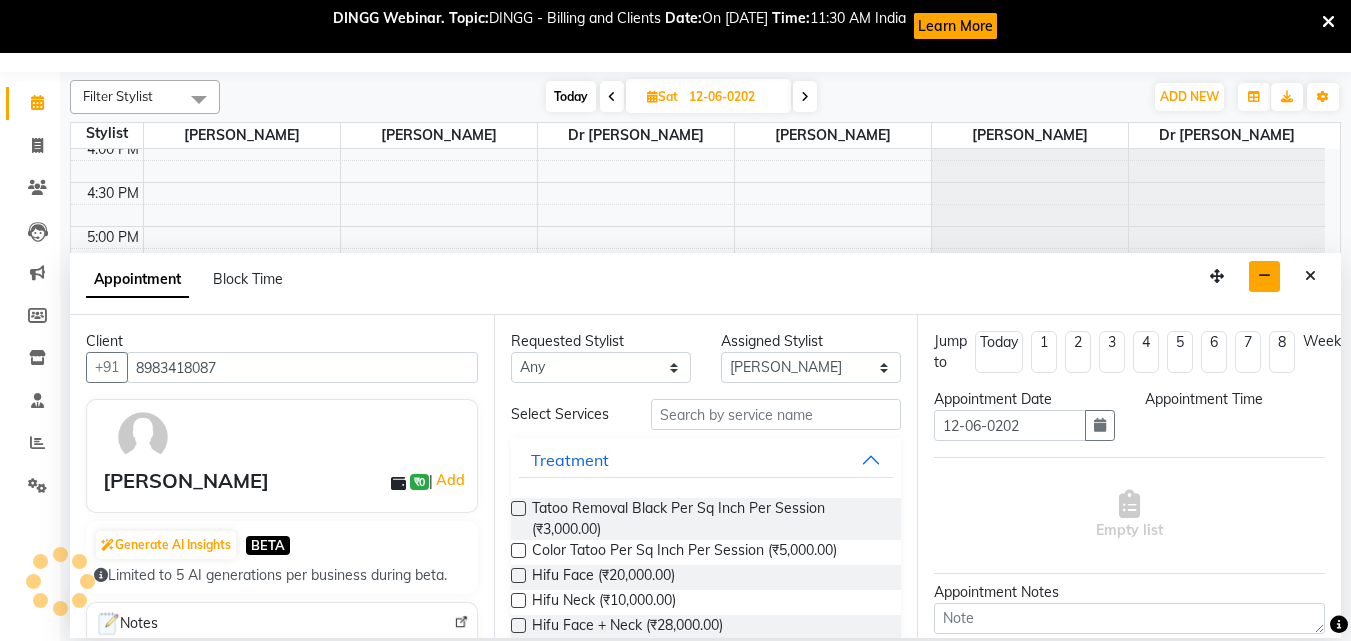 click at bounding box center (805, 96) 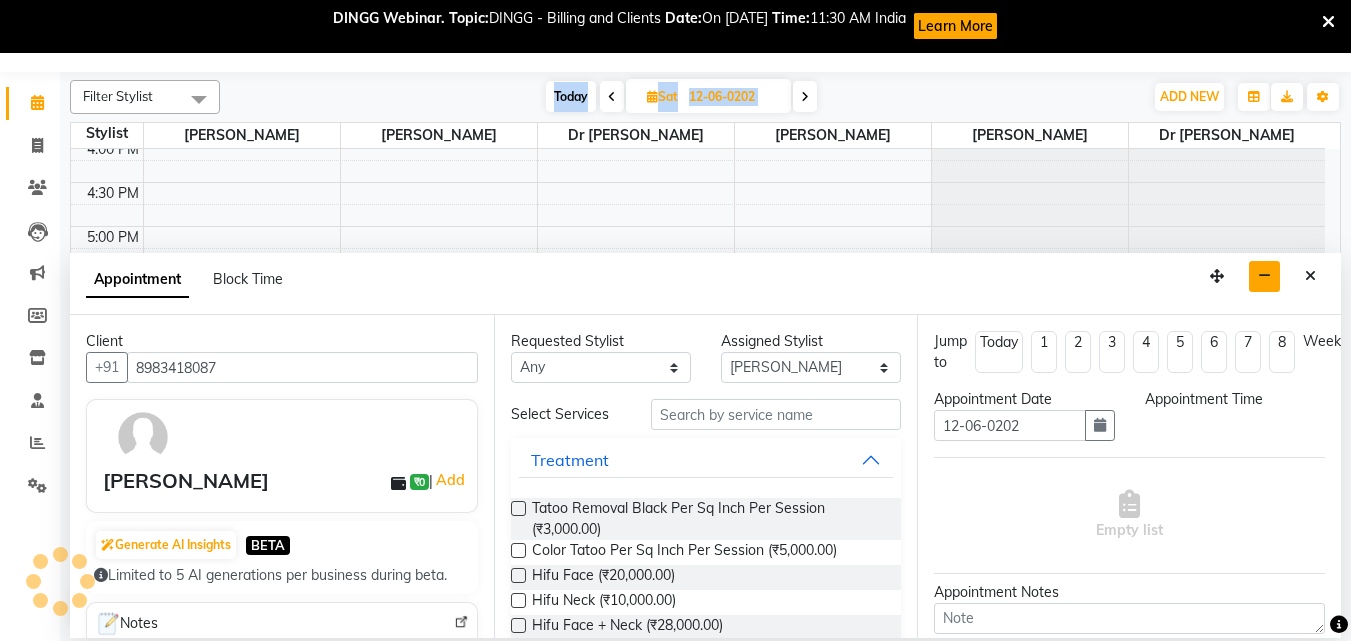 type on "13-06-0202" 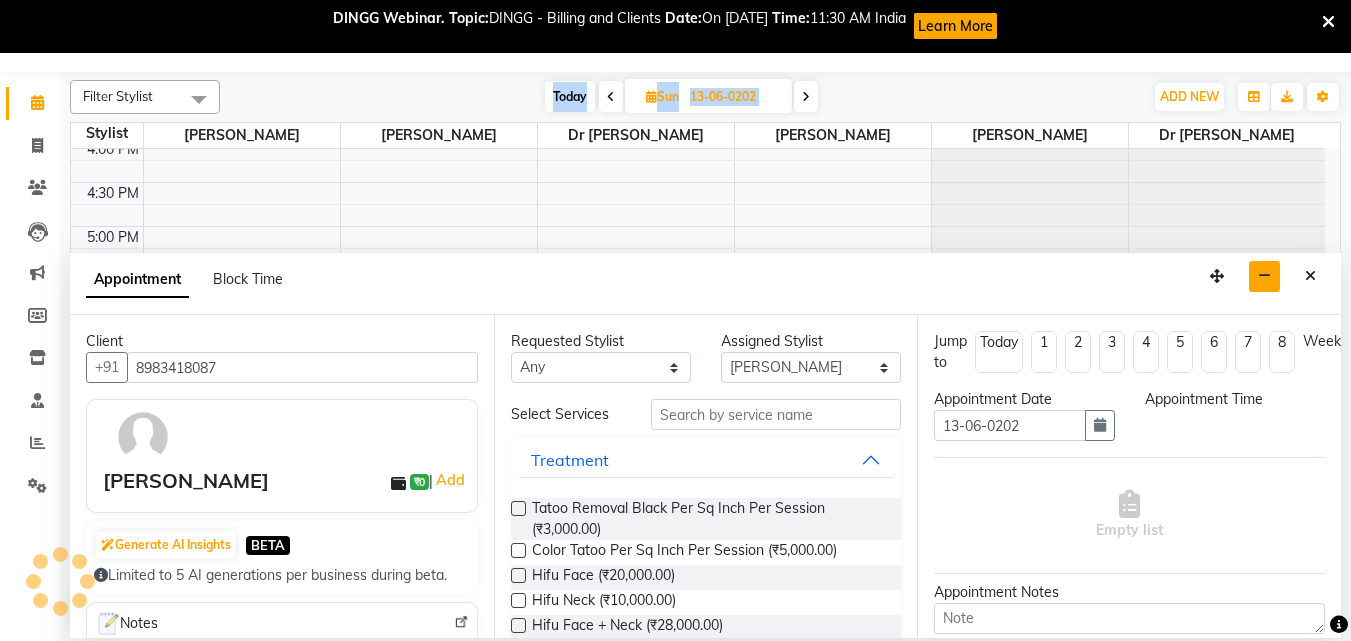 click at bounding box center [806, 96] 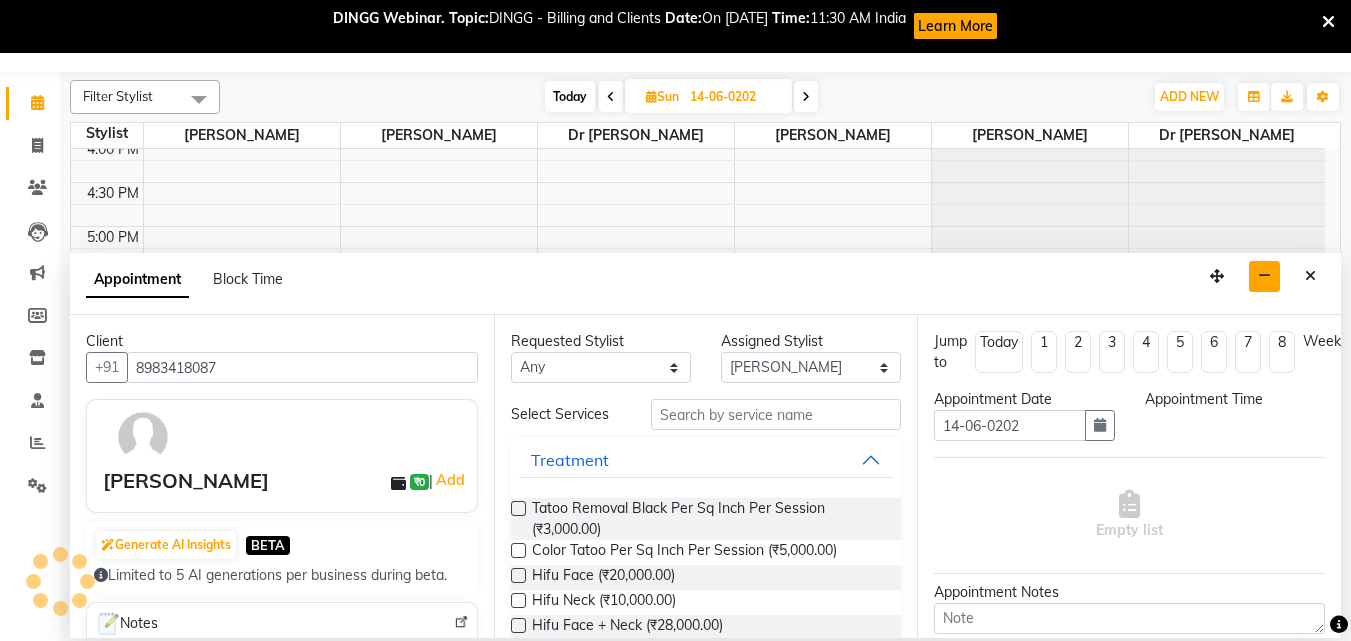 select on "1140" 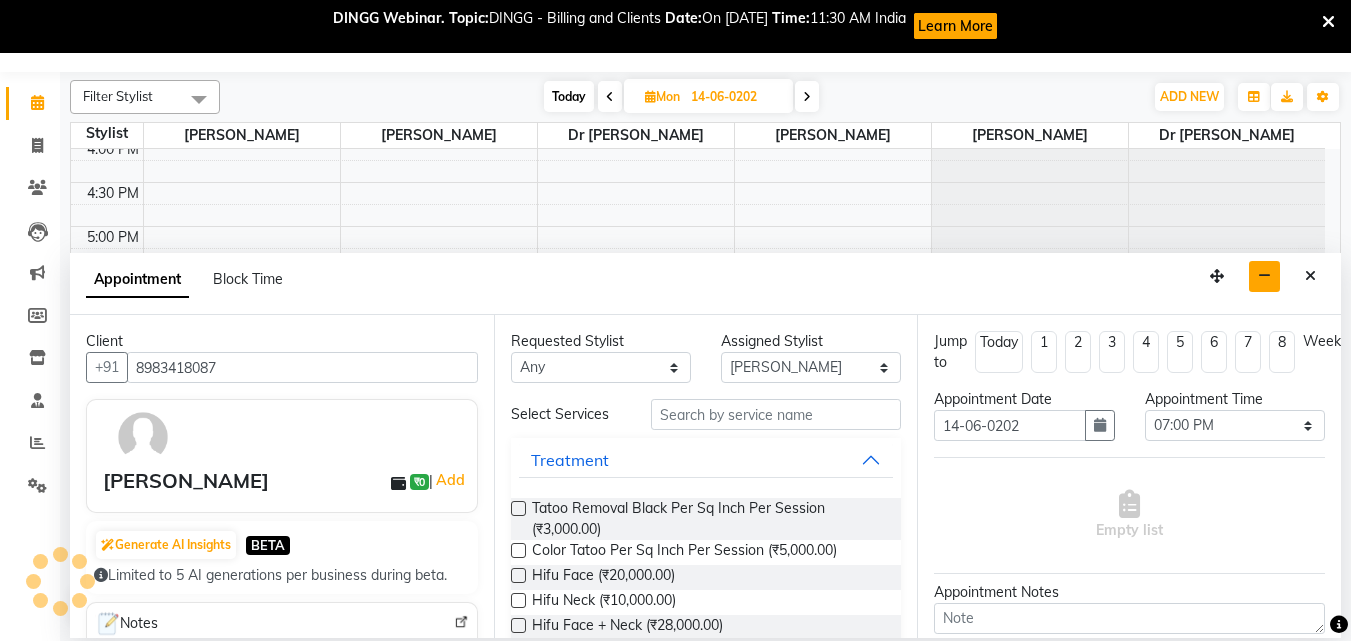 click at bounding box center [807, 96] 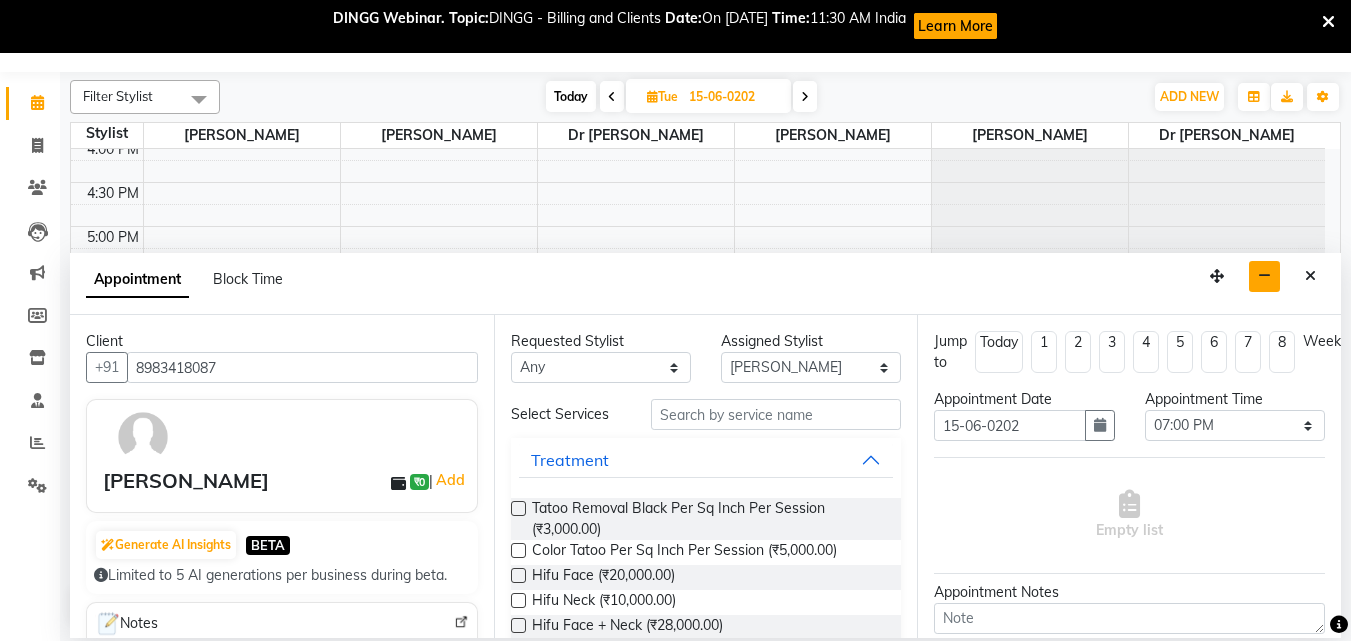 click at bounding box center [805, 96] 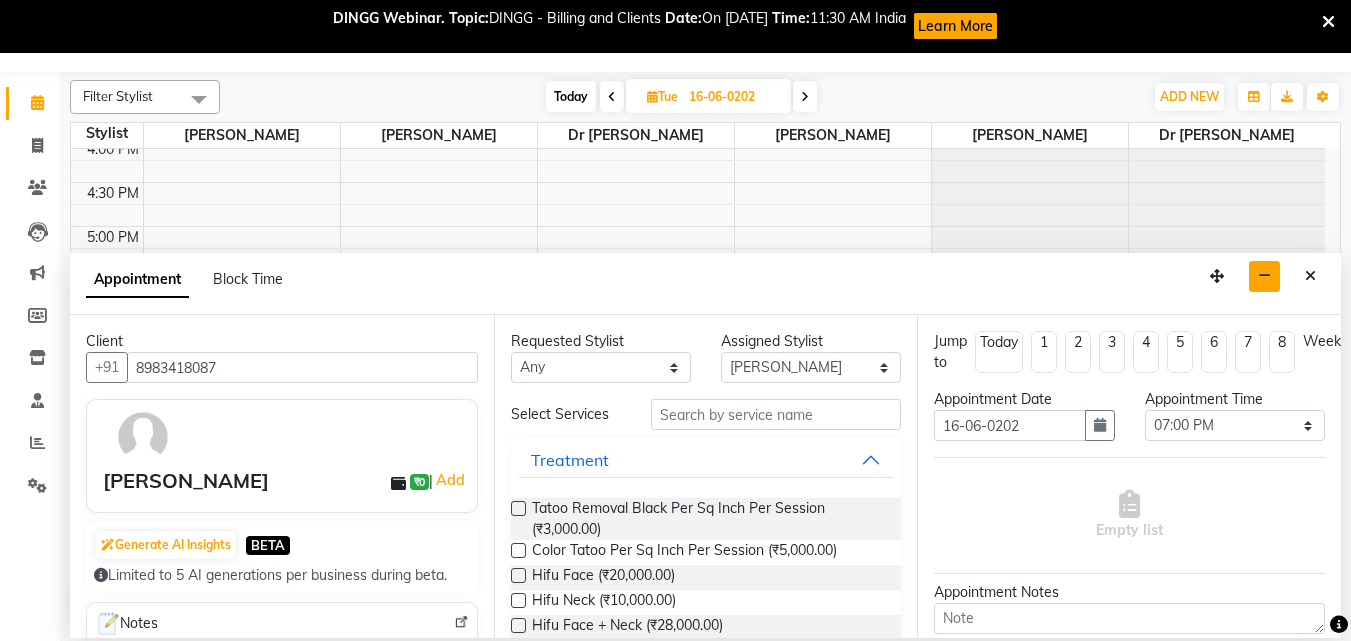 select on "1140" 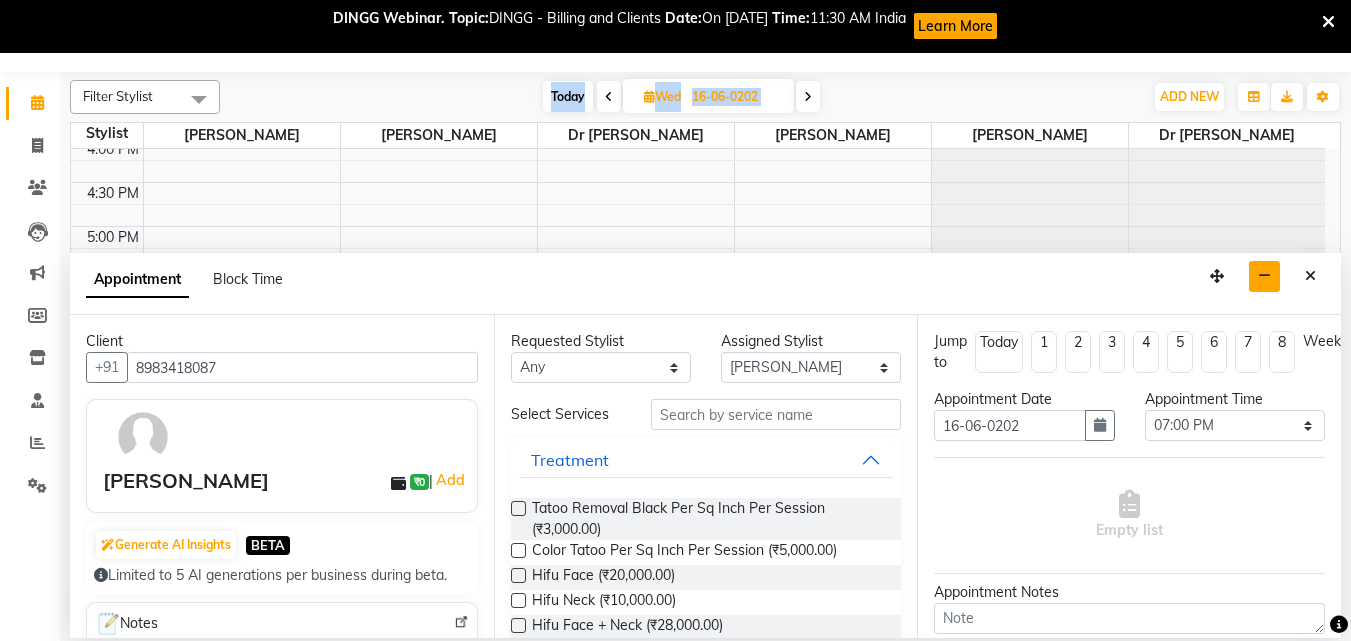 click at bounding box center (808, 97) 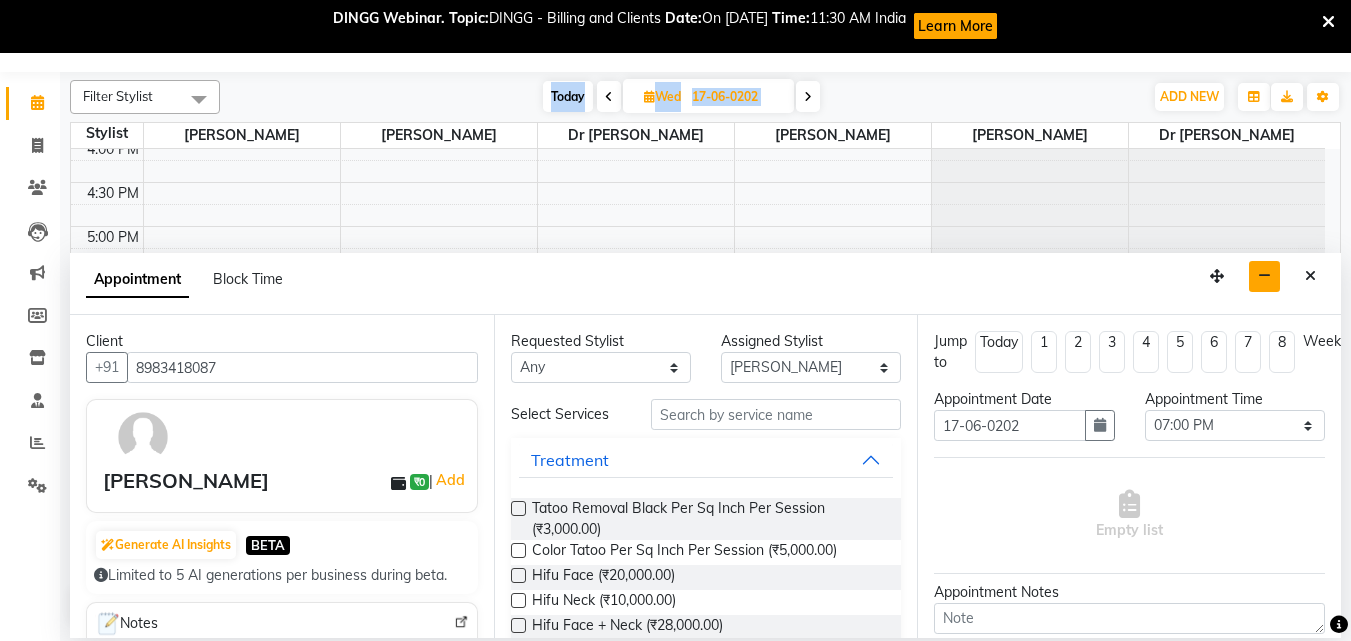 select on "1140" 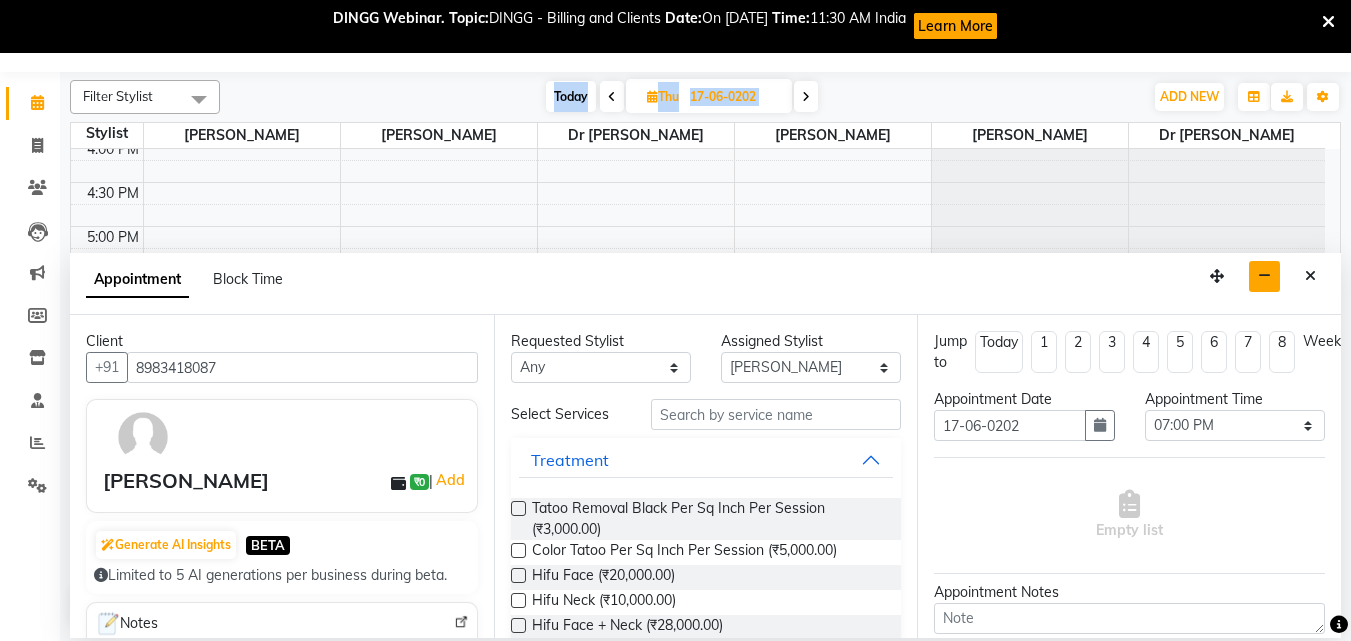 click at bounding box center (806, 97) 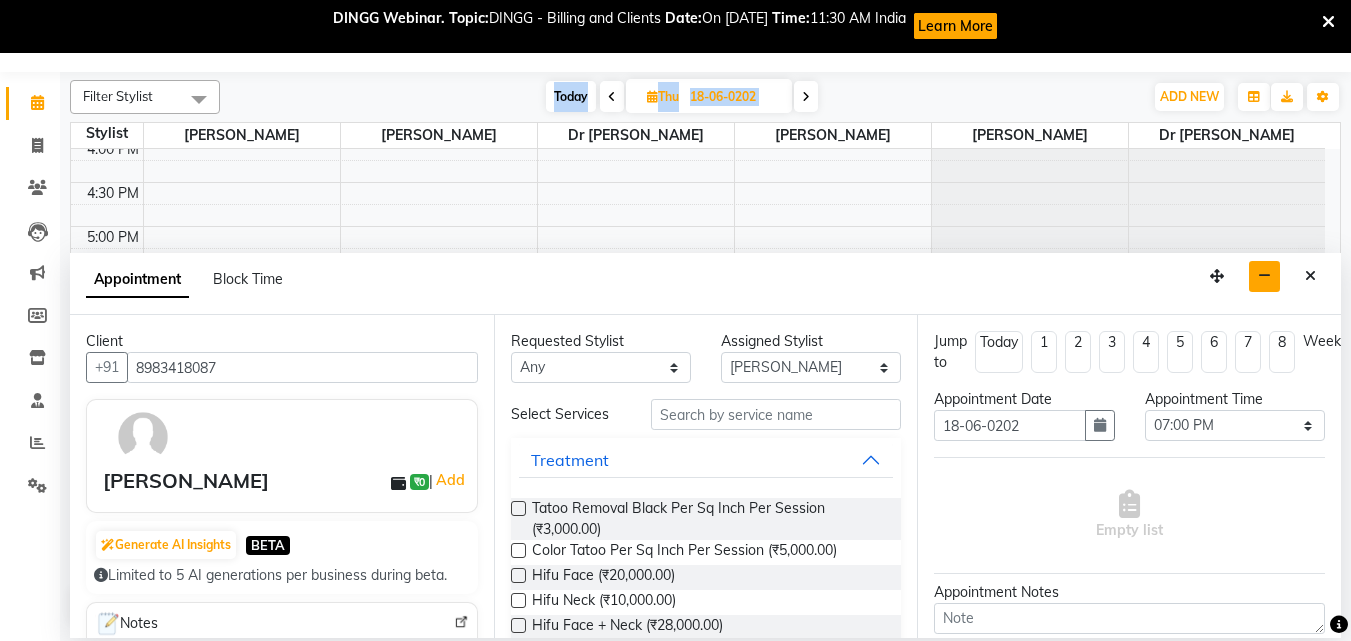 select on "1140" 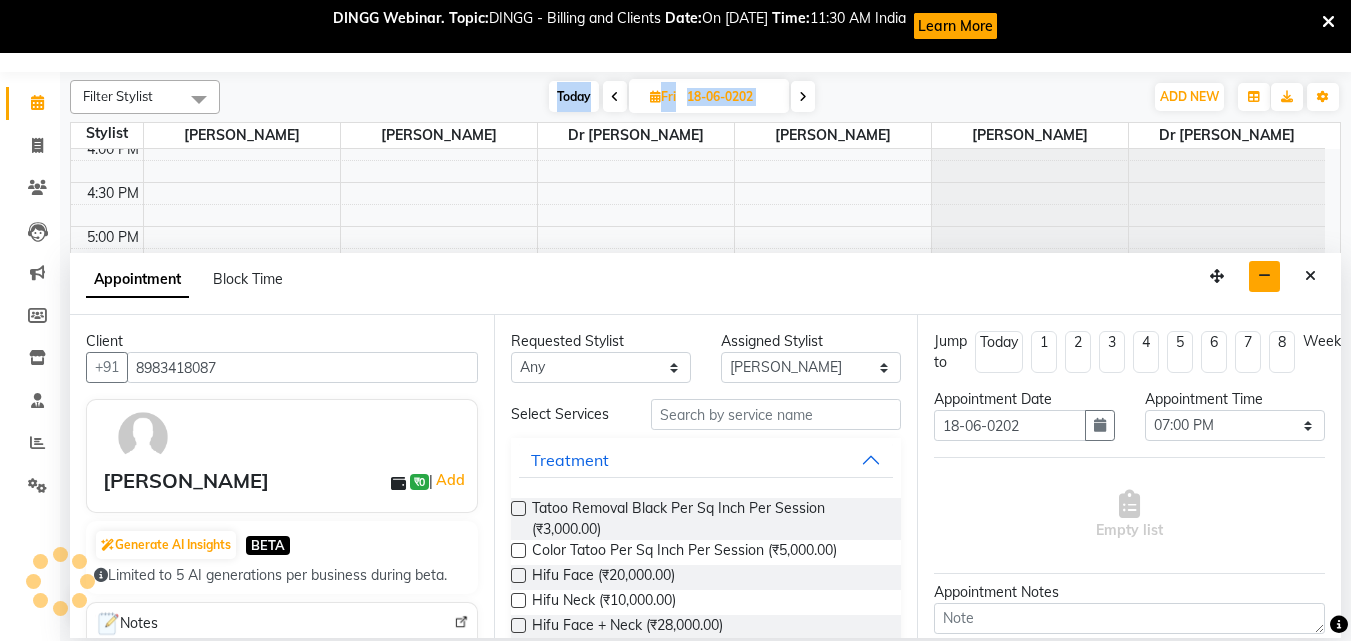 click at bounding box center (803, 96) 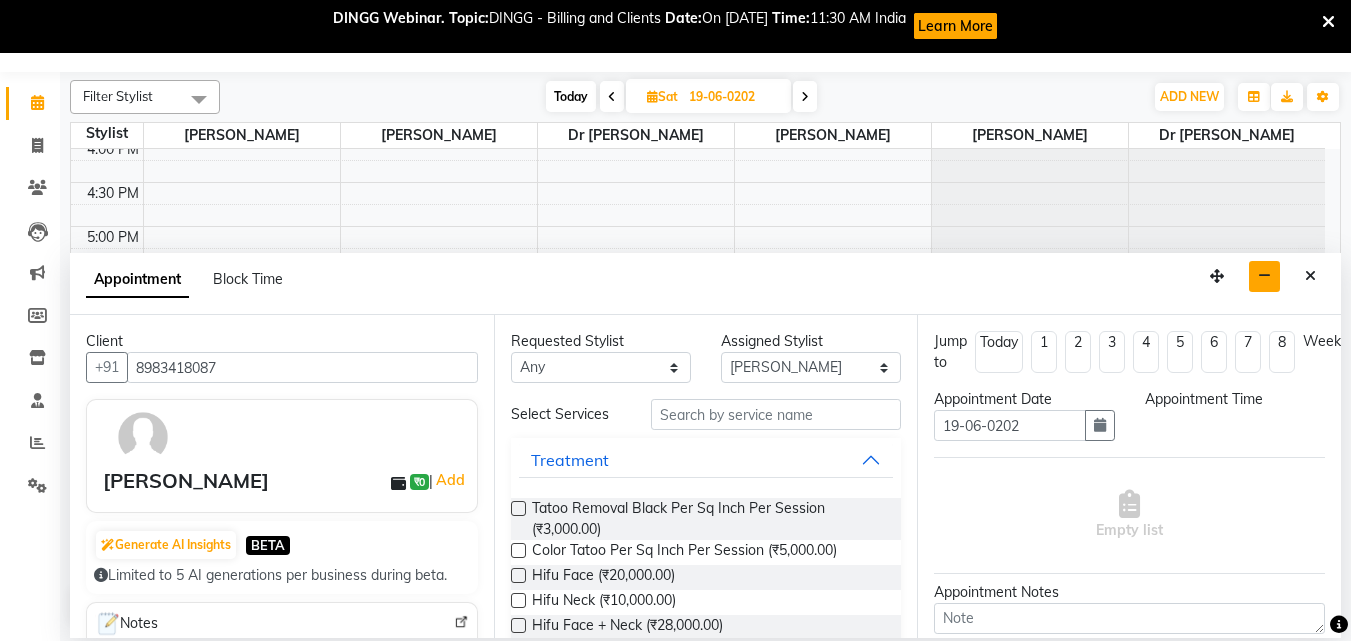 click at bounding box center [805, 97] 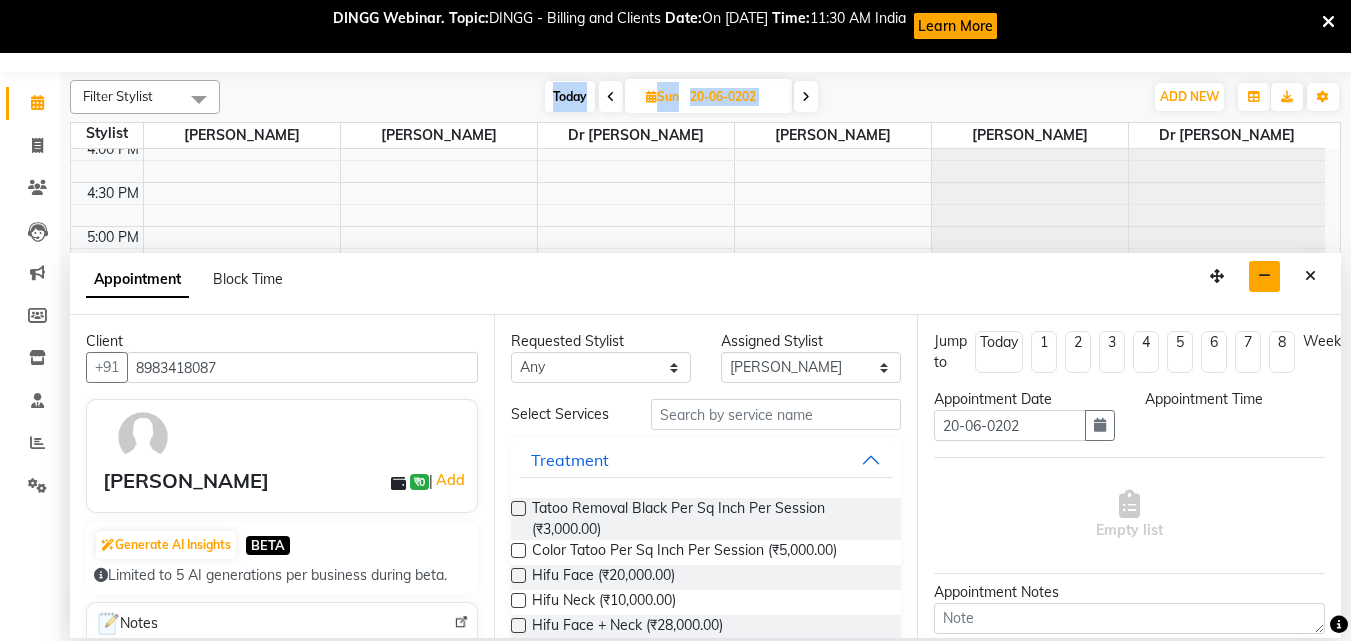 select on "1140" 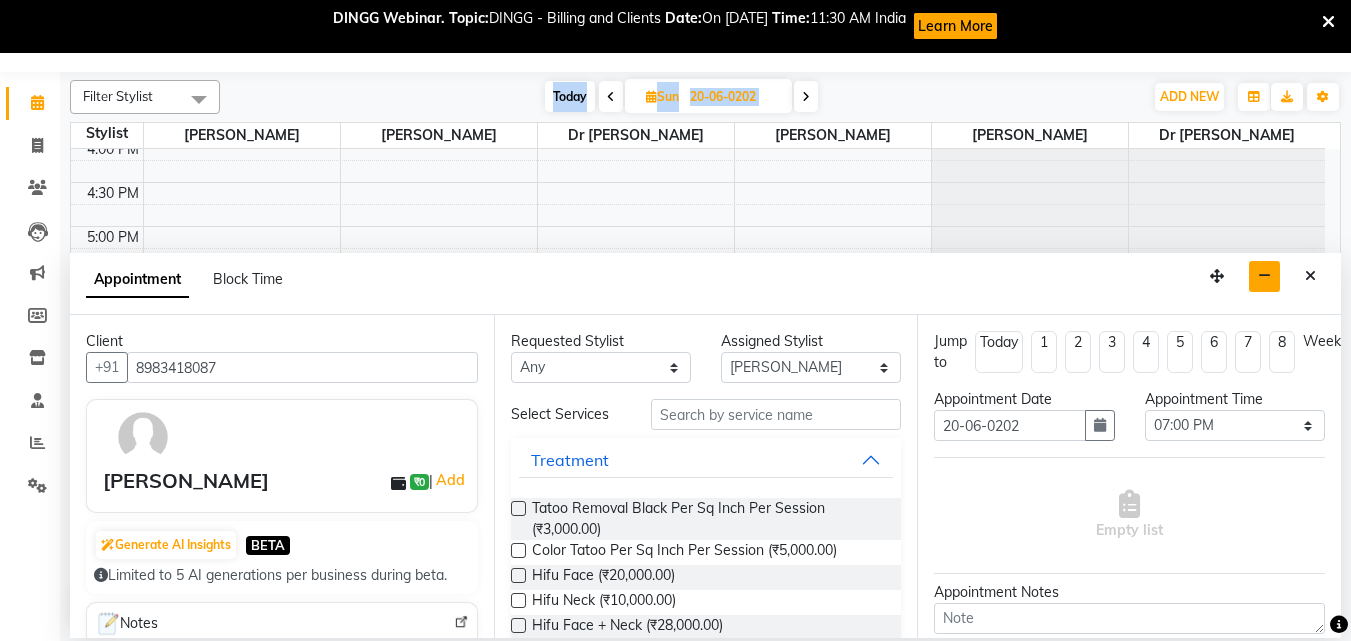 click at bounding box center (806, 97) 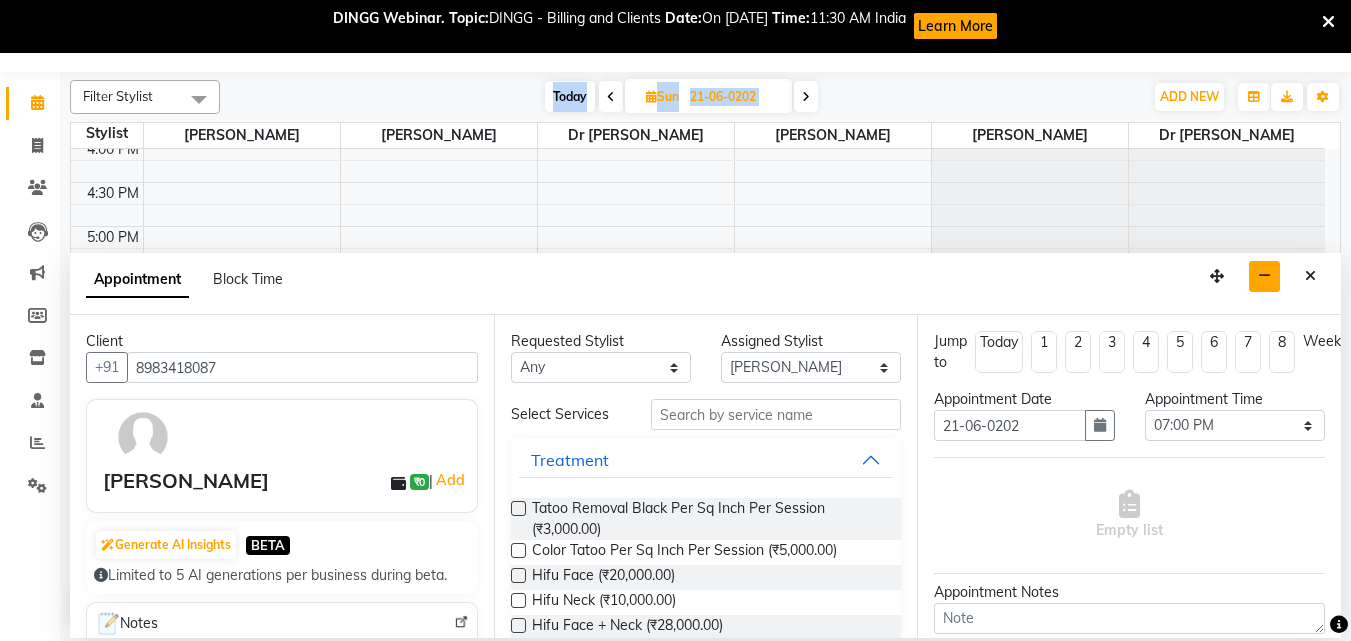 type 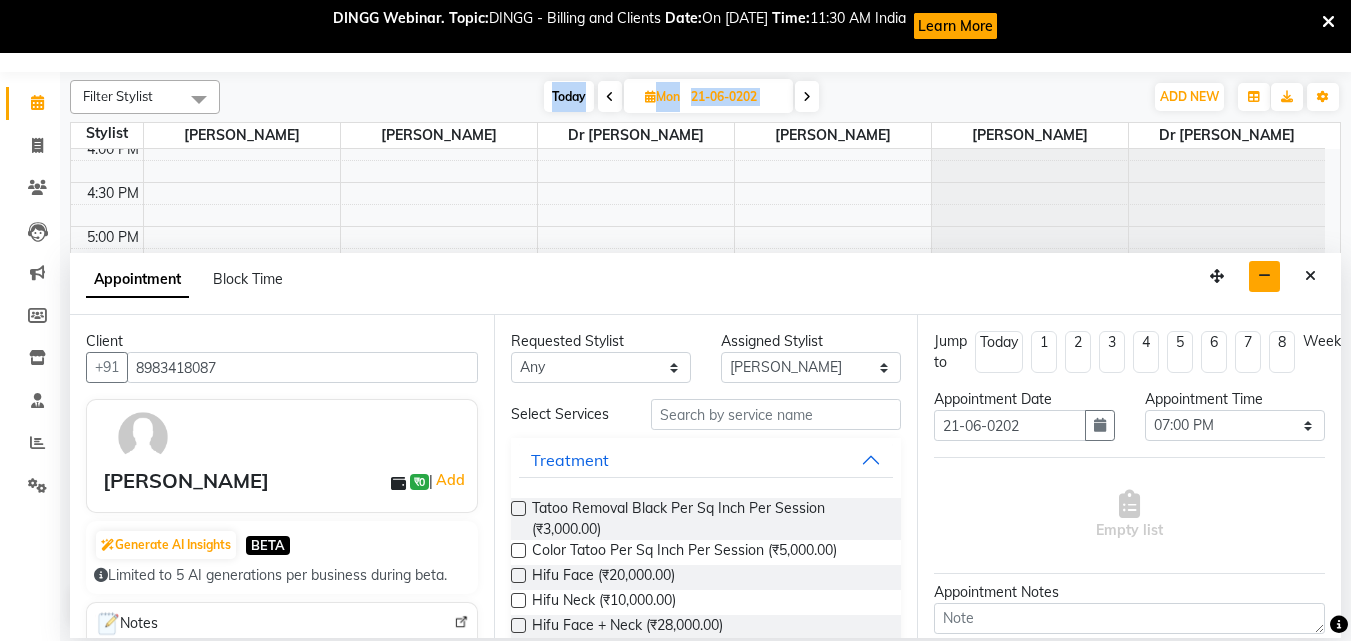 click at bounding box center (807, 97) 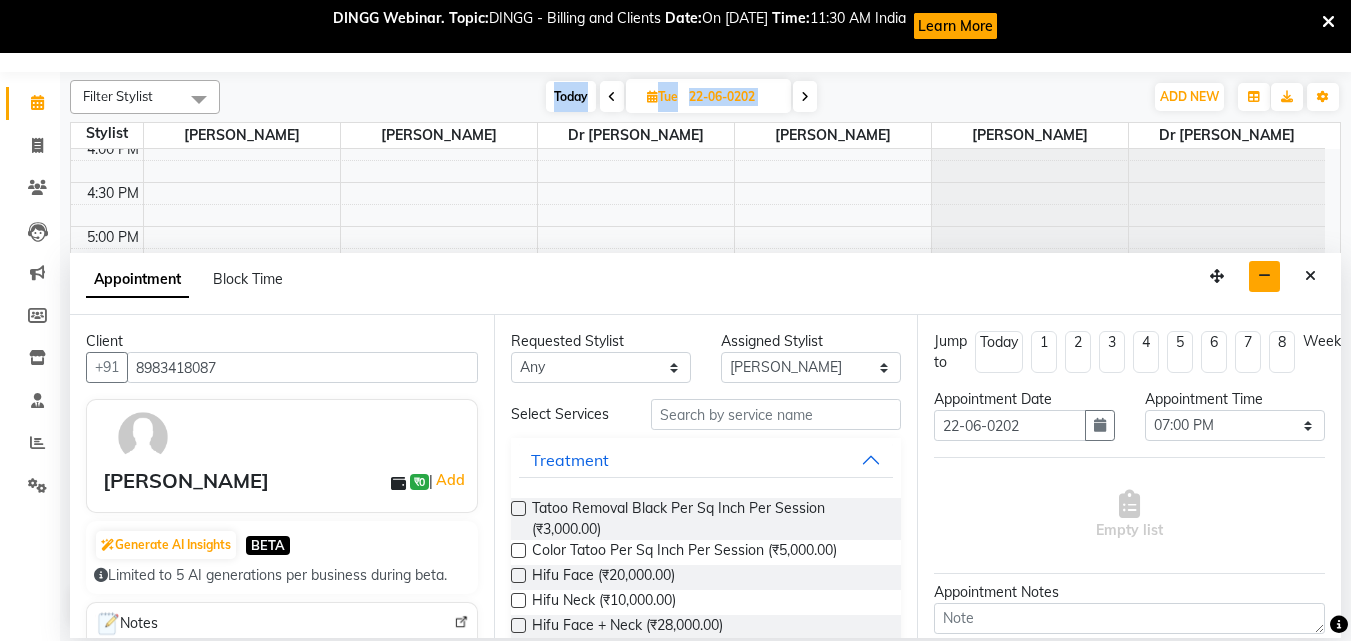 click at bounding box center [805, 97] 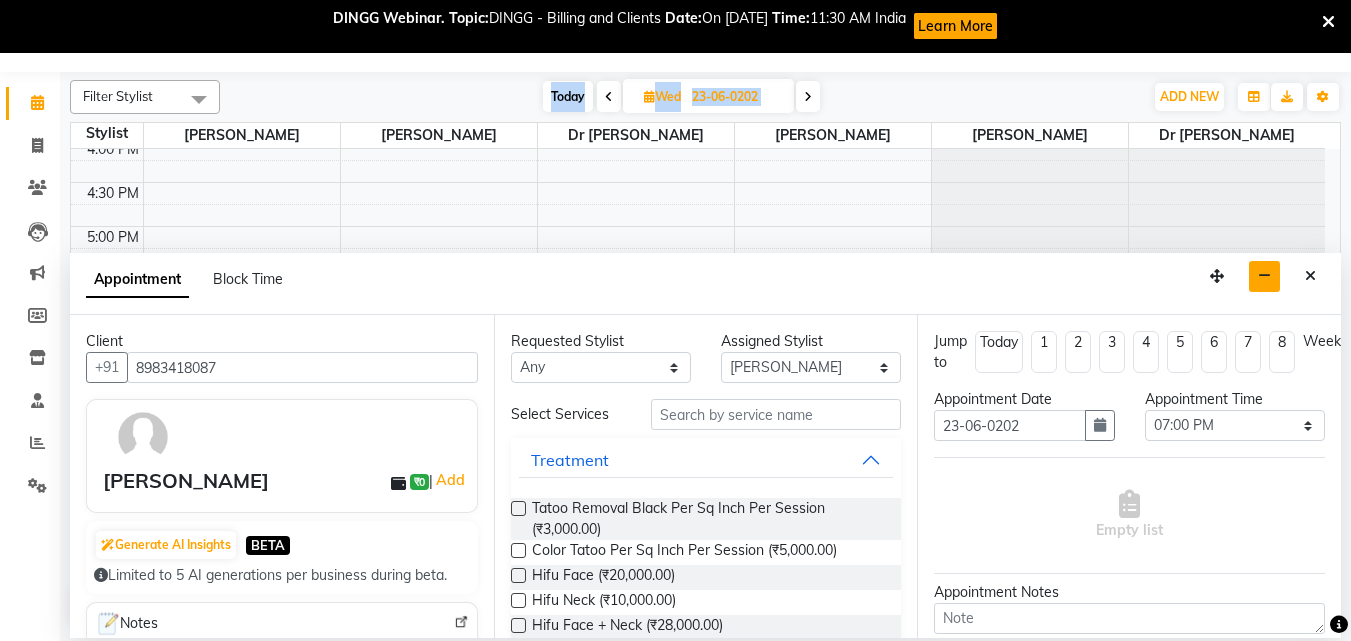 click at bounding box center (808, 97) 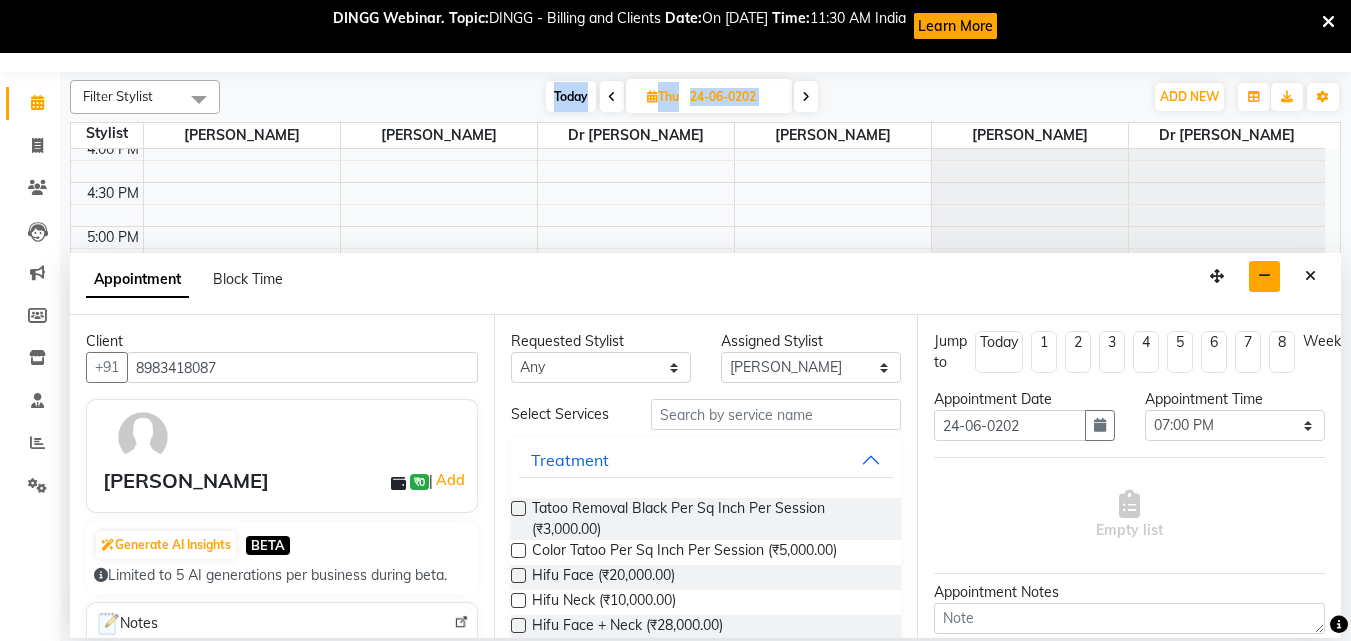click at bounding box center [806, 97] 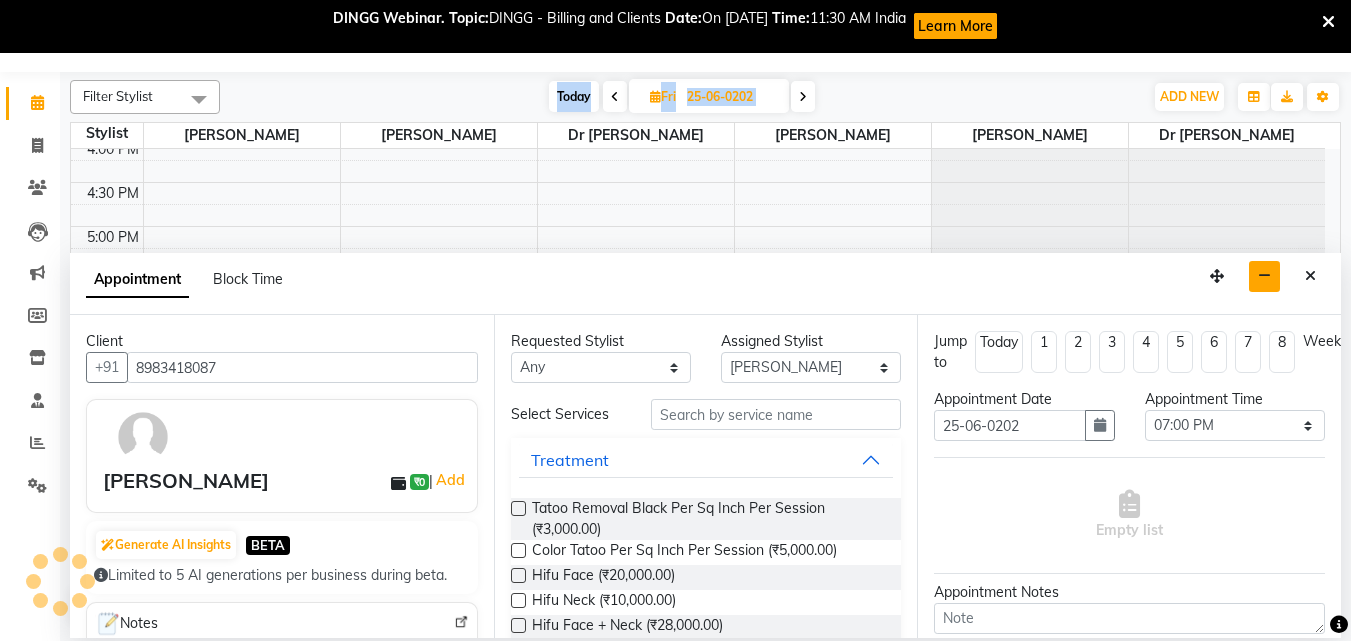 click at bounding box center [803, 96] 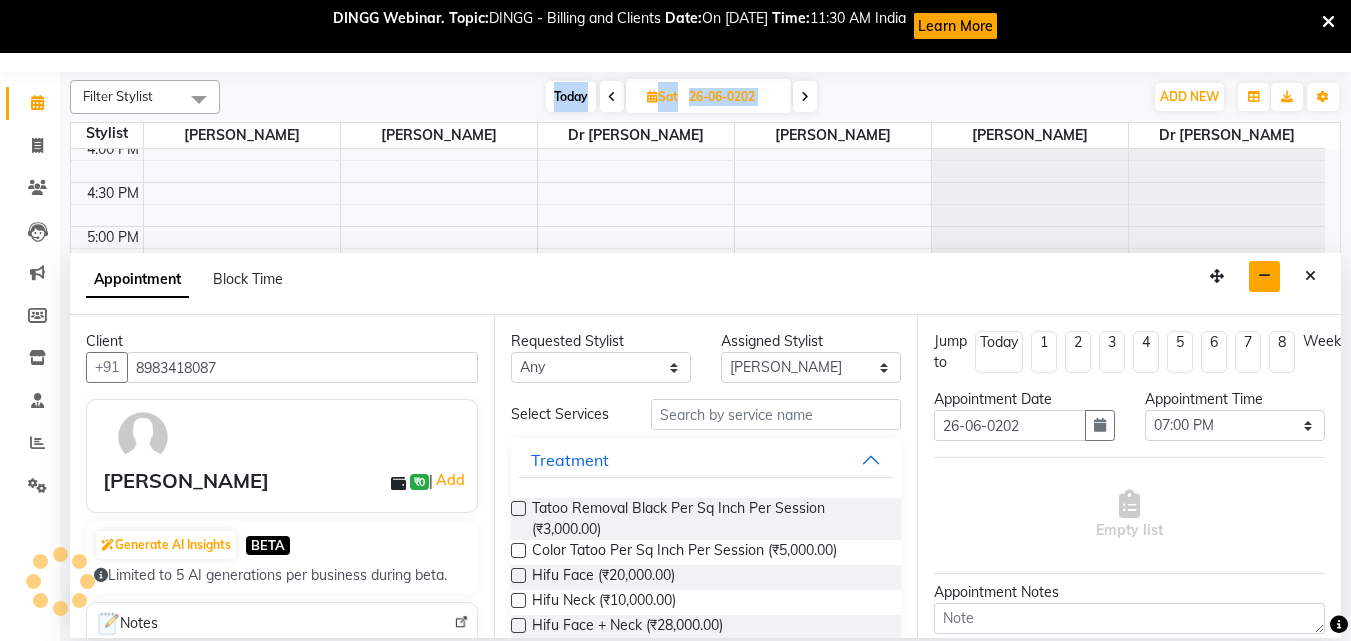 click at bounding box center (805, 97) 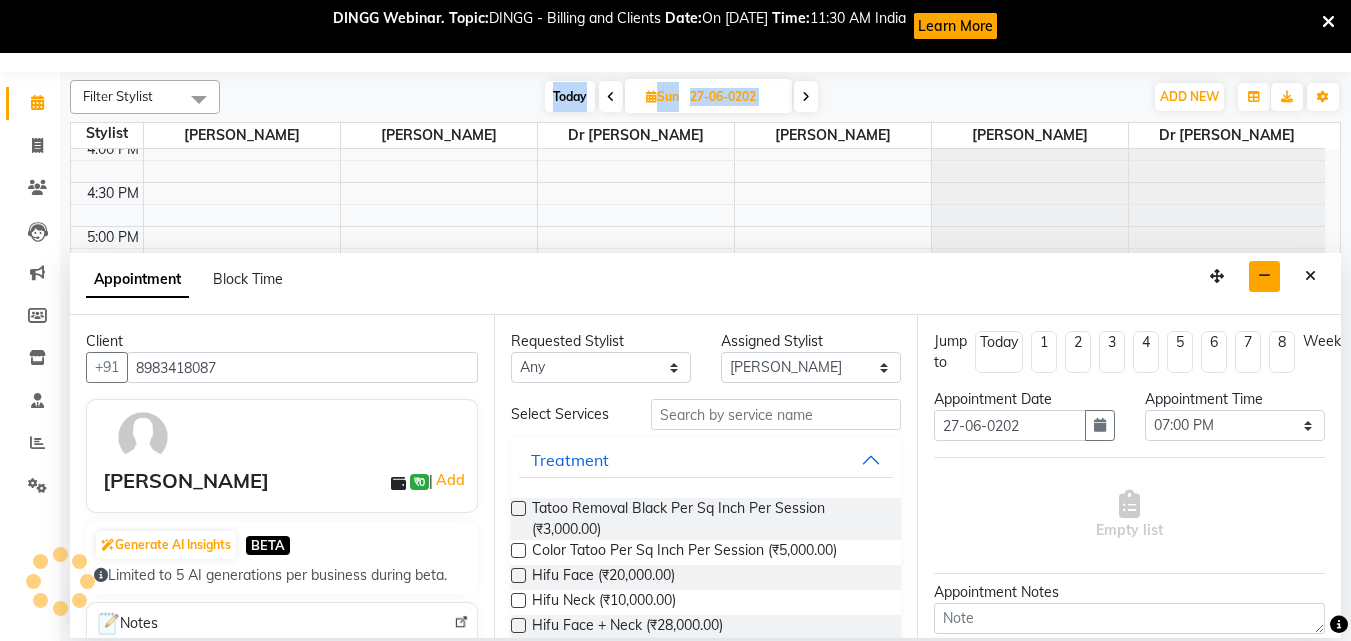 click at bounding box center [806, 97] 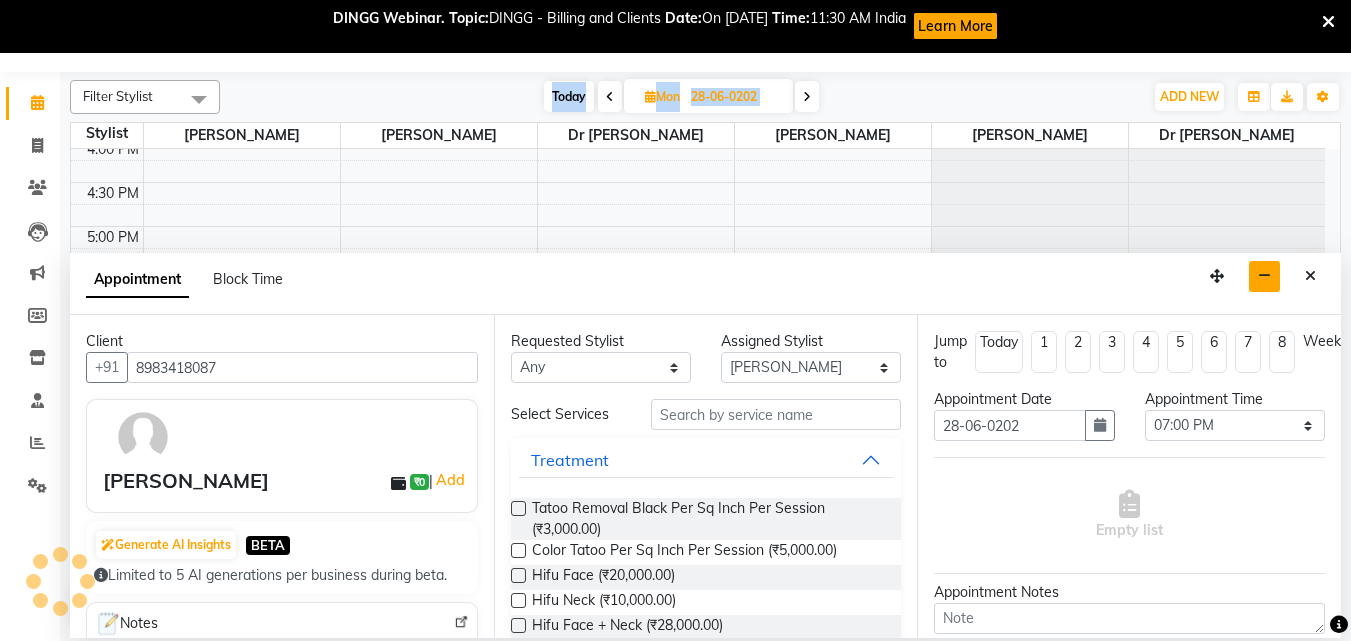 click at bounding box center [807, 97] 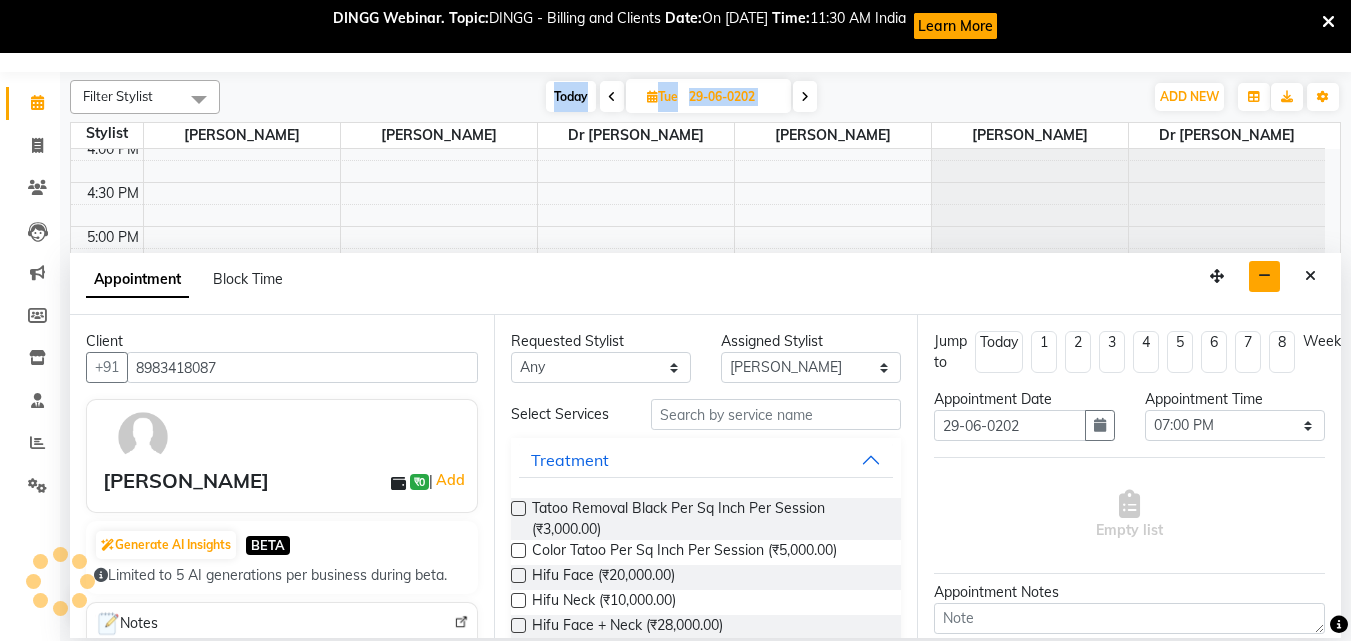 click at bounding box center [805, 97] 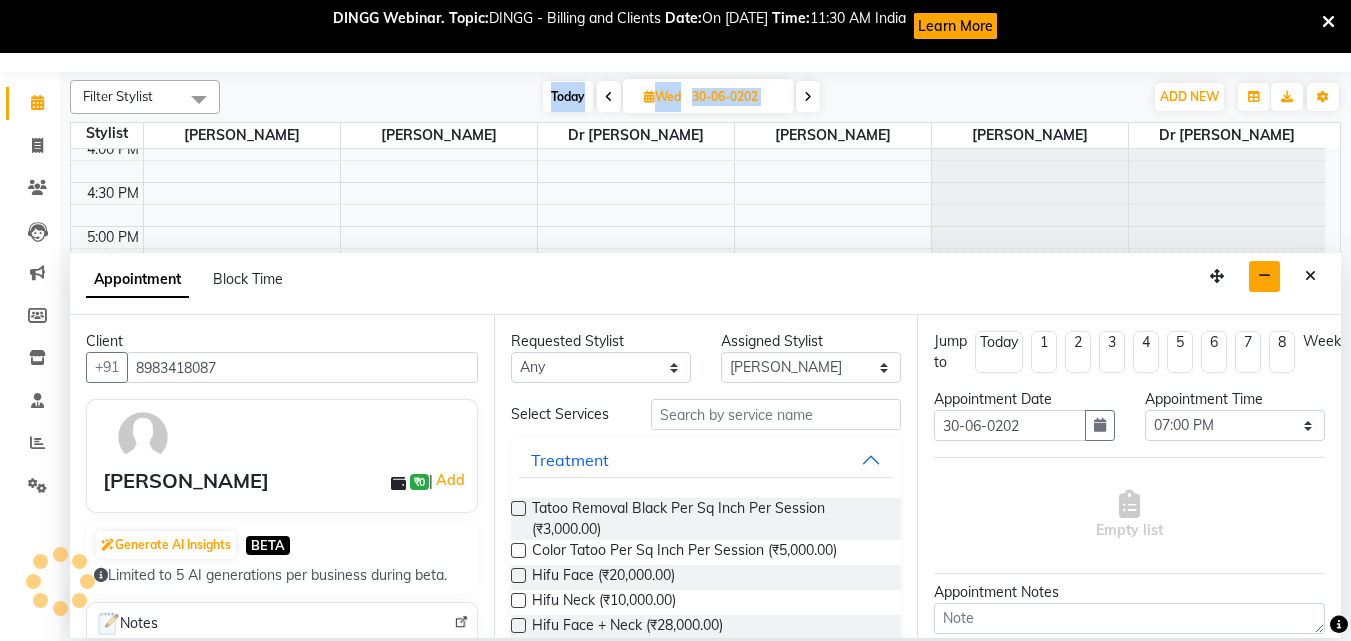 click at bounding box center (808, 97) 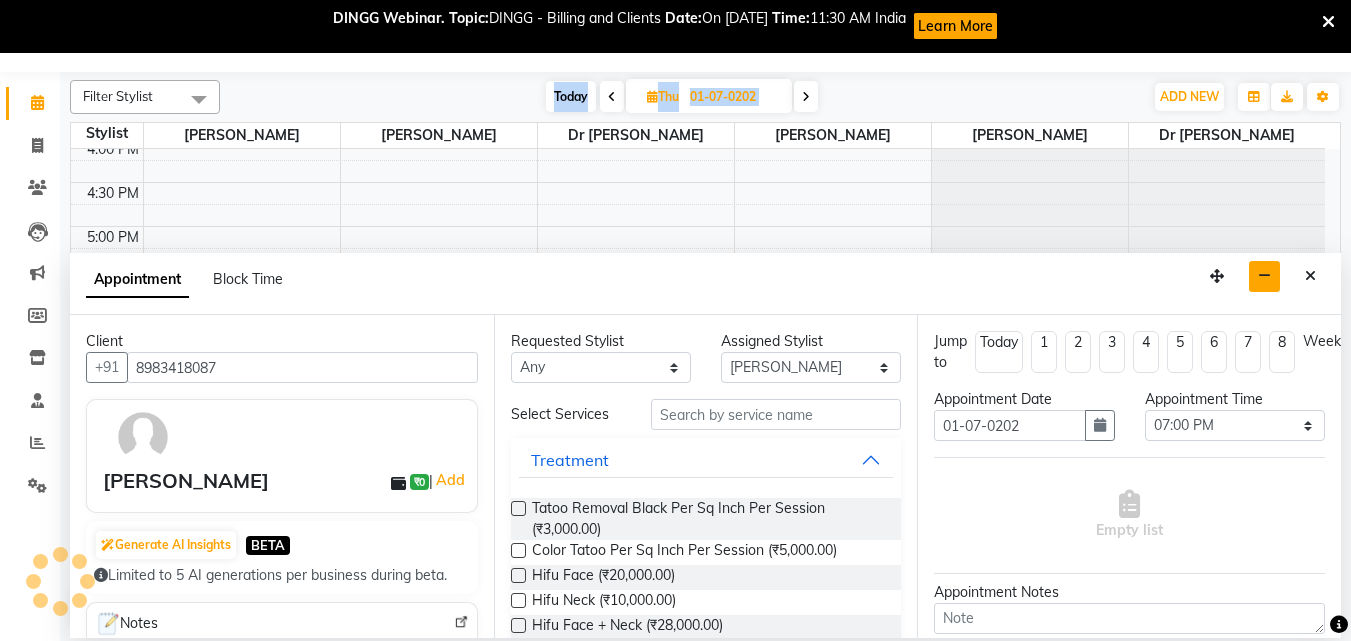 click at bounding box center [806, 97] 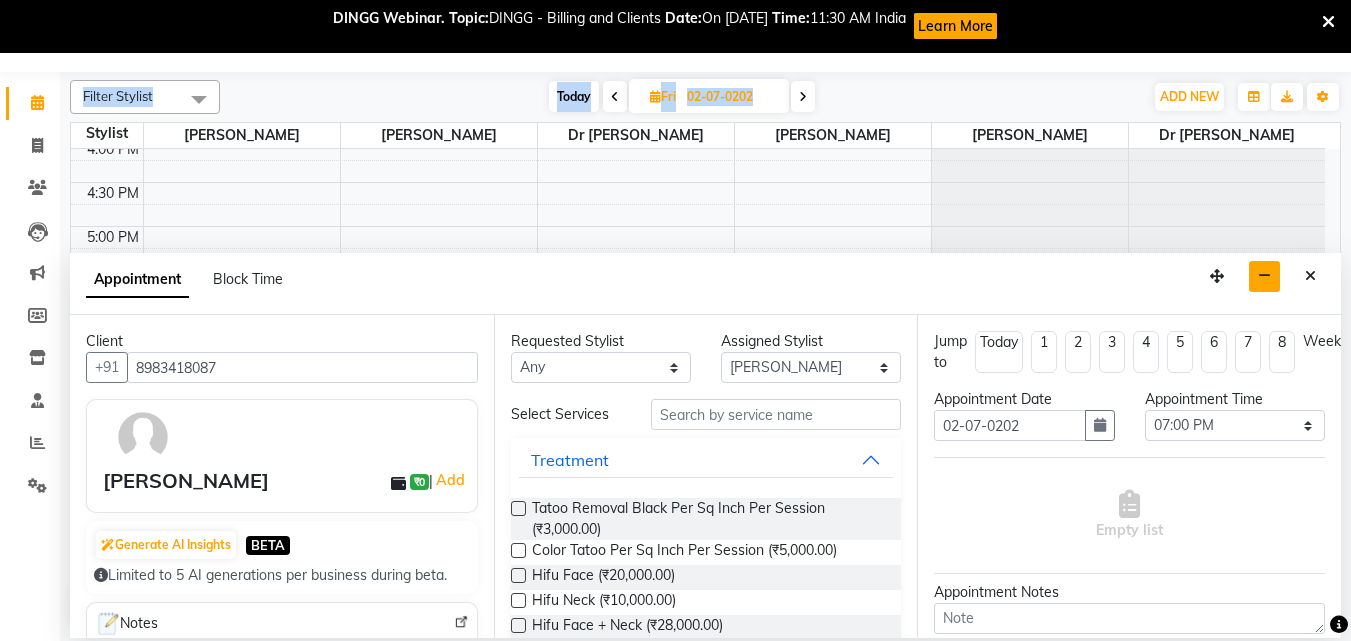 drag, startPoint x: 798, startPoint y: 71, endPoint x: 797, endPoint y: 96, distance: 25.019993 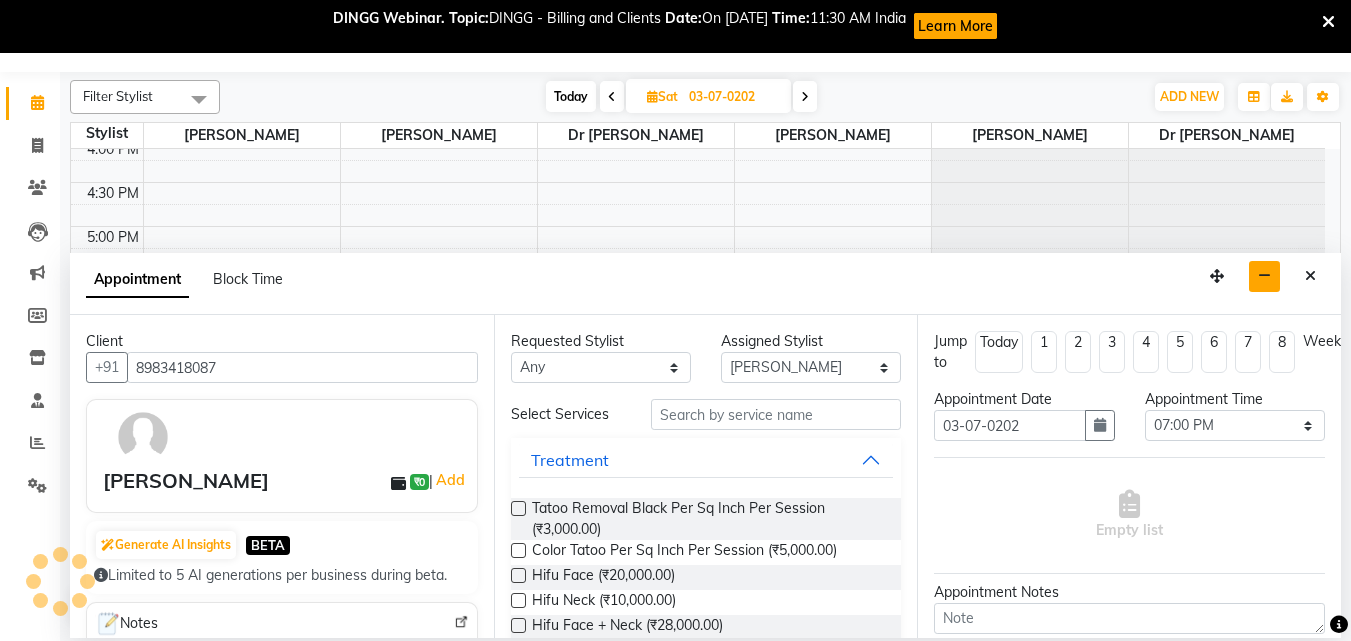 click at bounding box center (805, 97) 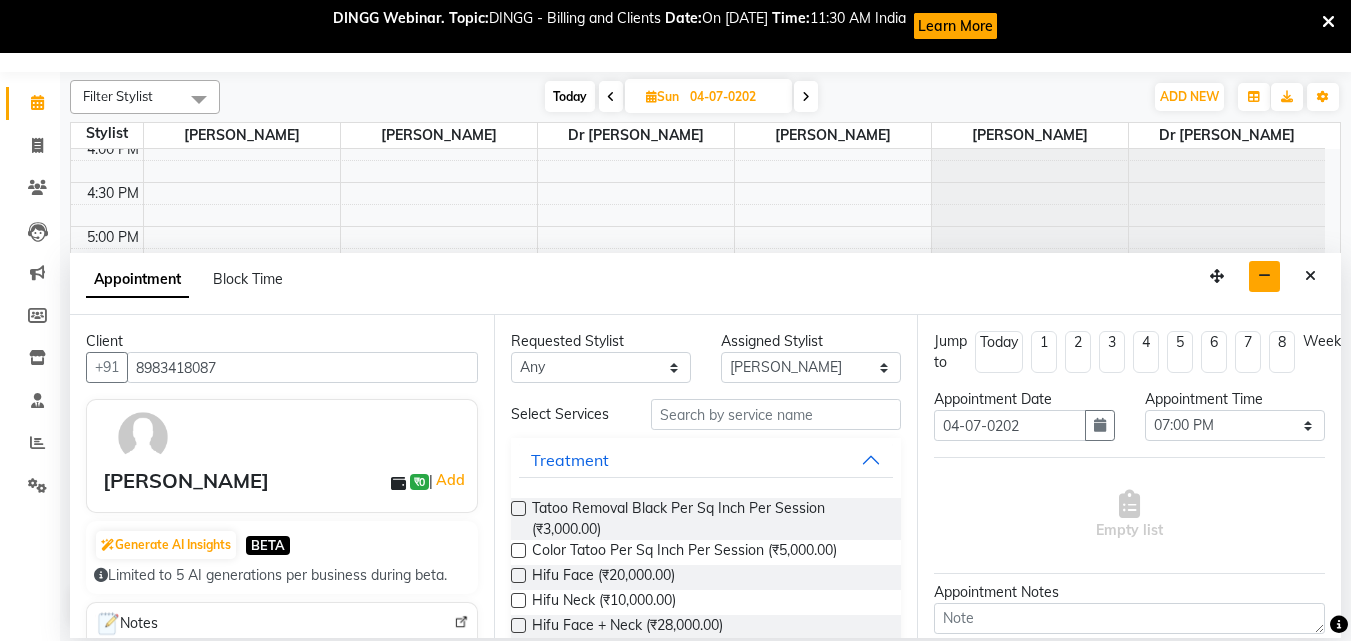 click at bounding box center [806, 97] 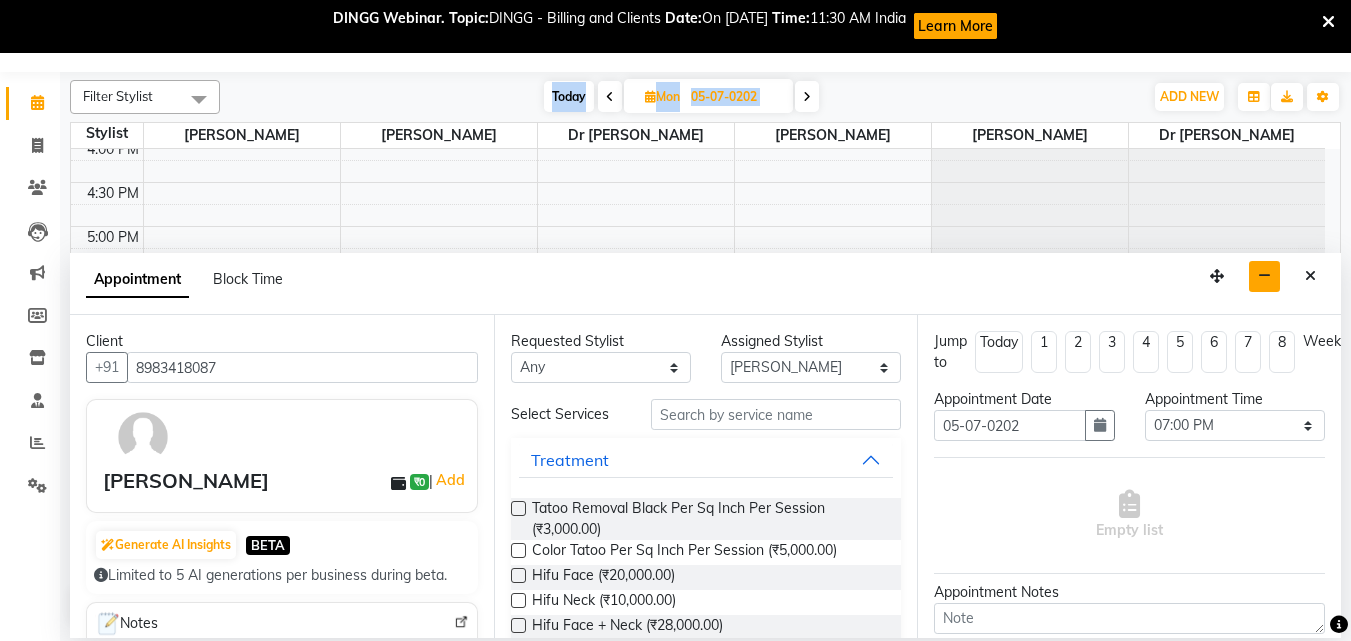click at bounding box center (807, 96) 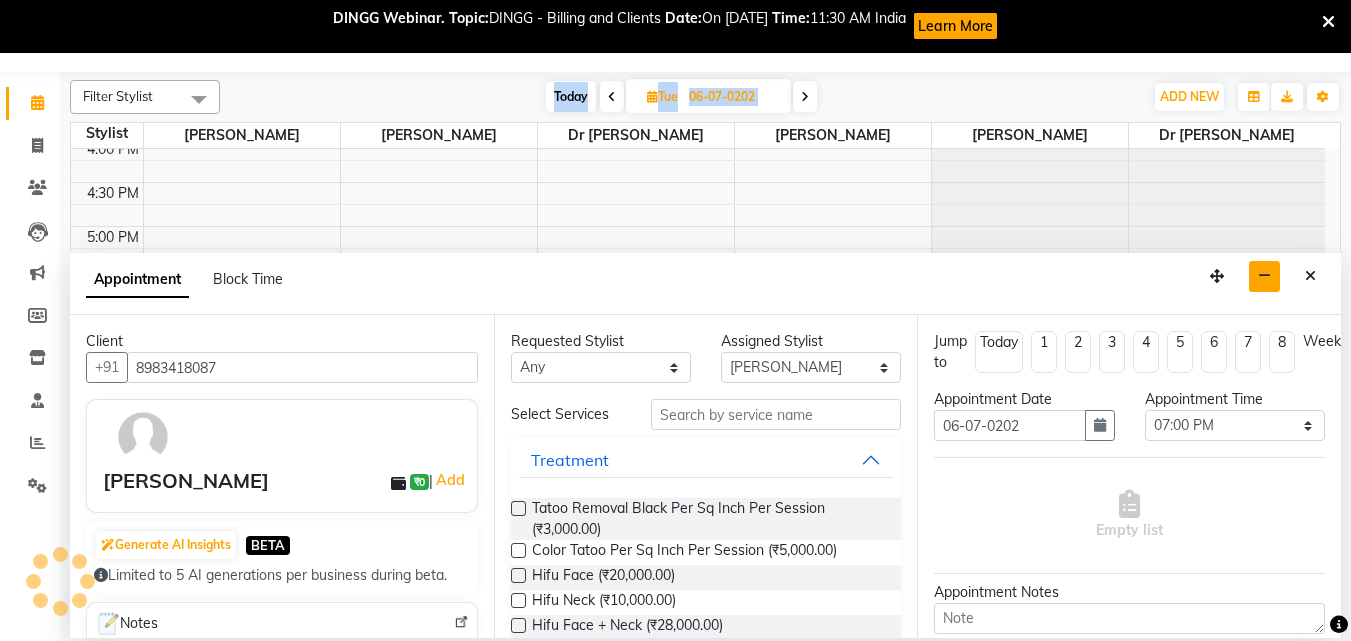 click at bounding box center (805, 97) 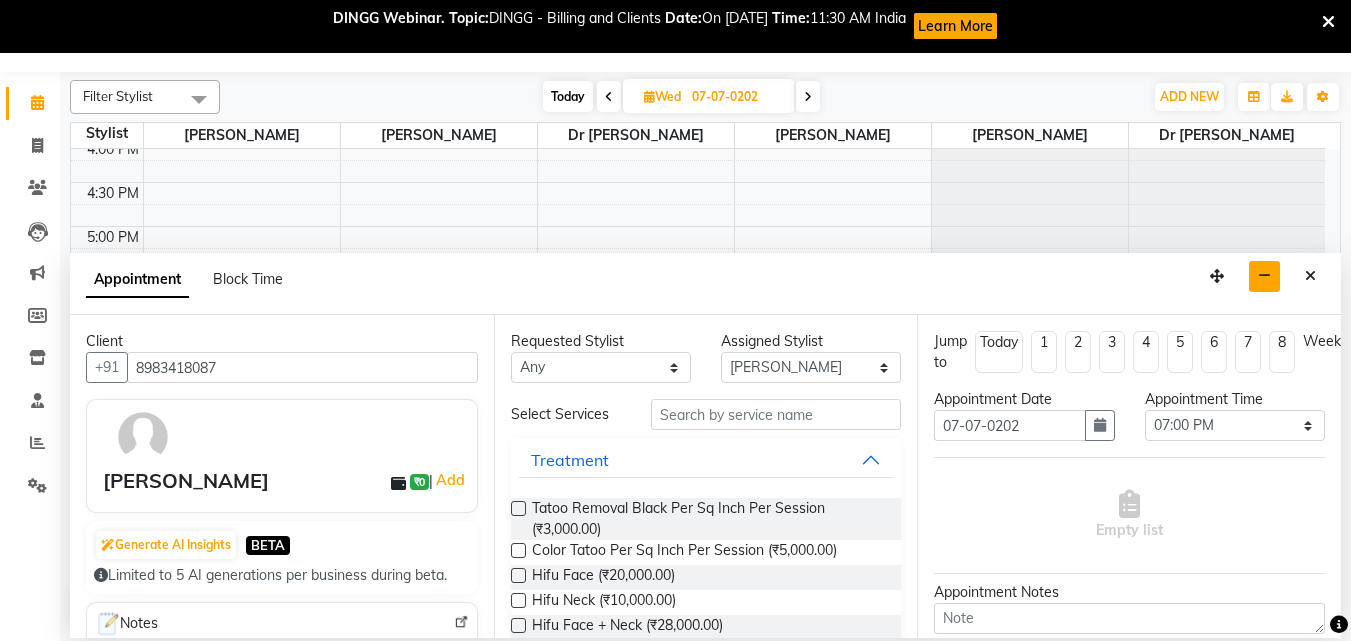 click at bounding box center [808, 96] 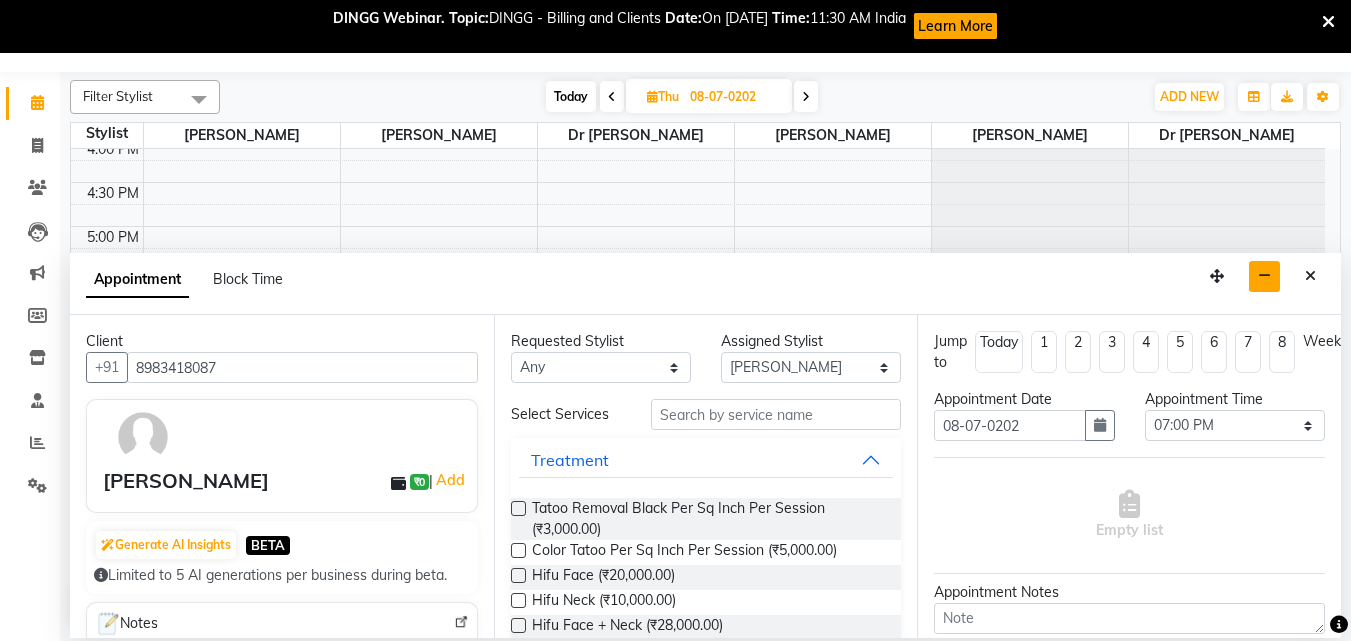 click at bounding box center [806, 97] 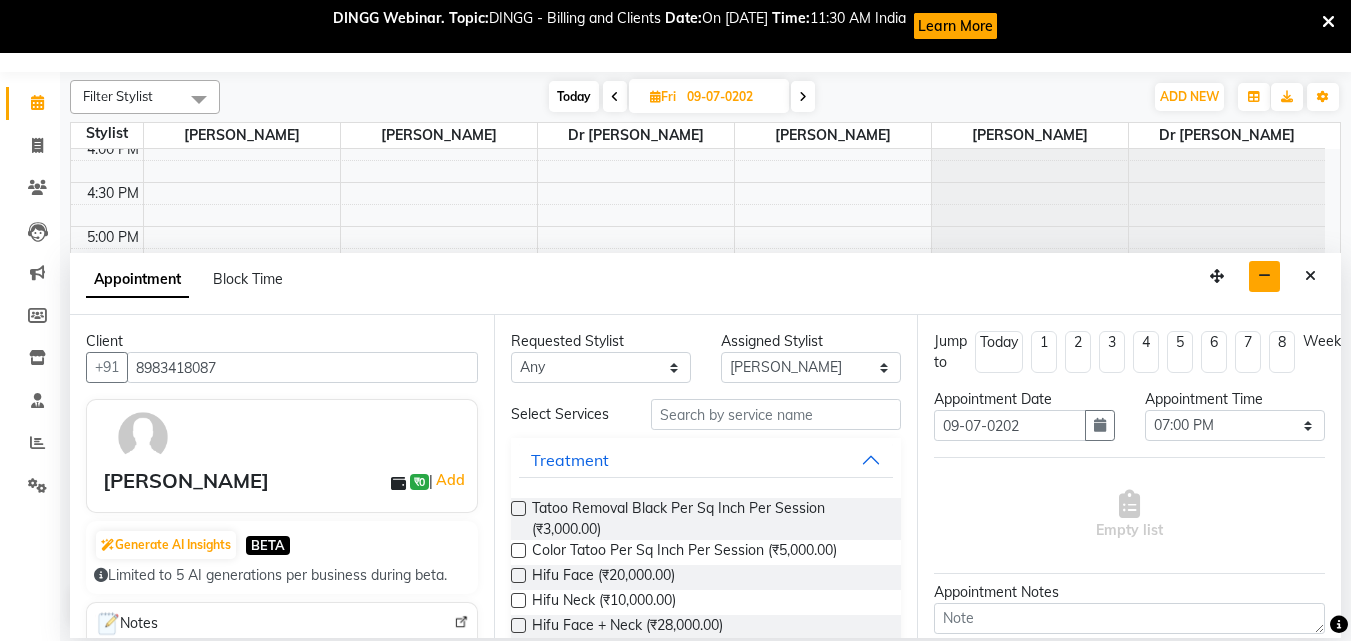 click at bounding box center (803, 97) 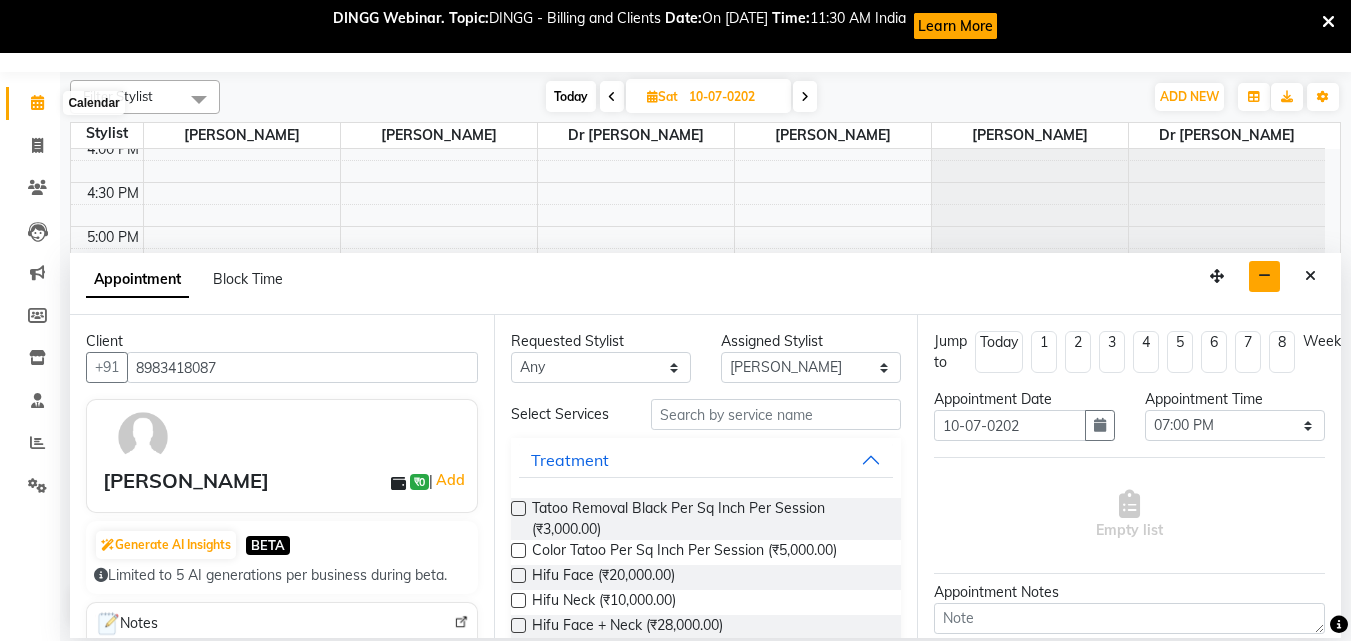 click 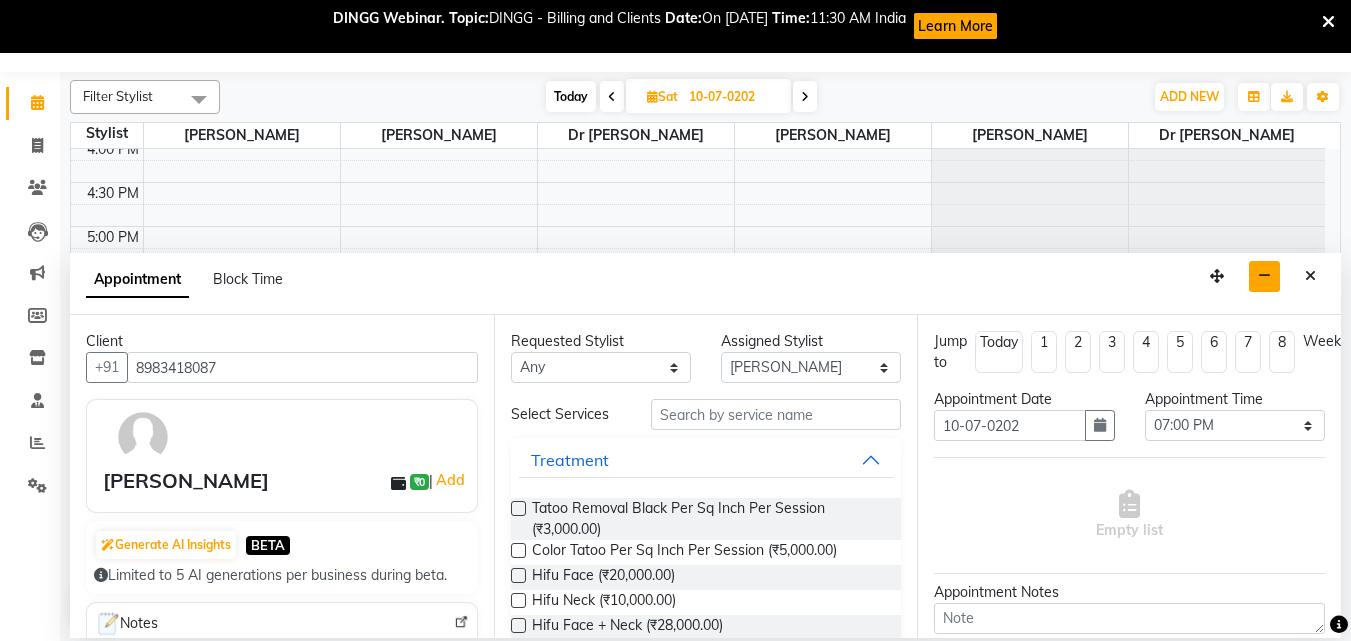 click on "Today" at bounding box center [571, 96] 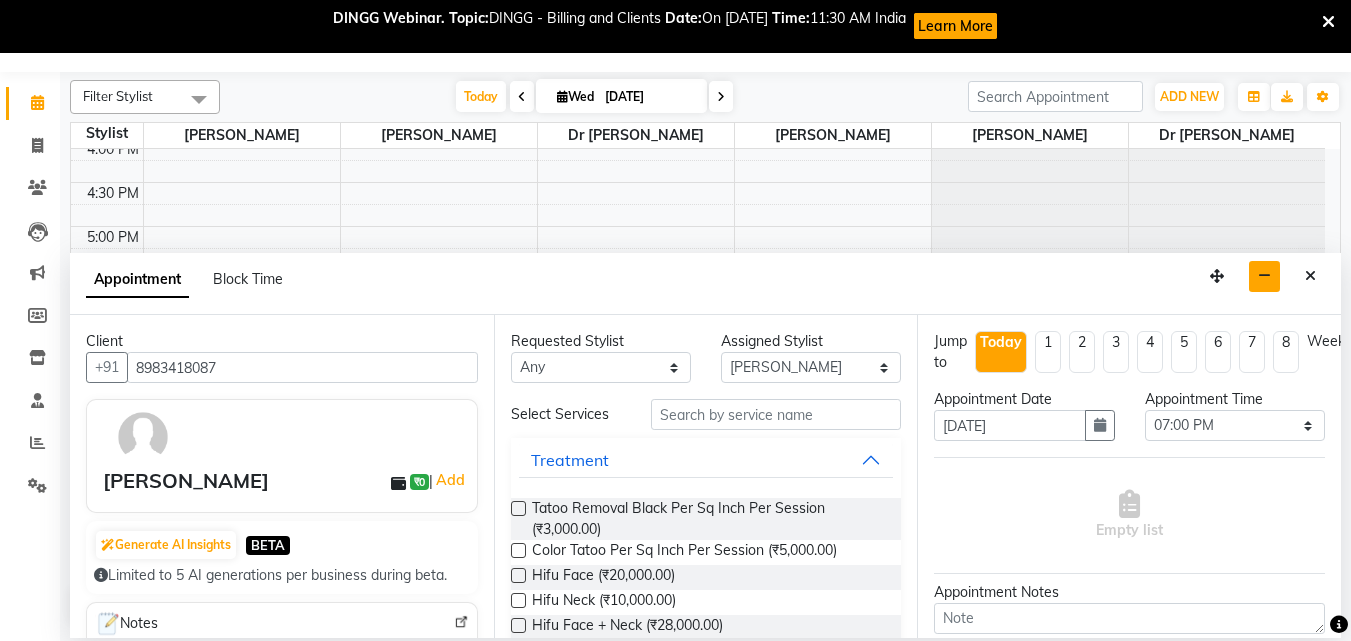 click at bounding box center (721, 97) 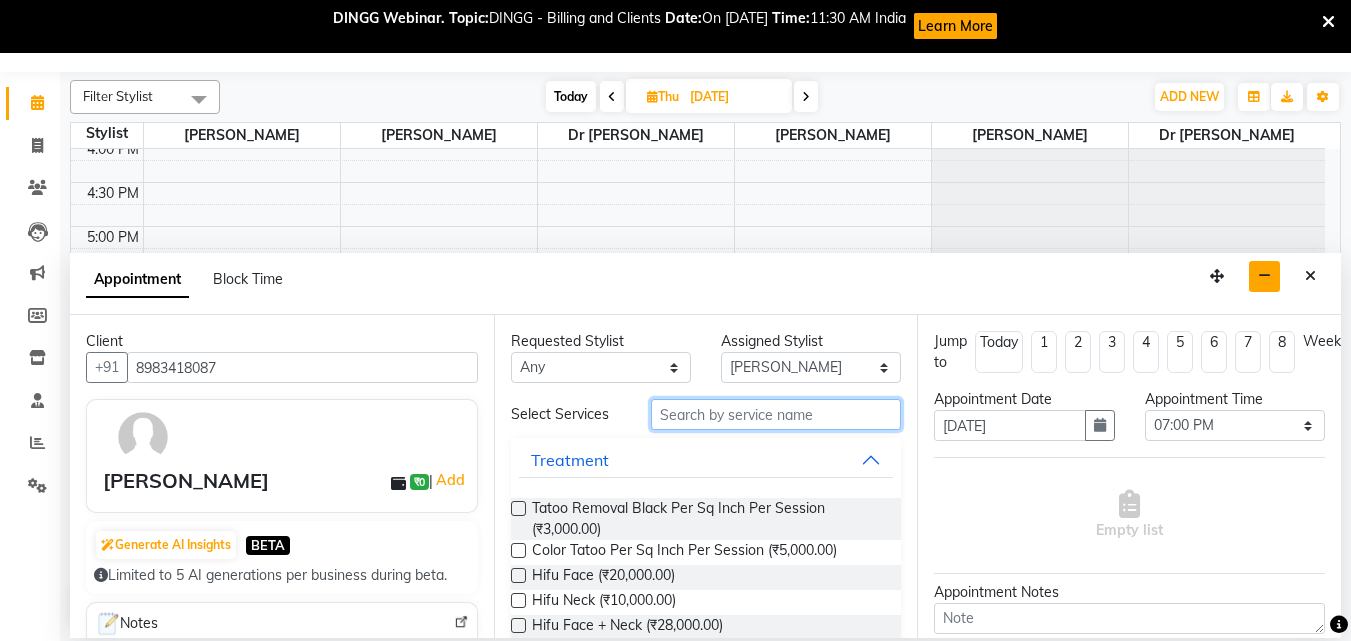 click at bounding box center (776, 414) 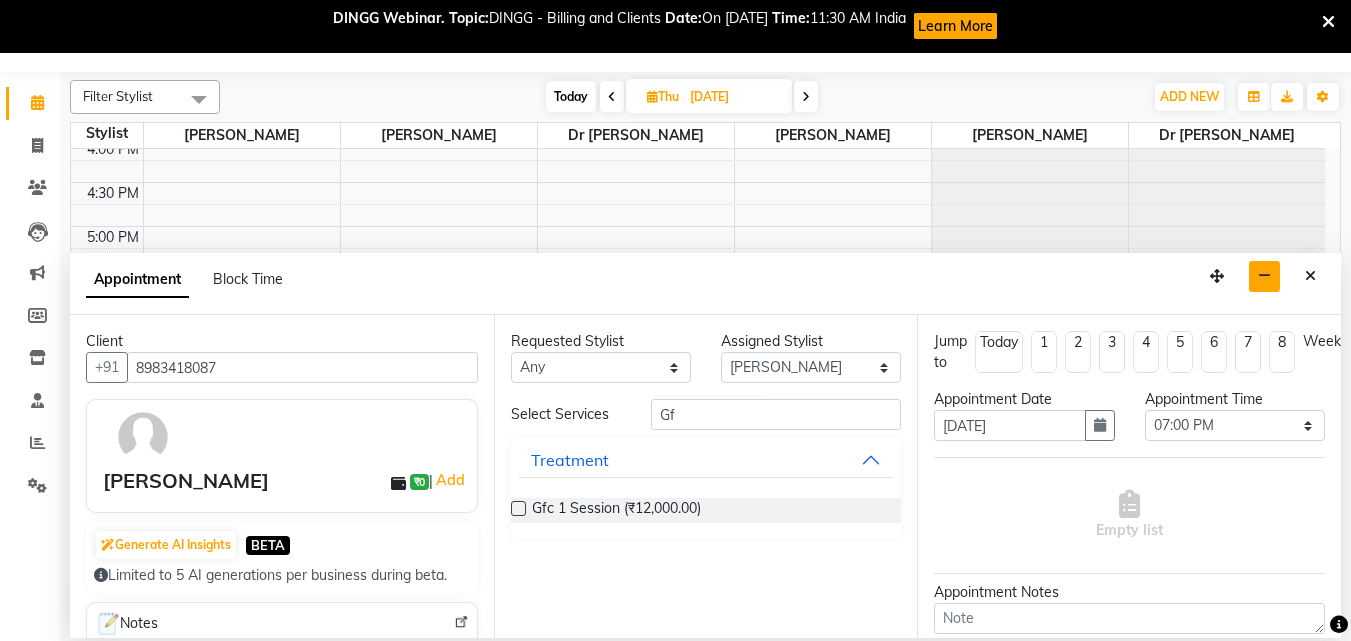 click on "Gfc 1 Session (₹12,000.00)" at bounding box center (706, 510) 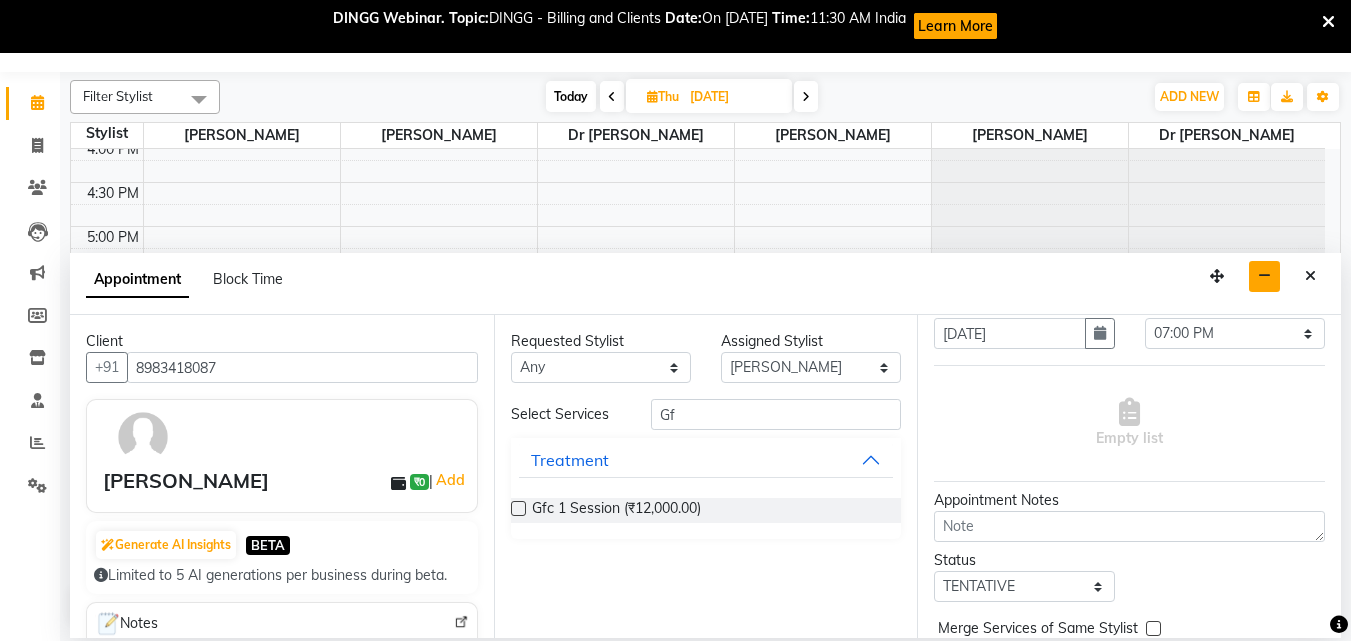 scroll, scrollTop: 199, scrollLeft: 0, axis: vertical 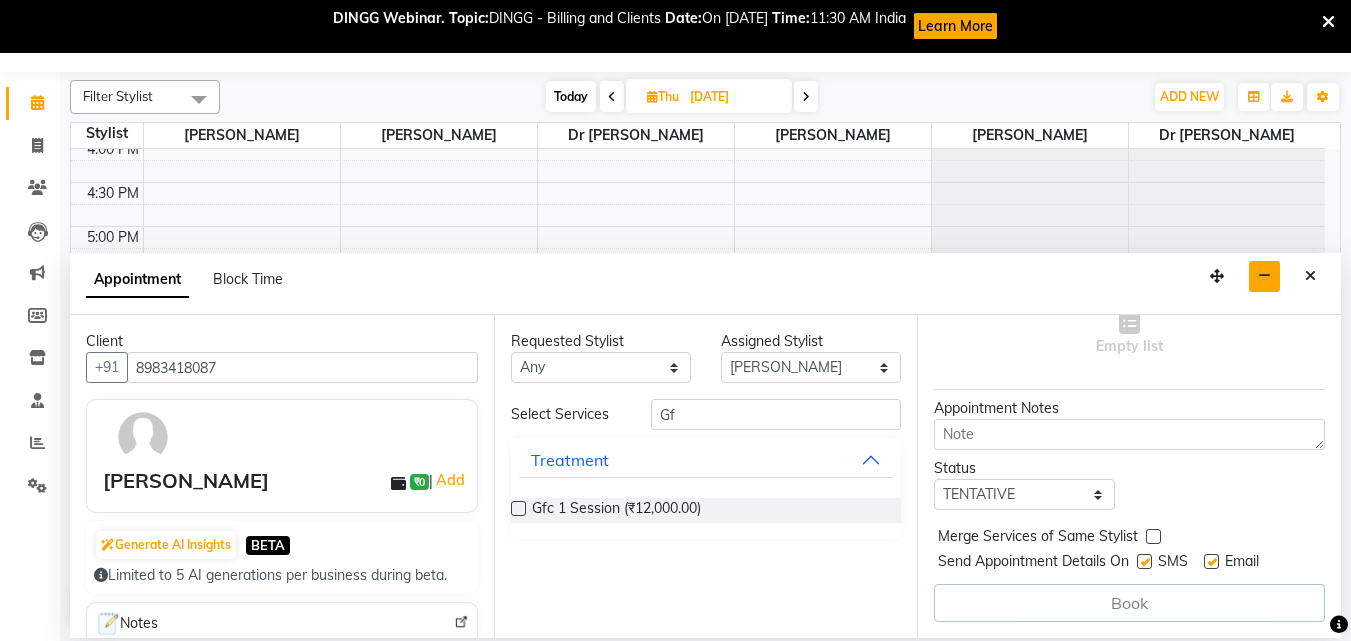 click on "Book" at bounding box center [1129, 603] 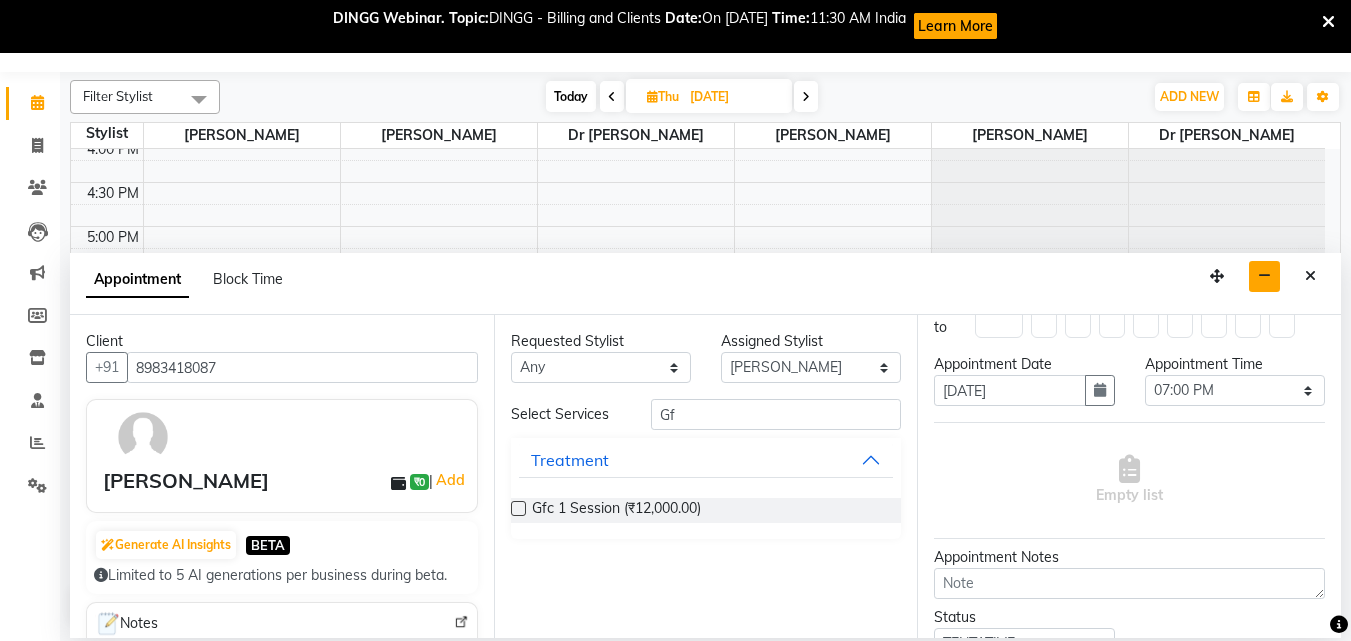scroll, scrollTop: 0, scrollLeft: 0, axis: both 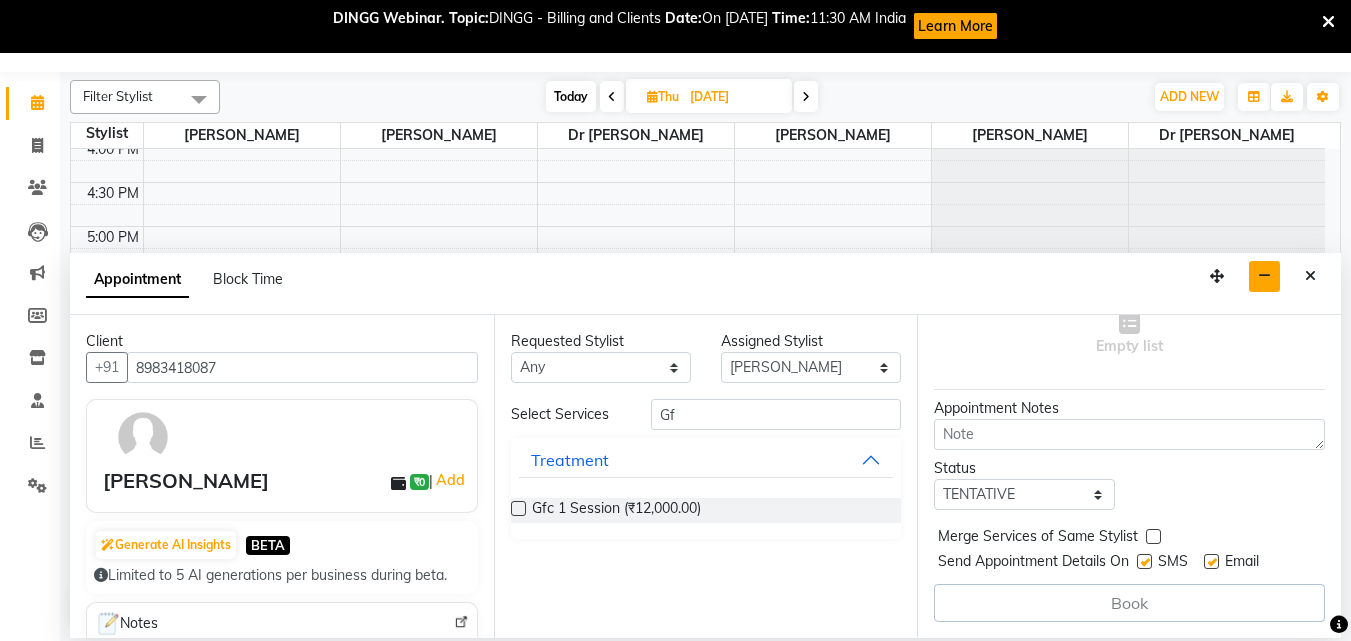 click on "Book" at bounding box center [1129, 603] 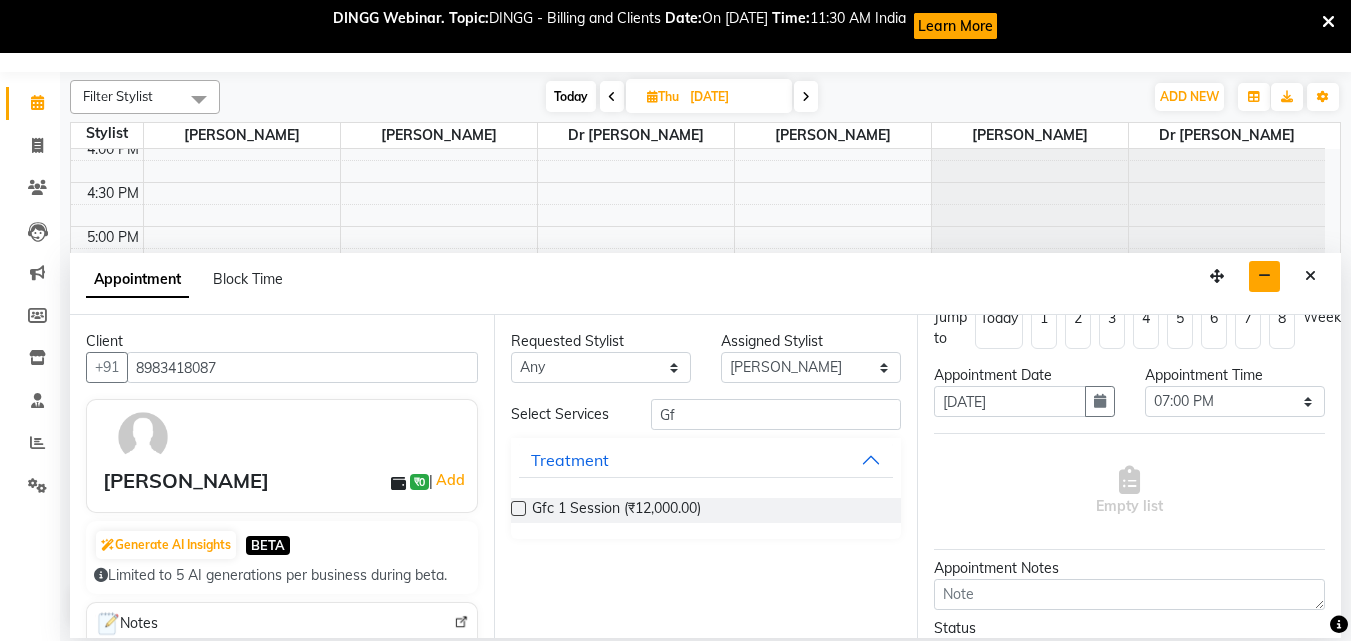 scroll, scrollTop: 0, scrollLeft: 0, axis: both 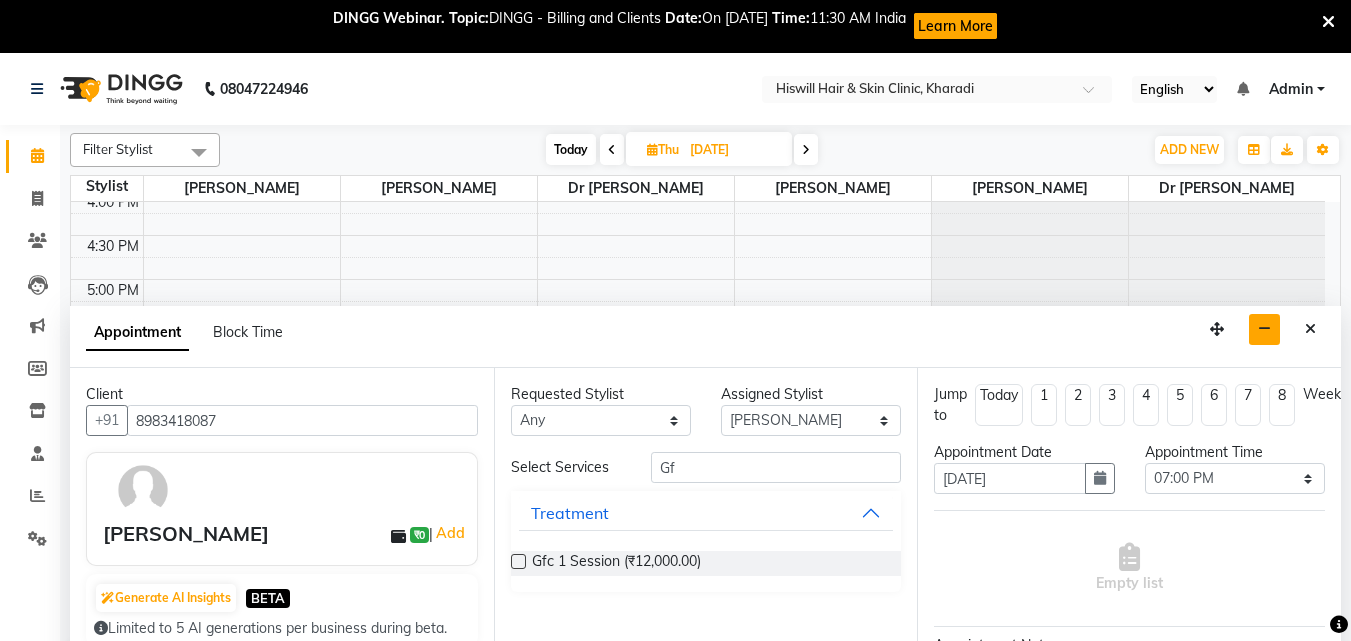 click on "Today" at bounding box center (999, 395) 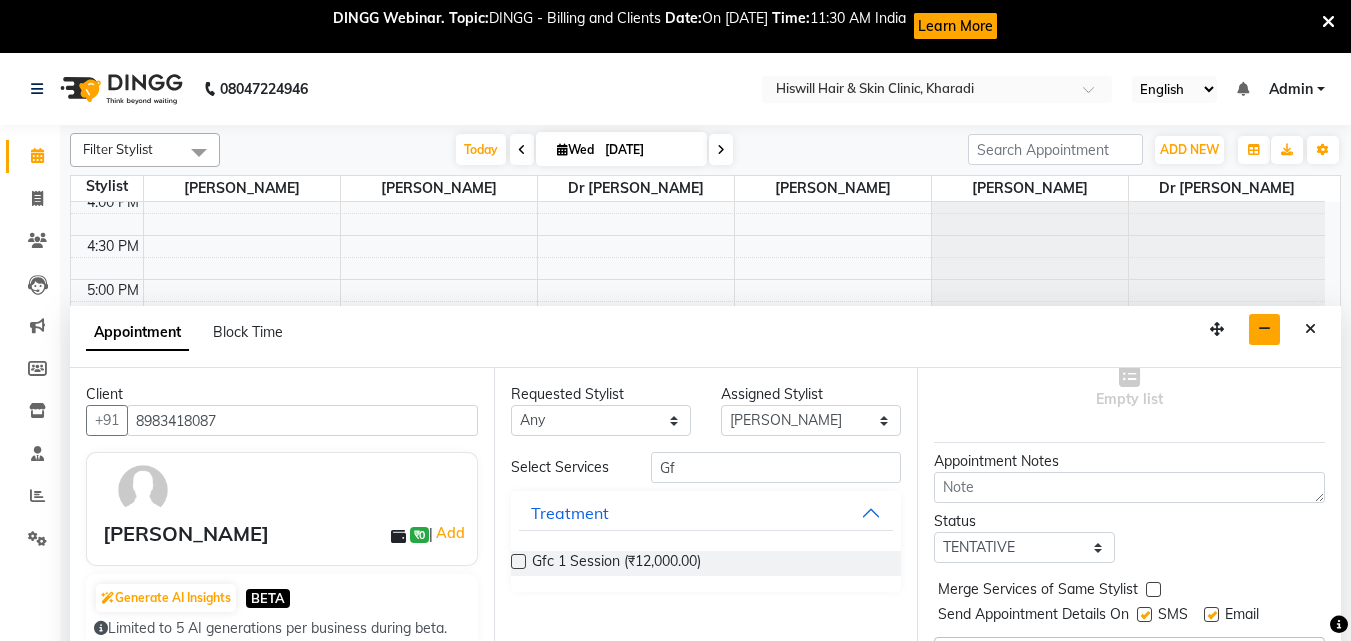 scroll, scrollTop: 199, scrollLeft: 0, axis: vertical 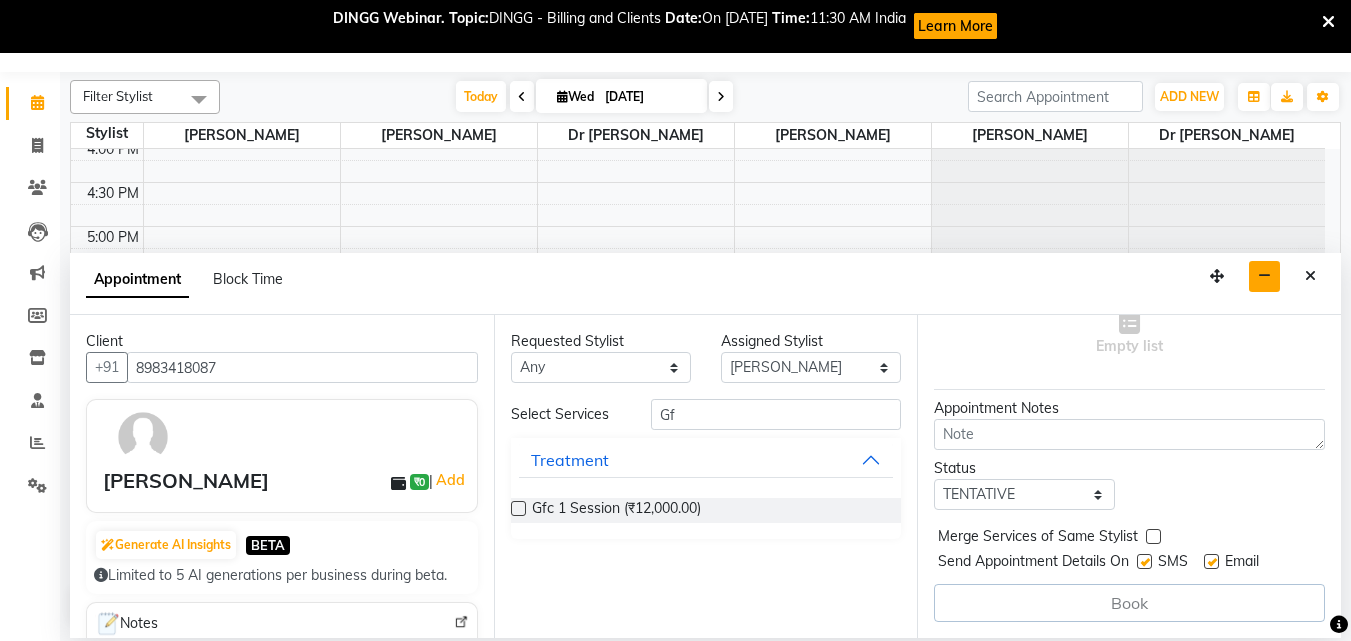click at bounding box center [1264, 276] 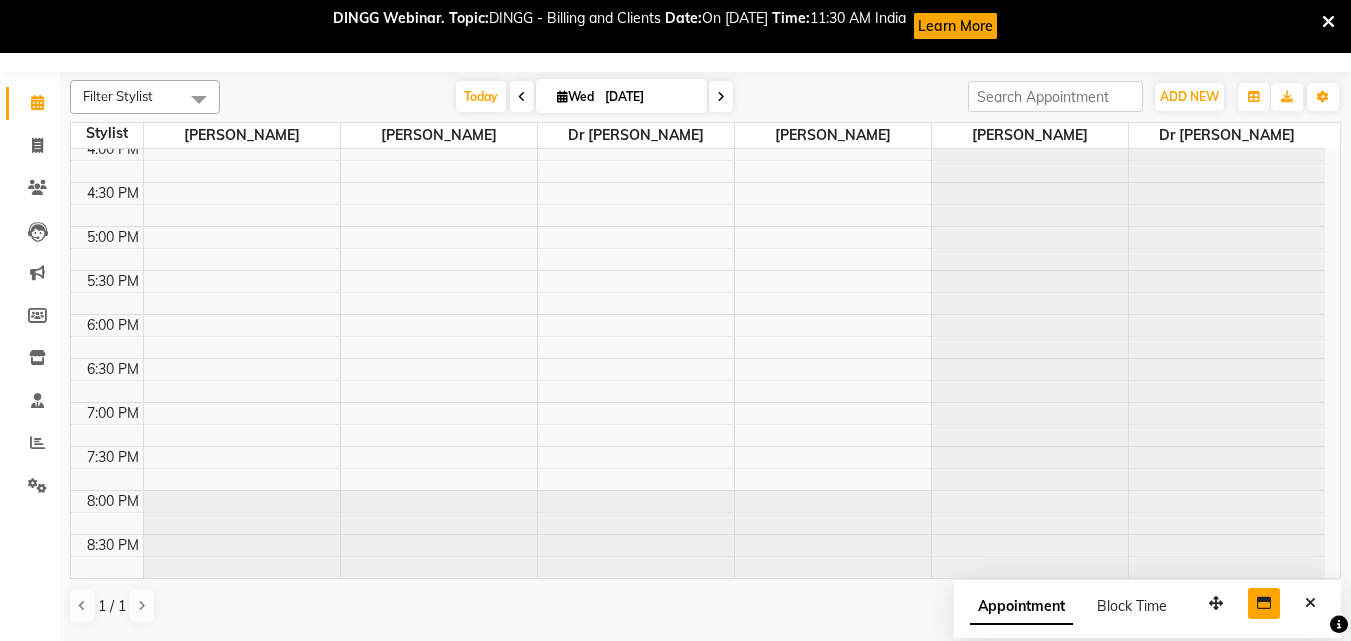click at bounding box center [721, 97] 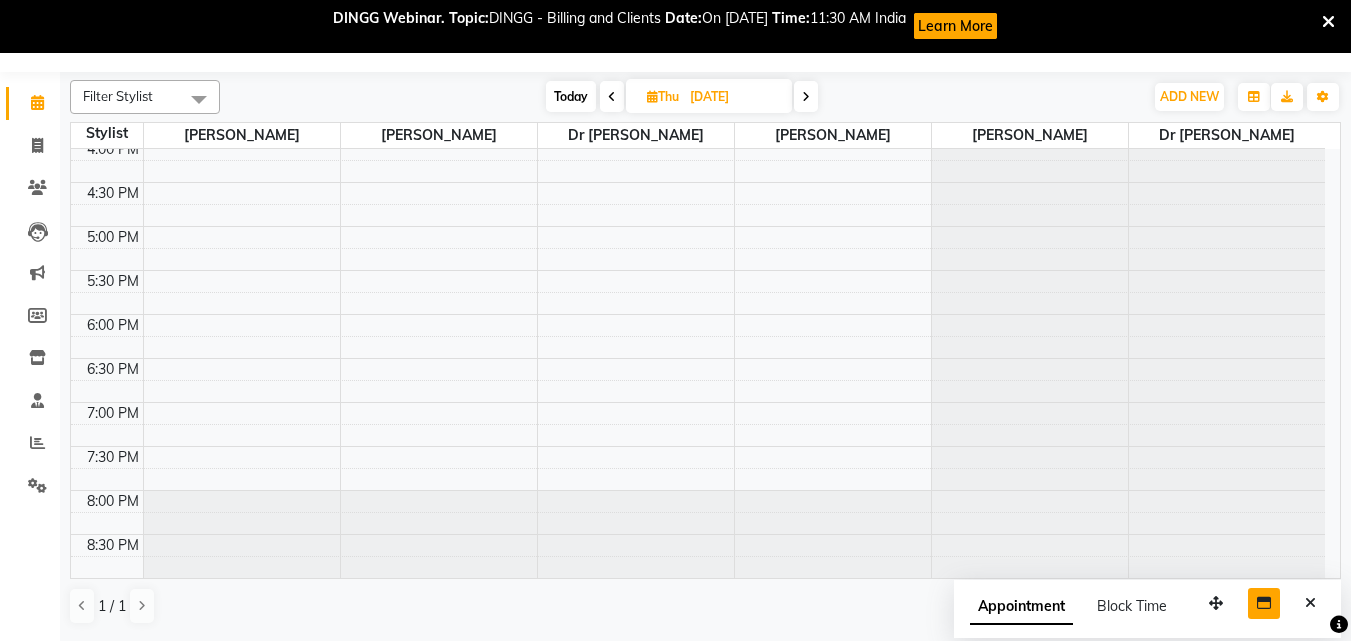 click on "Today" at bounding box center (571, 96) 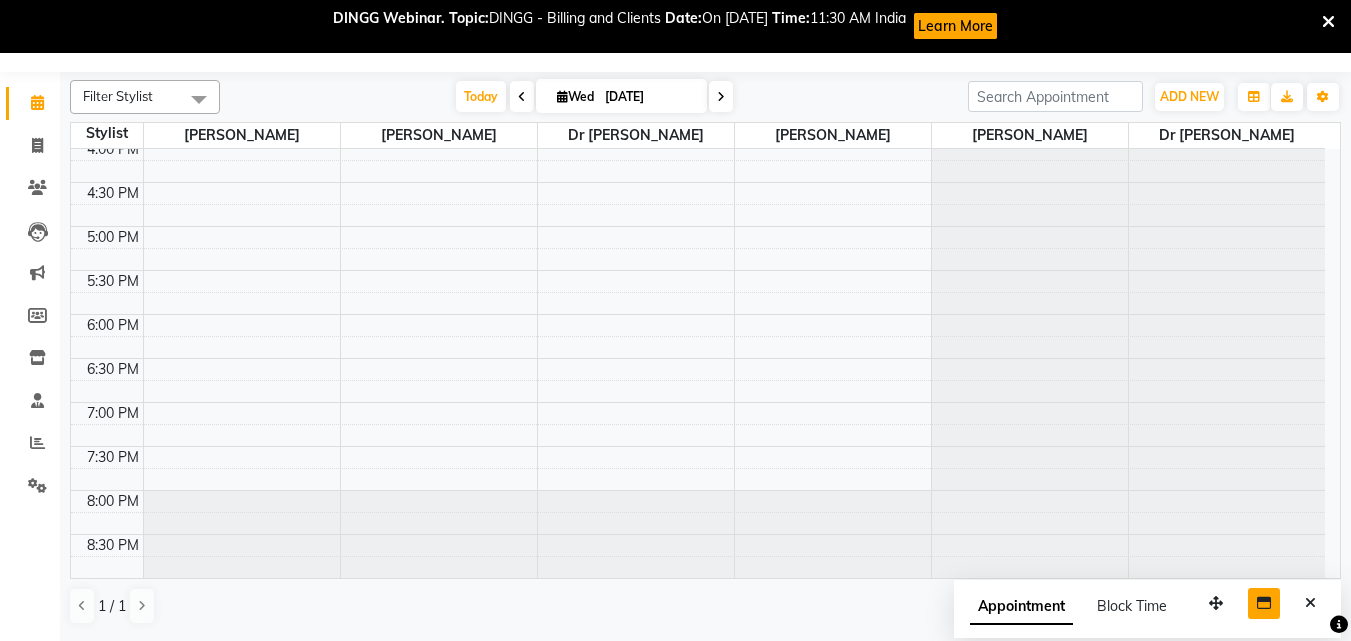 click at bounding box center (721, 97) 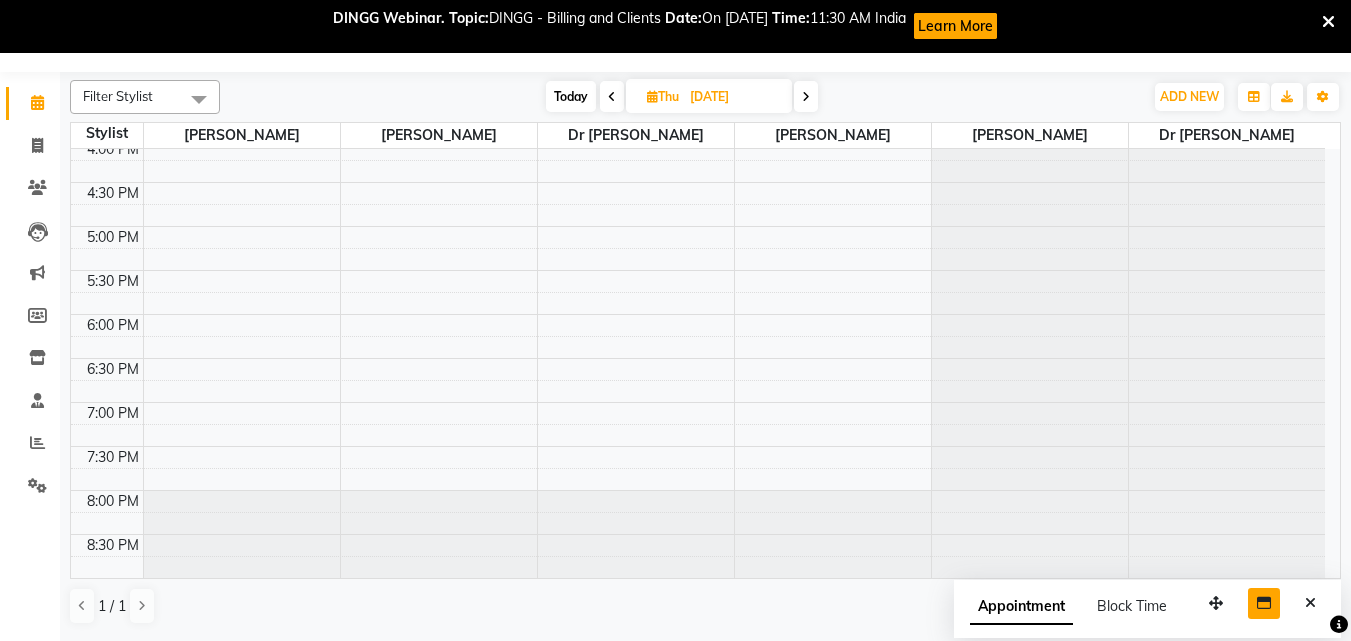 click on "Appointment" at bounding box center (1021, 607) 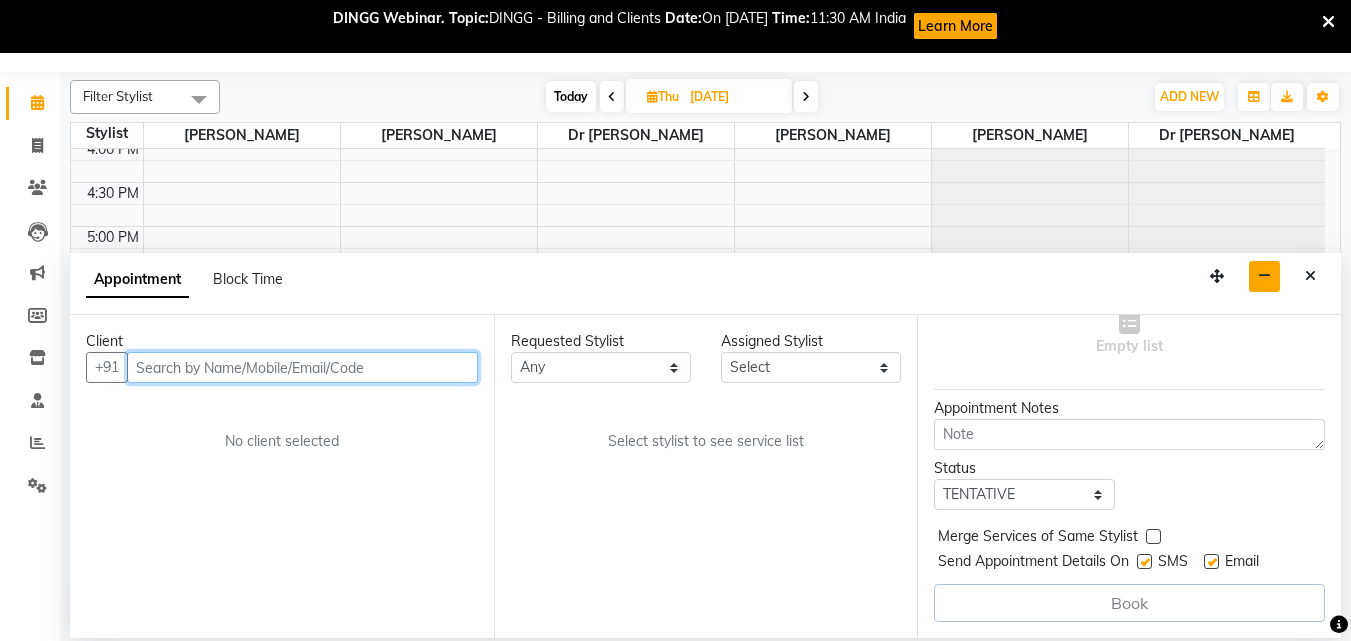 scroll, scrollTop: 199, scrollLeft: 0, axis: vertical 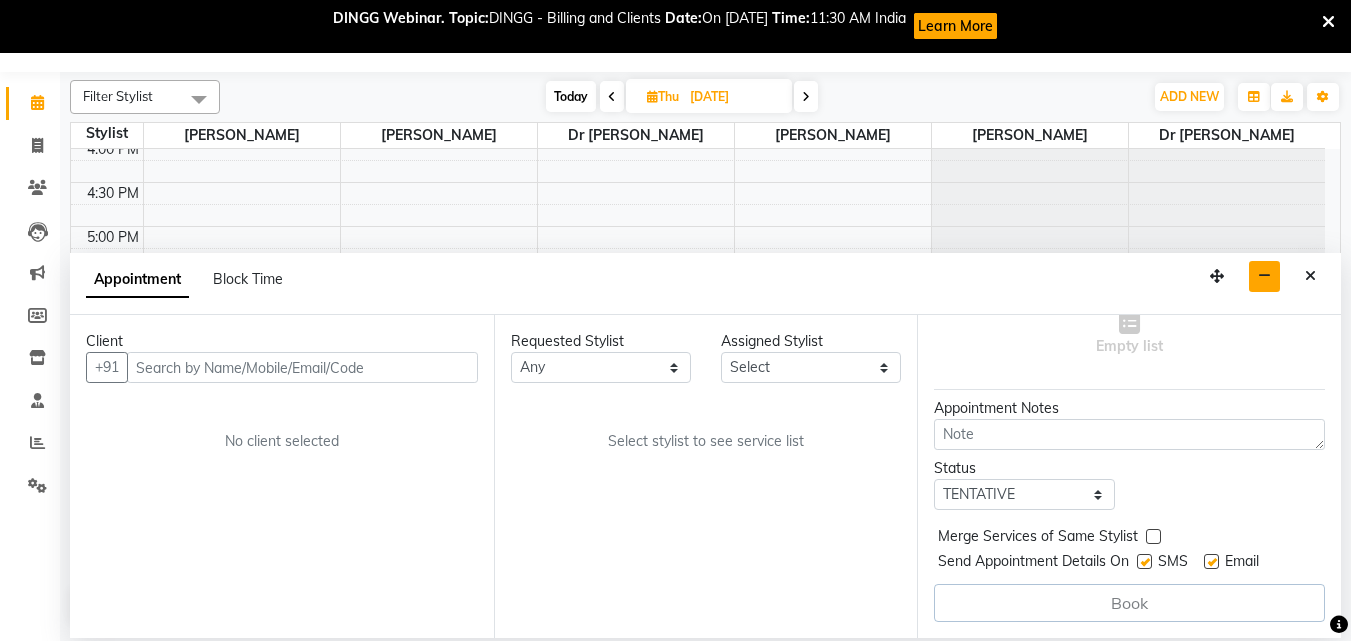 click on "Book" at bounding box center [1129, 603] 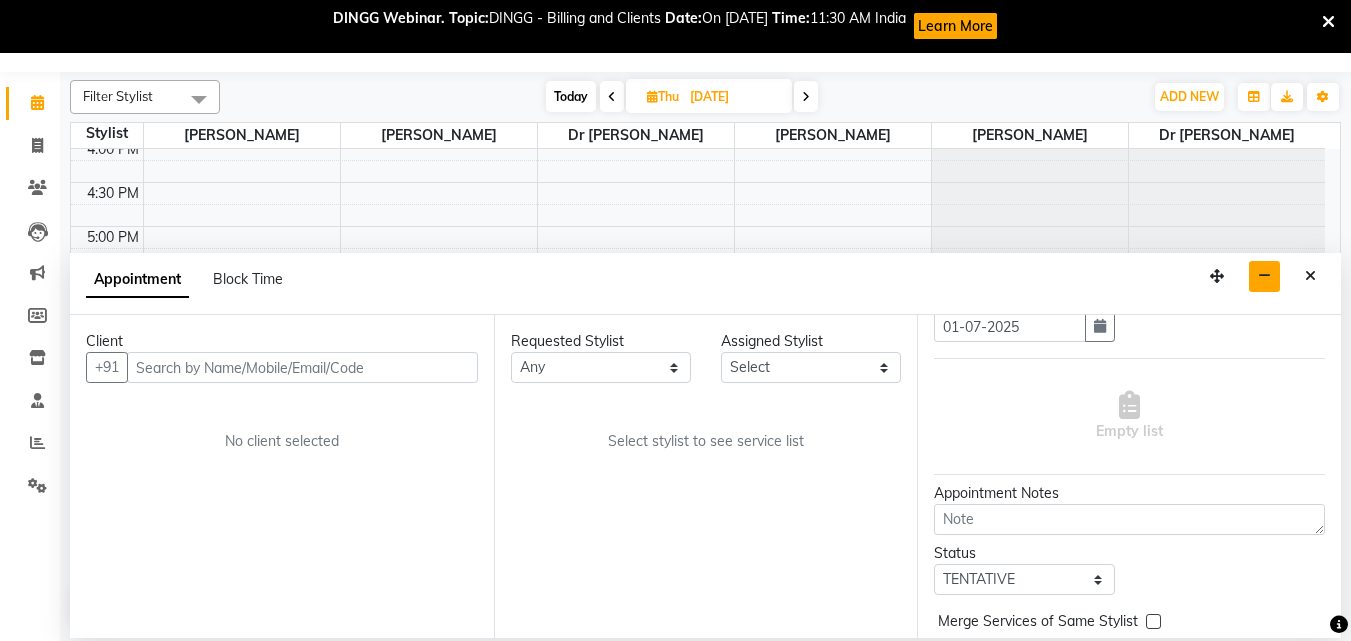 scroll, scrollTop: 0, scrollLeft: 0, axis: both 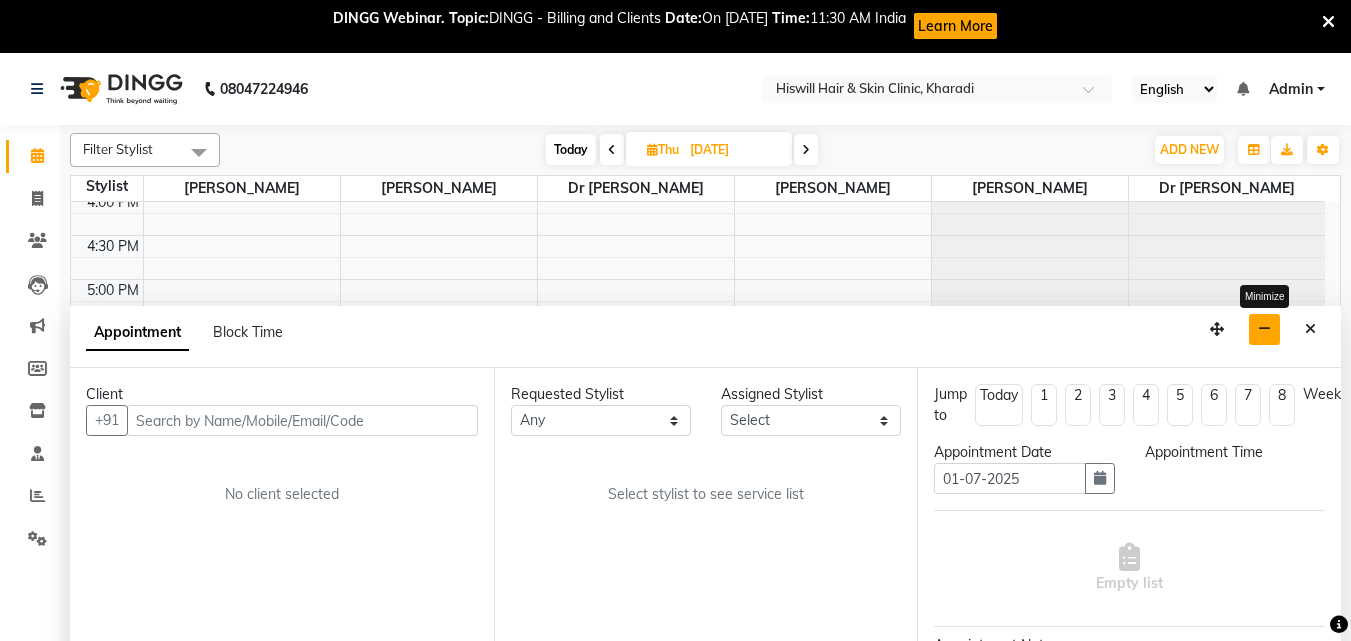 click at bounding box center (1264, 329) 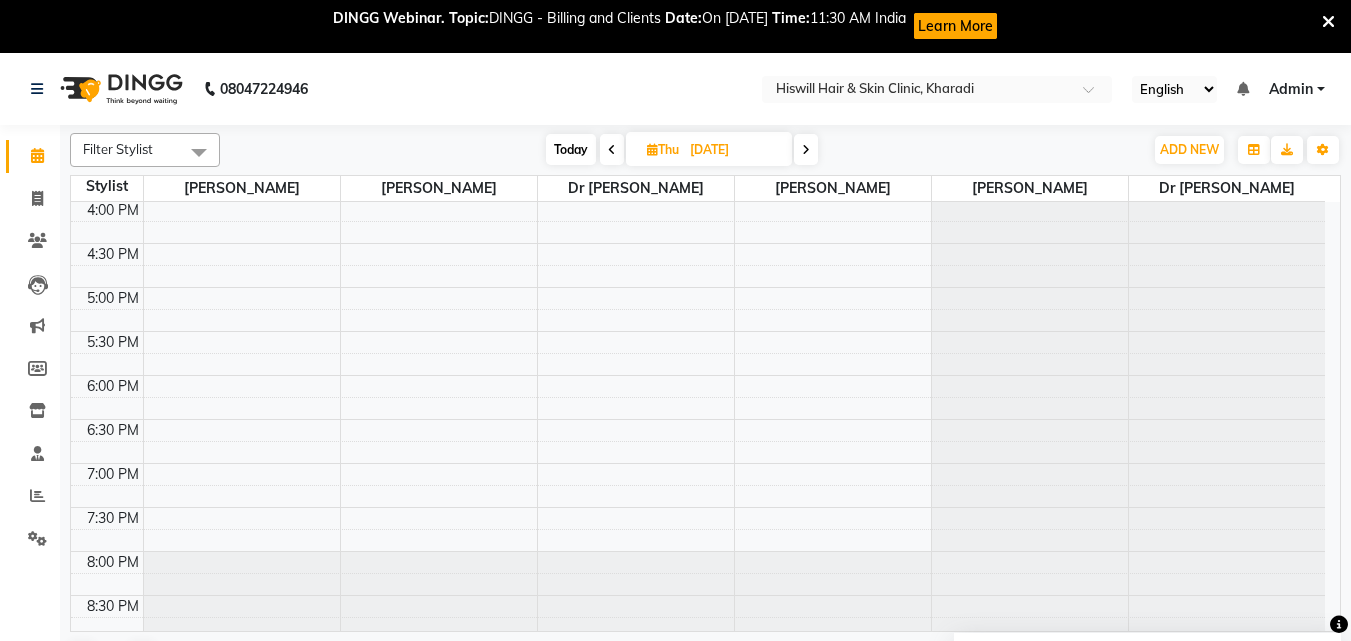 scroll, scrollTop: 538, scrollLeft: 0, axis: vertical 